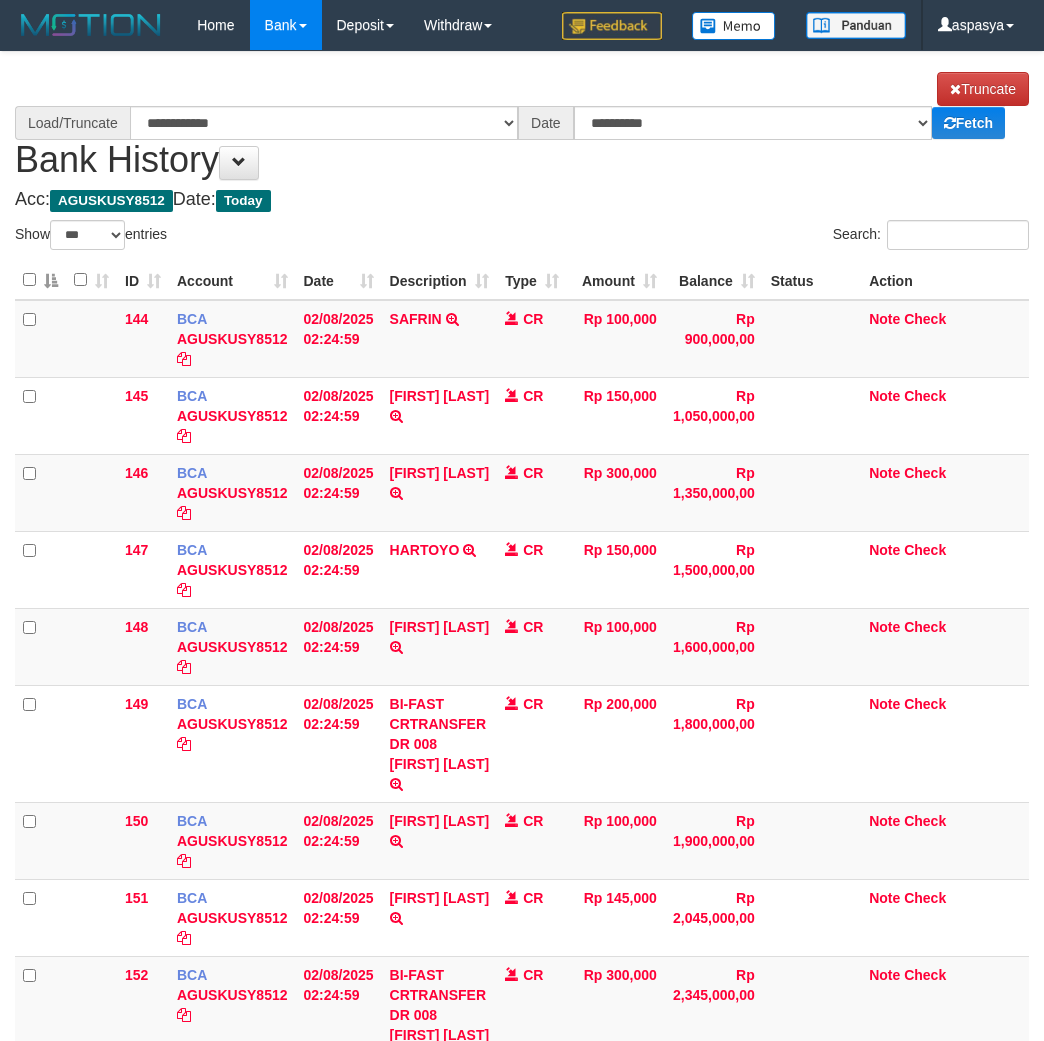 select on "***" 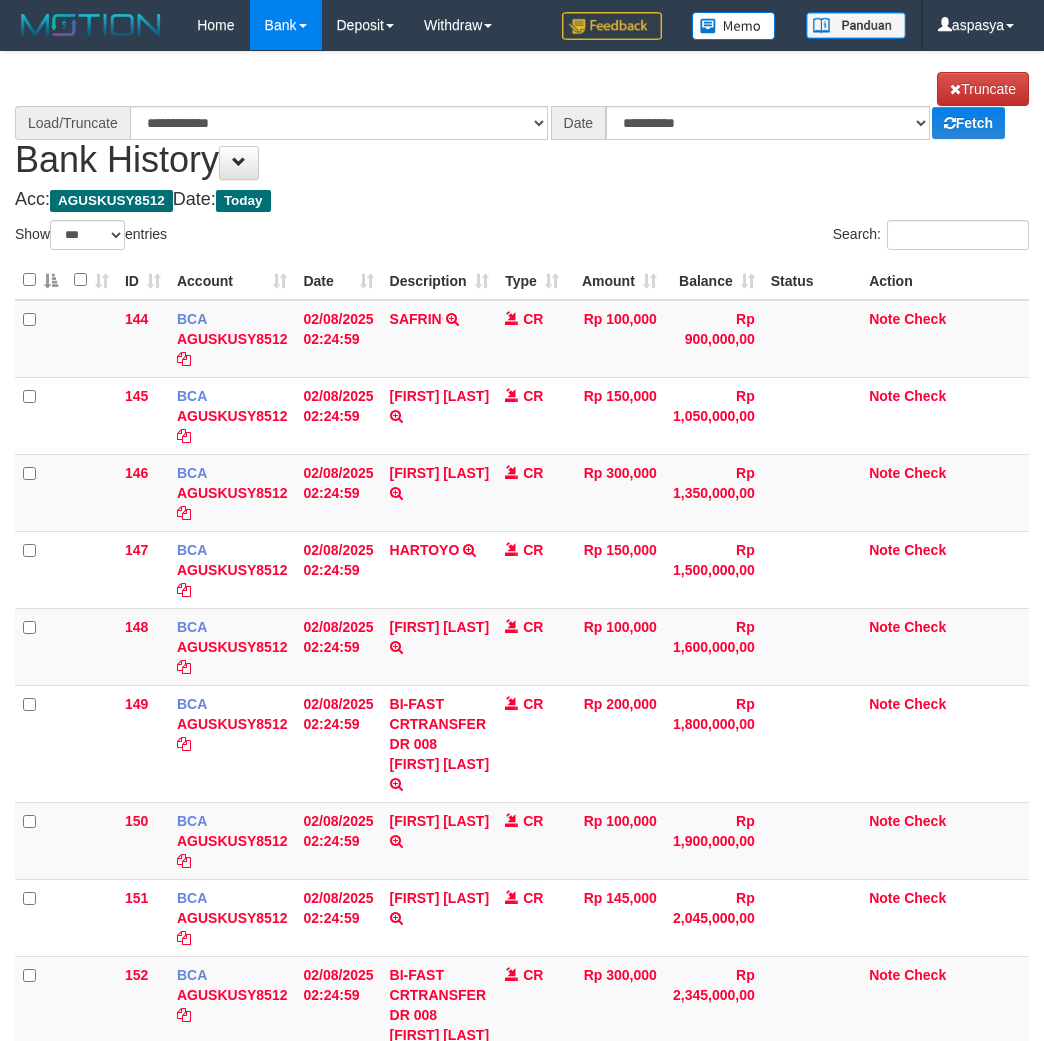 scroll, scrollTop: 0, scrollLeft: 0, axis: both 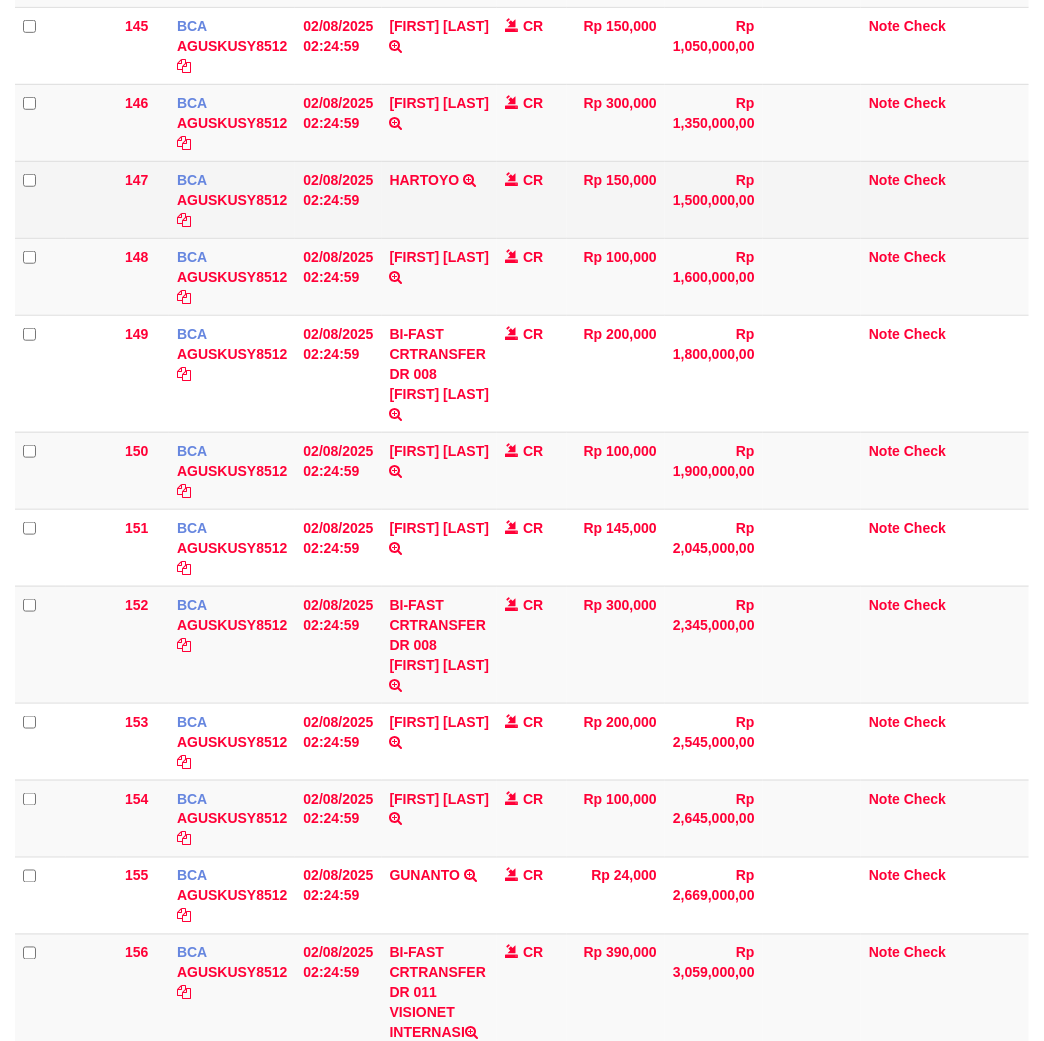 select on "****" 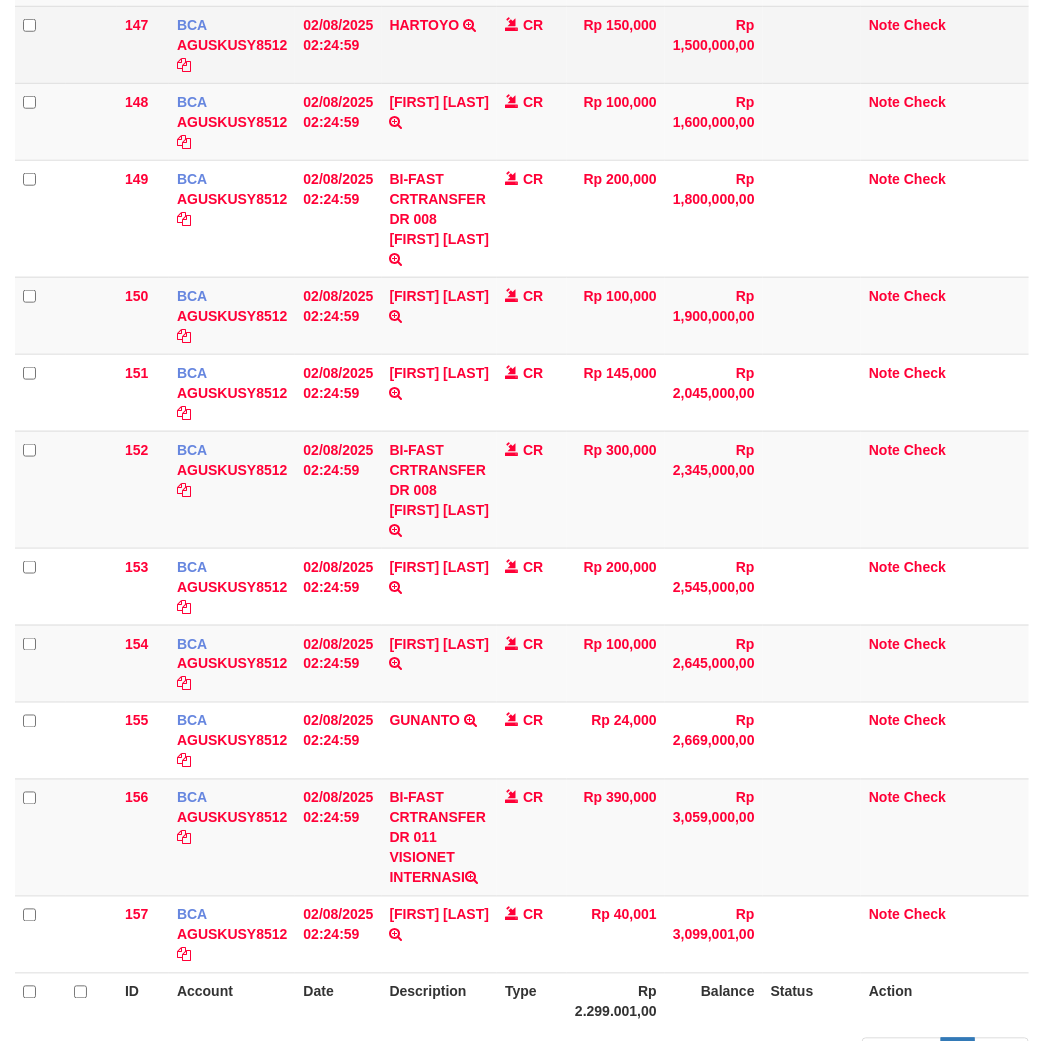 scroll, scrollTop: 0, scrollLeft: 0, axis: both 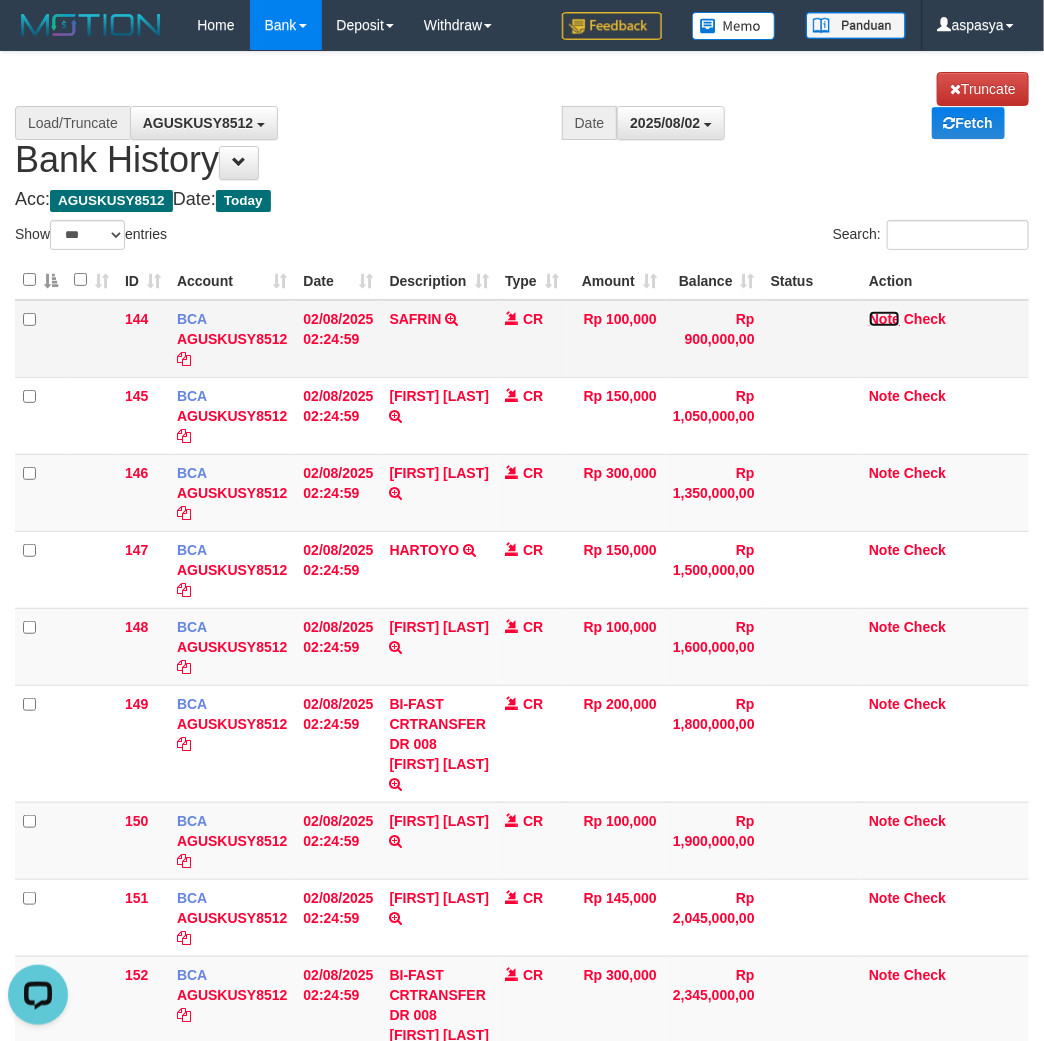 click on "Note" at bounding box center (884, 319) 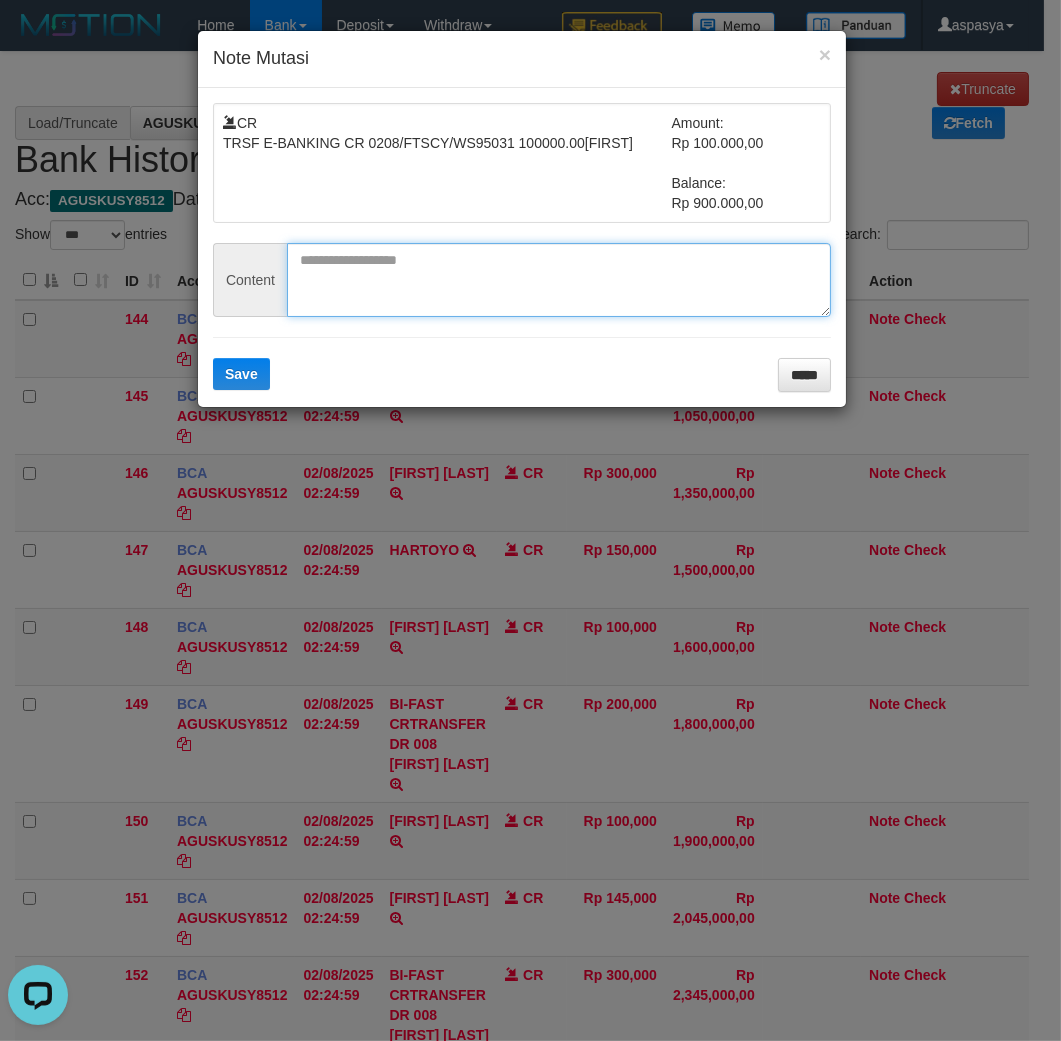 drag, startPoint x: 398, startPoint y: 281, endPoint x: 387, endPoint y: 291, distance: 14.866069 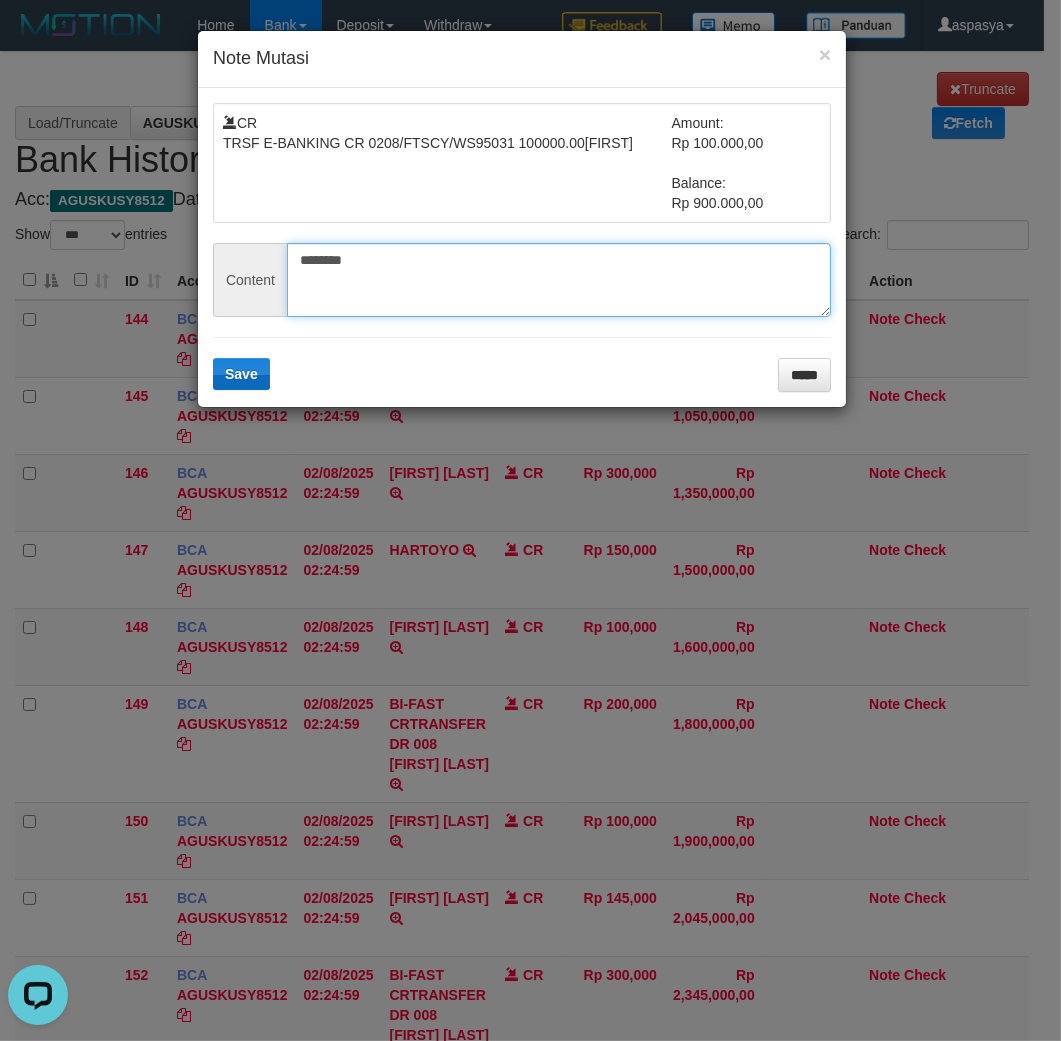 type on "********" 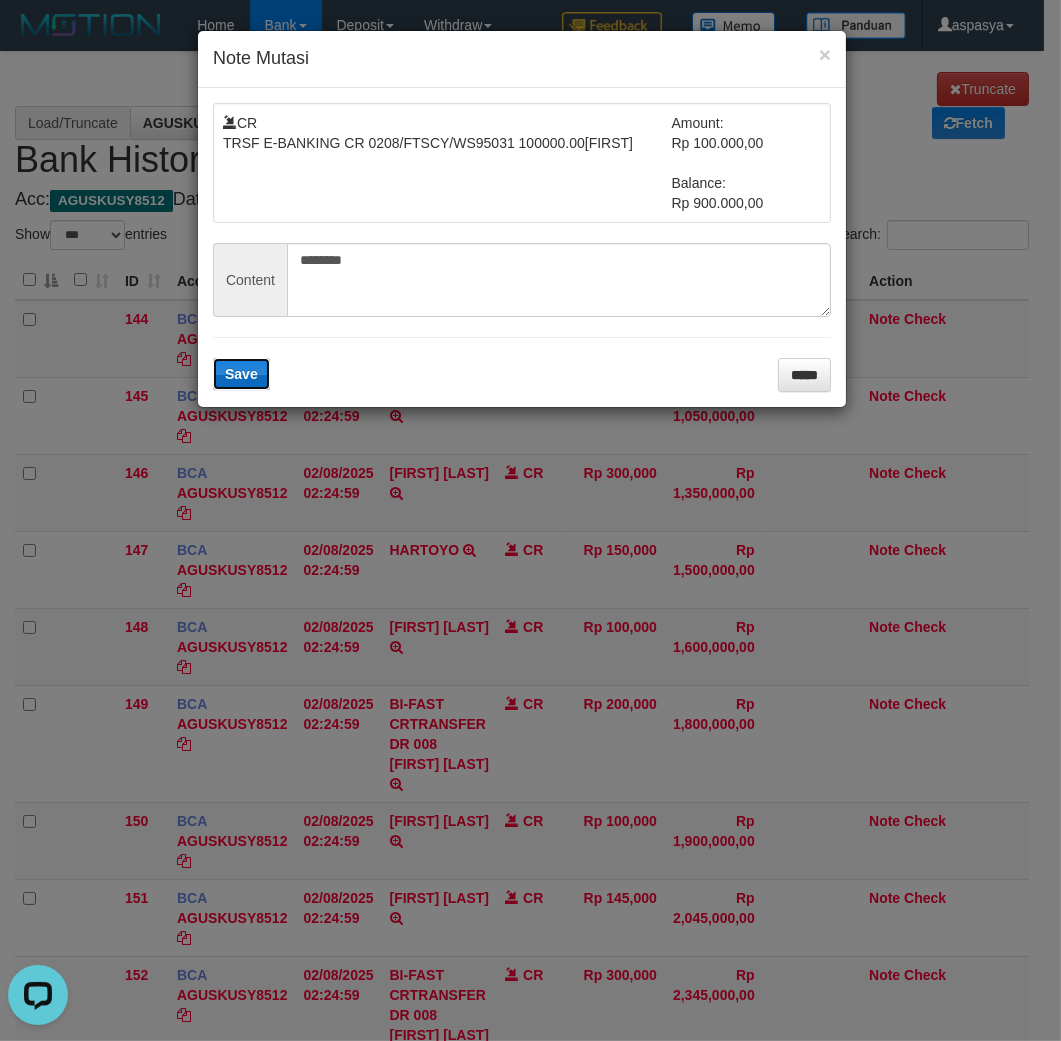 click on "Save" at bounding box center [241, 374] 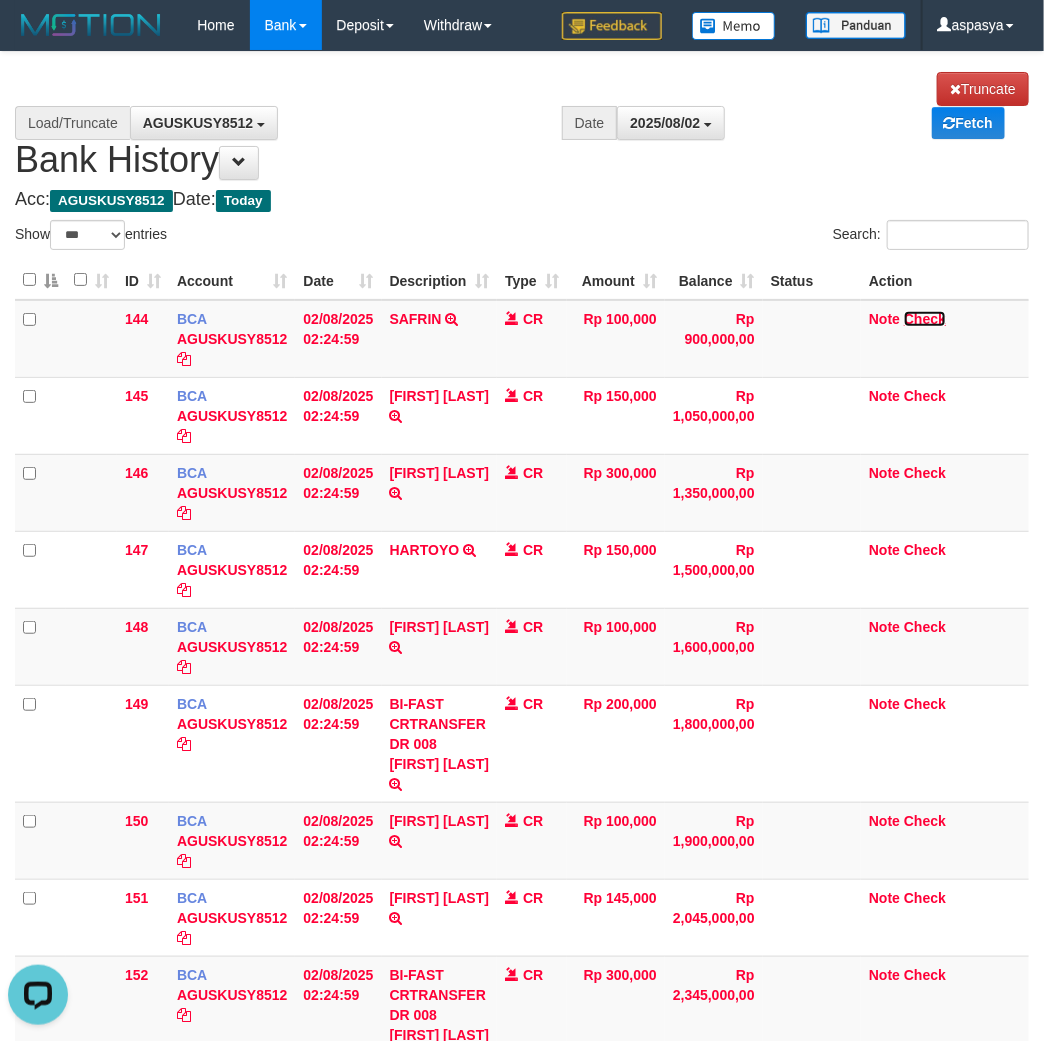 click on "Check" at bounding box center (925, 319) 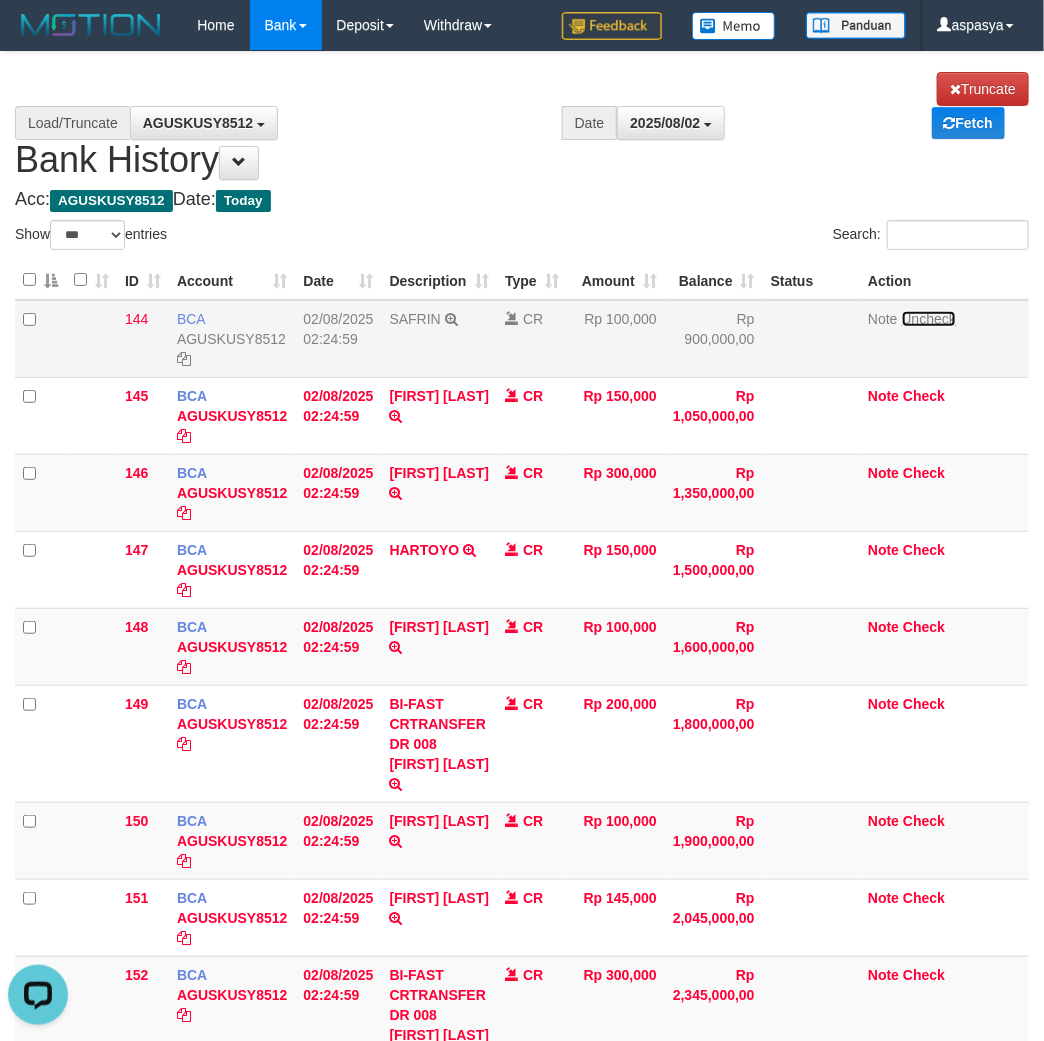 scroll, scrollTop: 185, scrollLeft: 0, axis: vertical 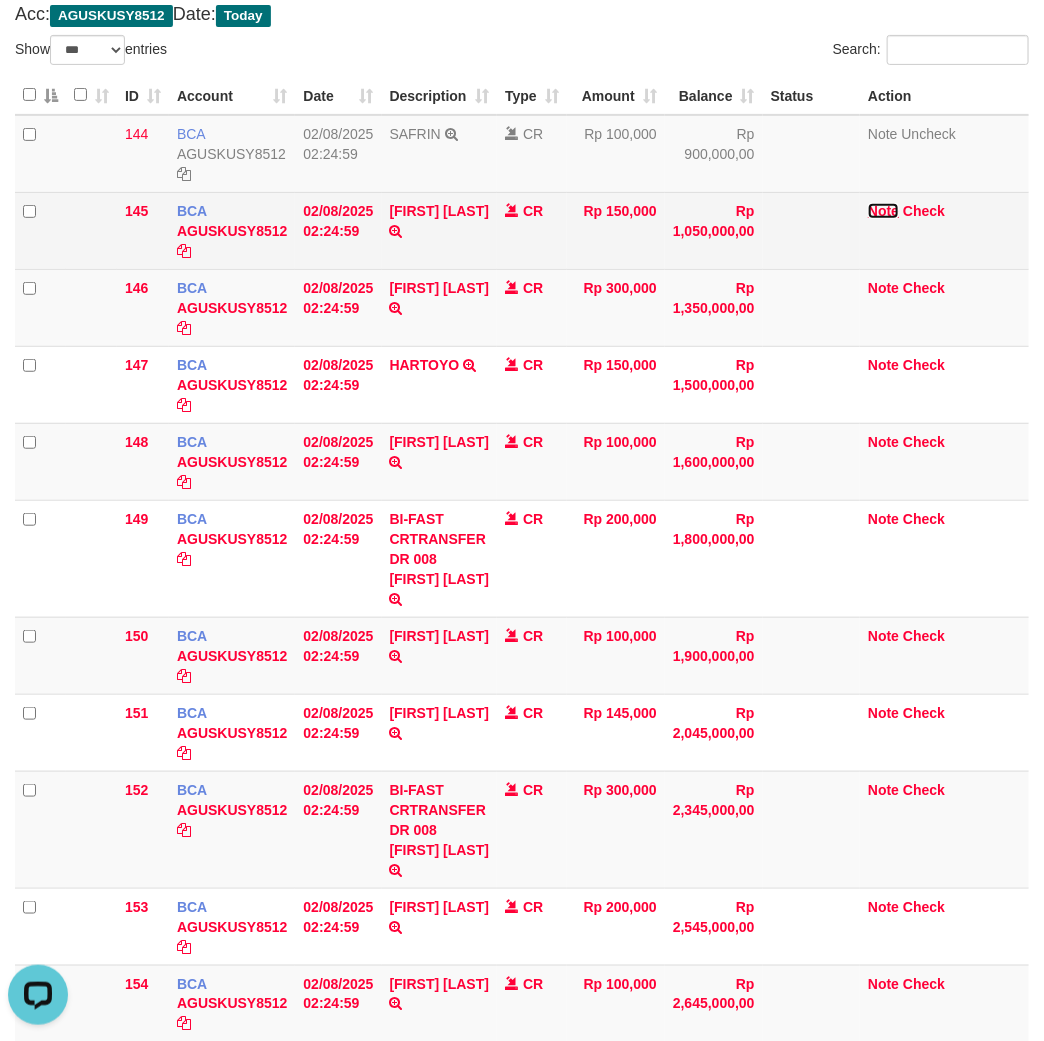 click on "Note" at bounding box center (883, 211) 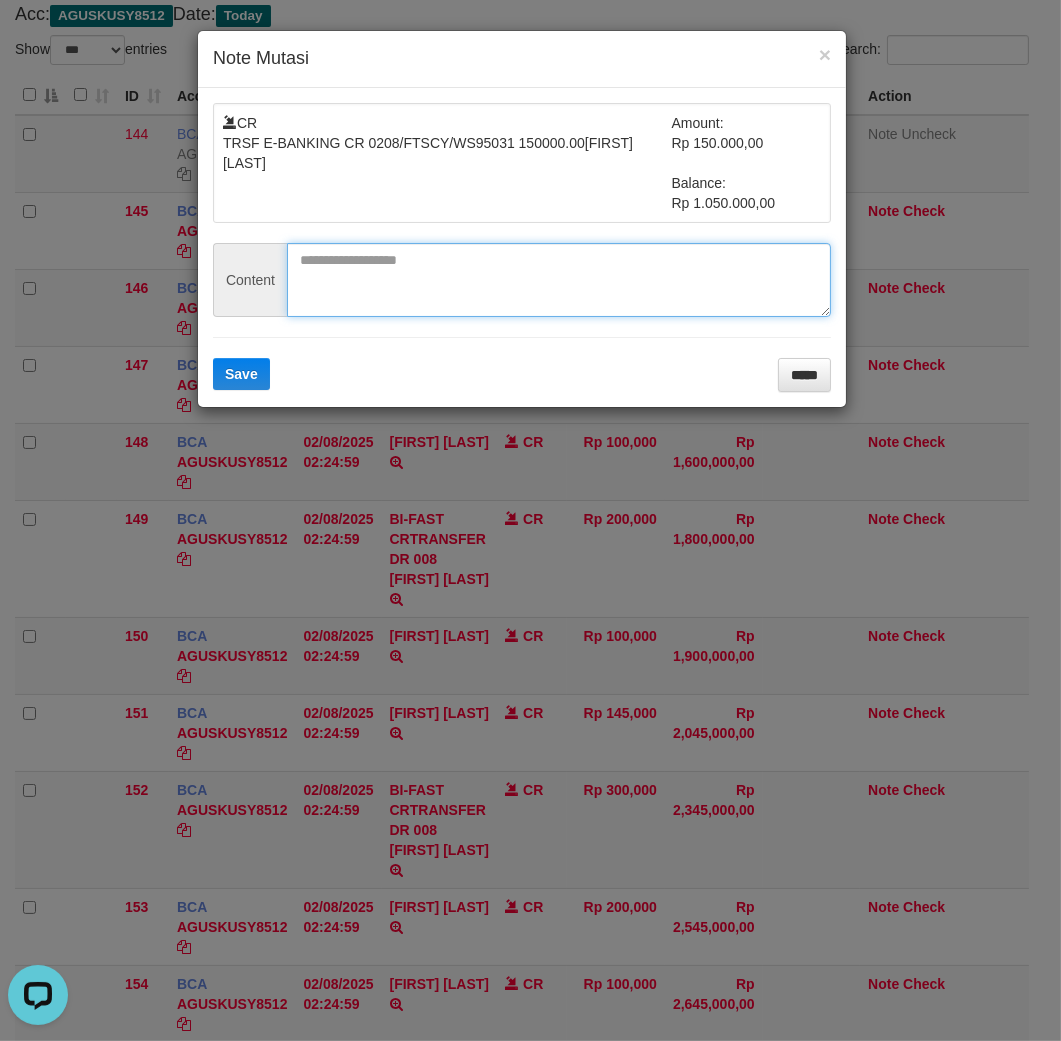 drag, startPoint x: 405, startPoint y: 244, endPoint x: 315, endPoint y: 316, distance: 115.25623 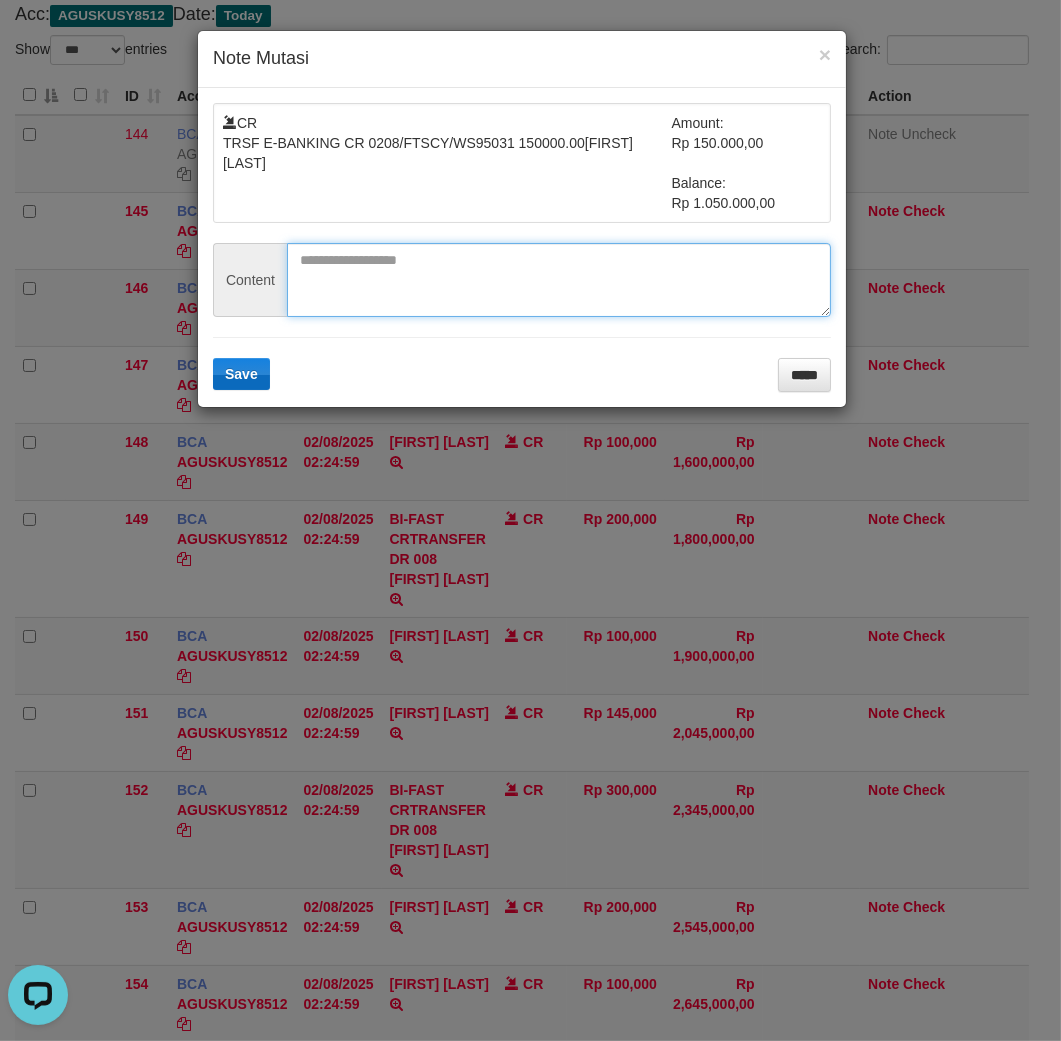 paste on "**********" 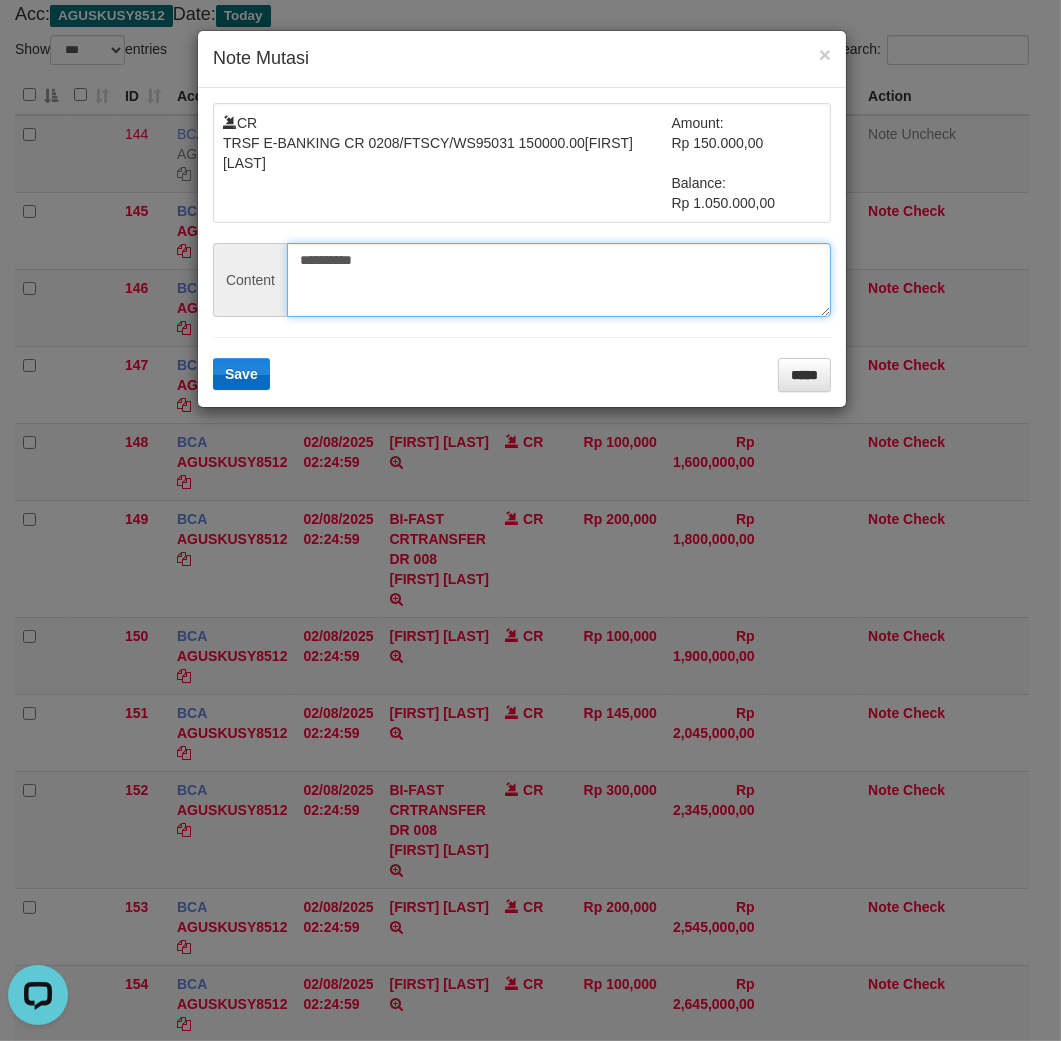type on "**********" 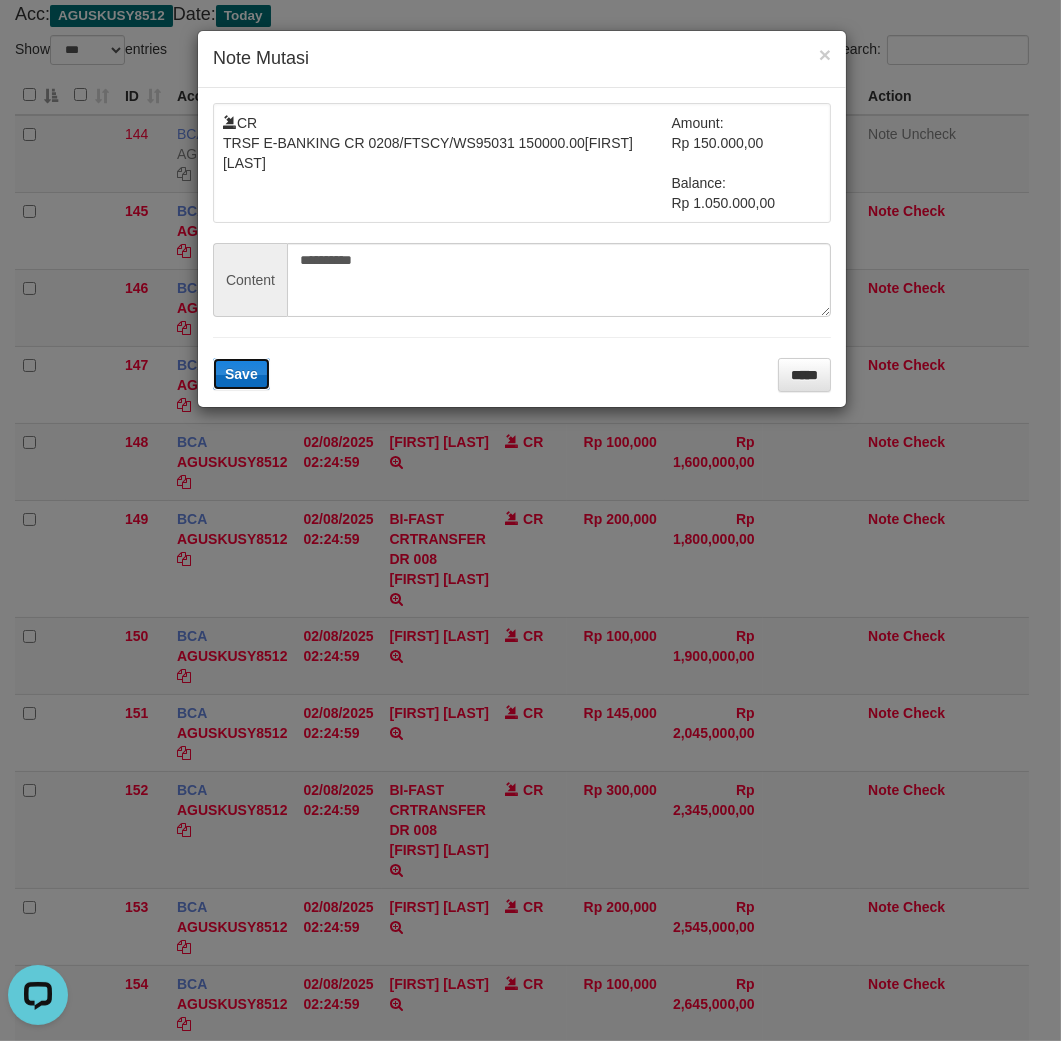 click on "Save" at bounding box center (241, 374) 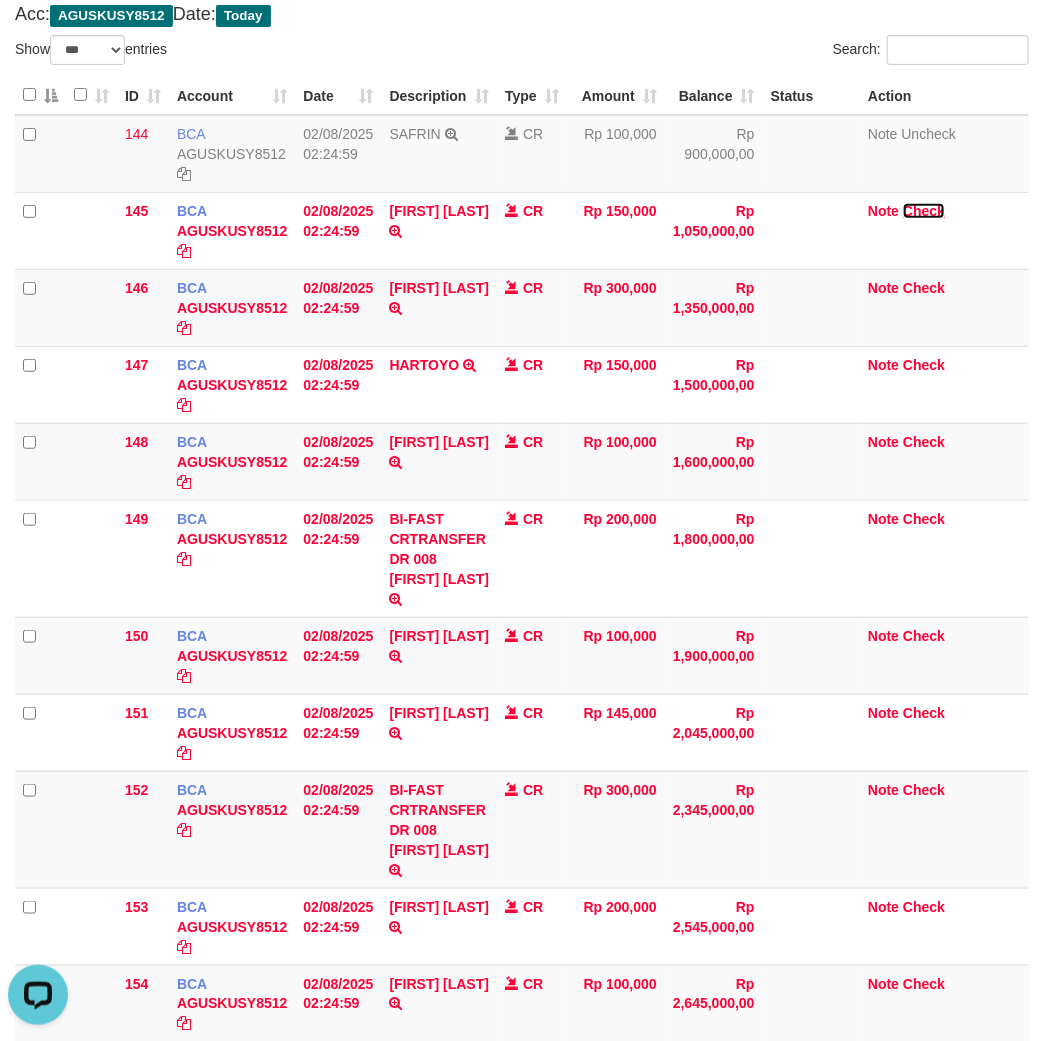 click on "Check" at bounding box center [924, 211] 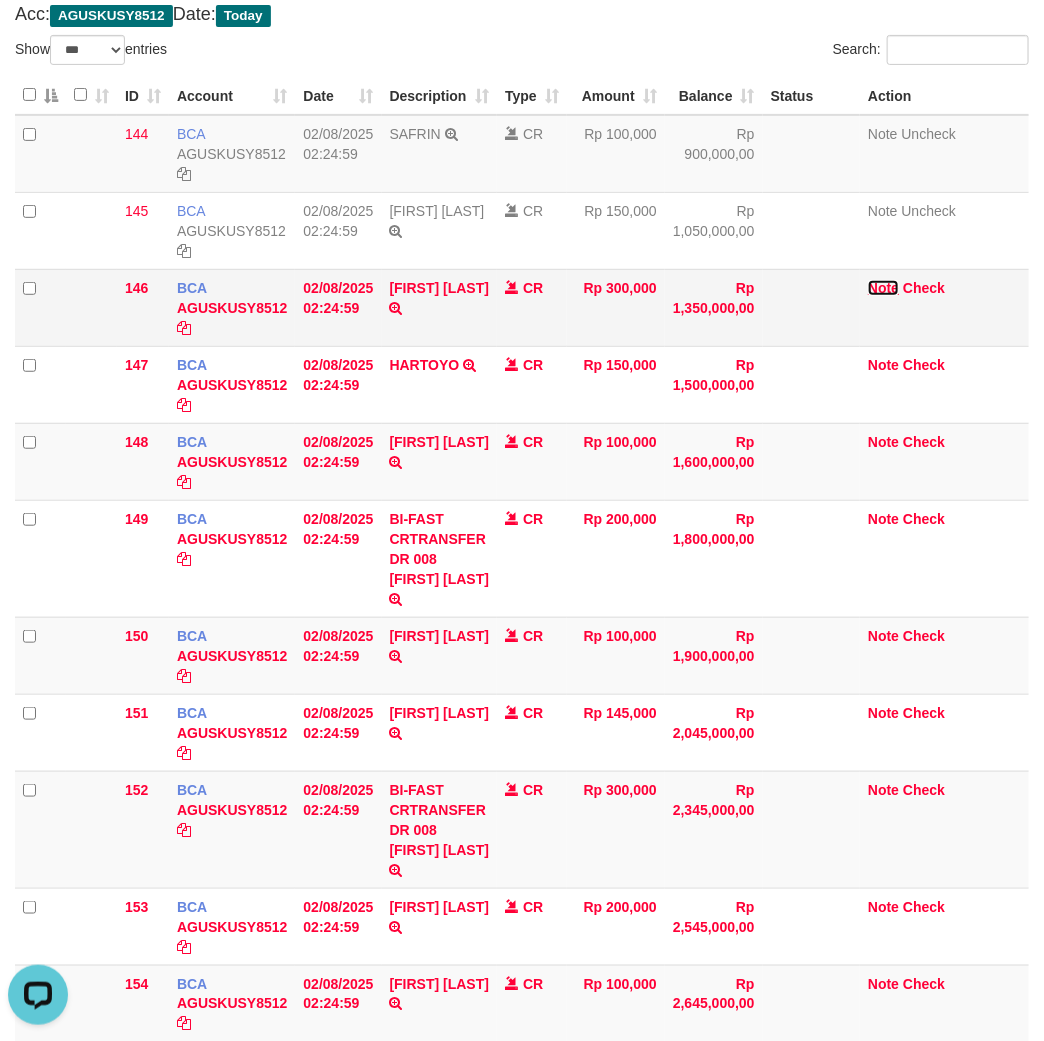 click on "Note" at bounding box center [883, 288] 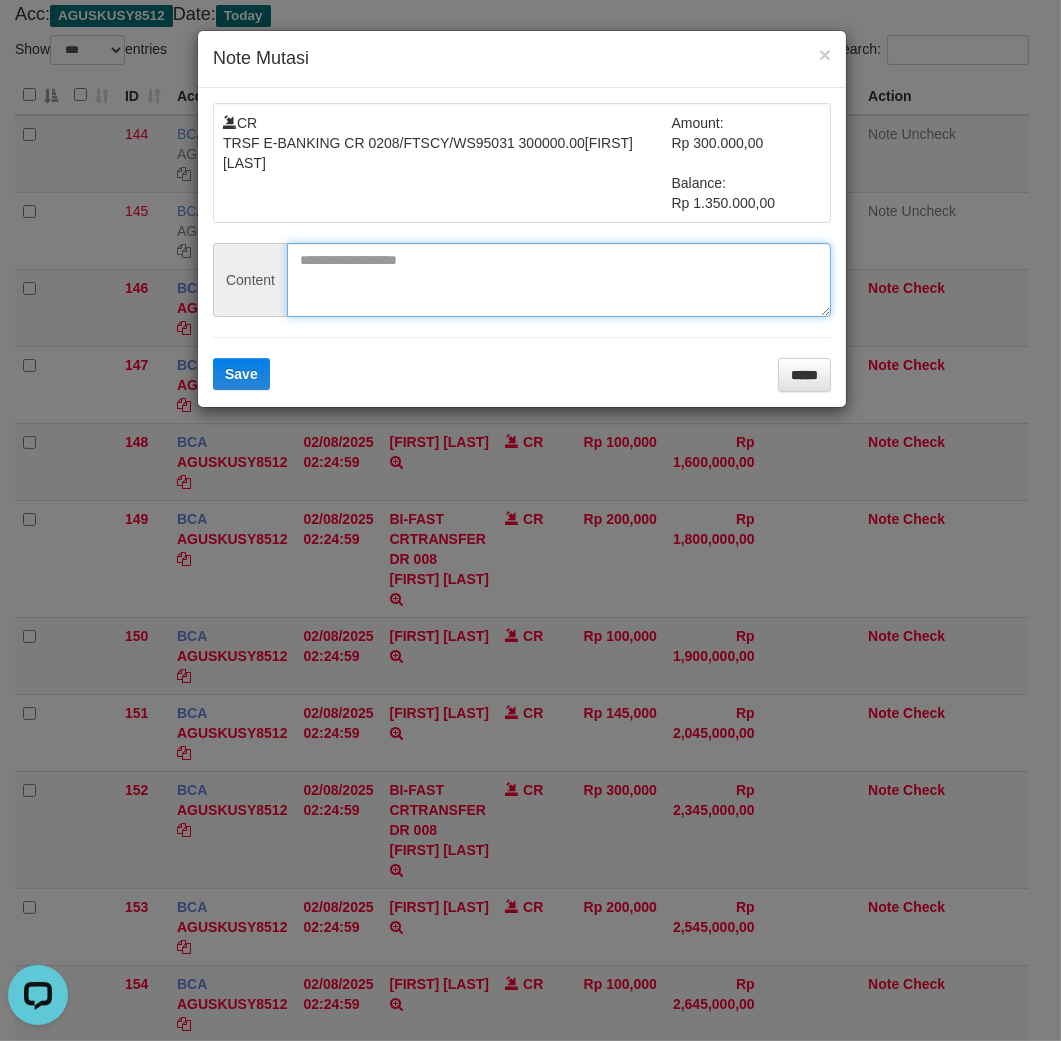 click at bounding box center (559, 280) 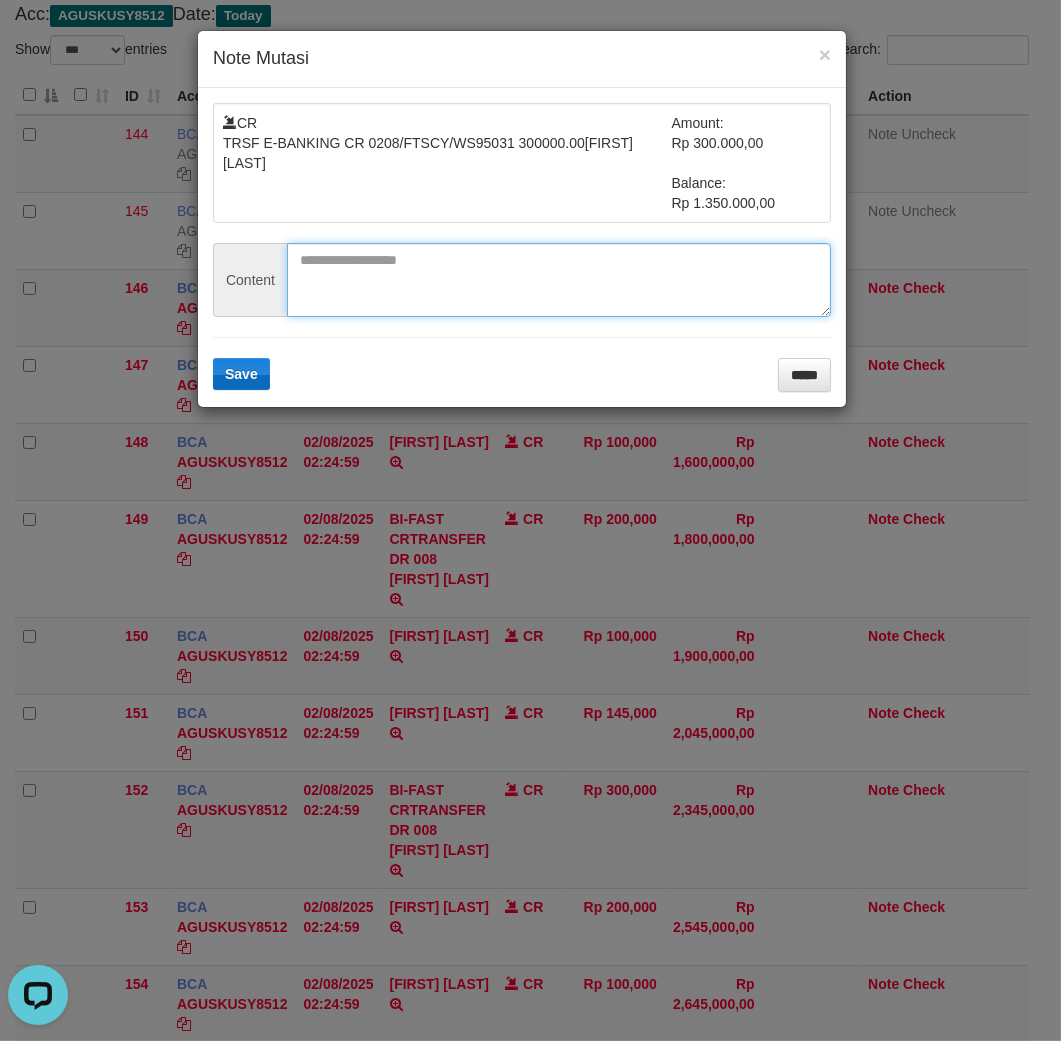 paste on "**********" 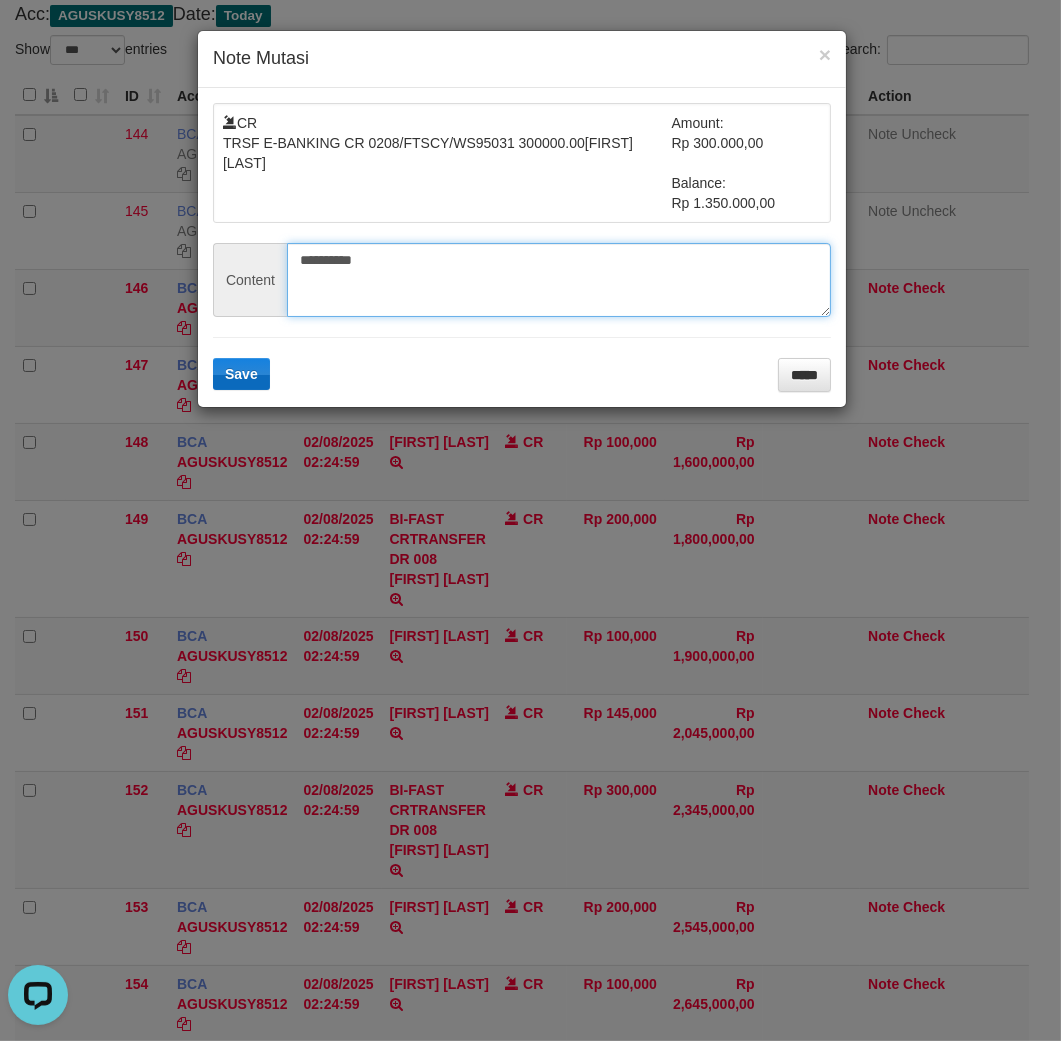 type on "**********" 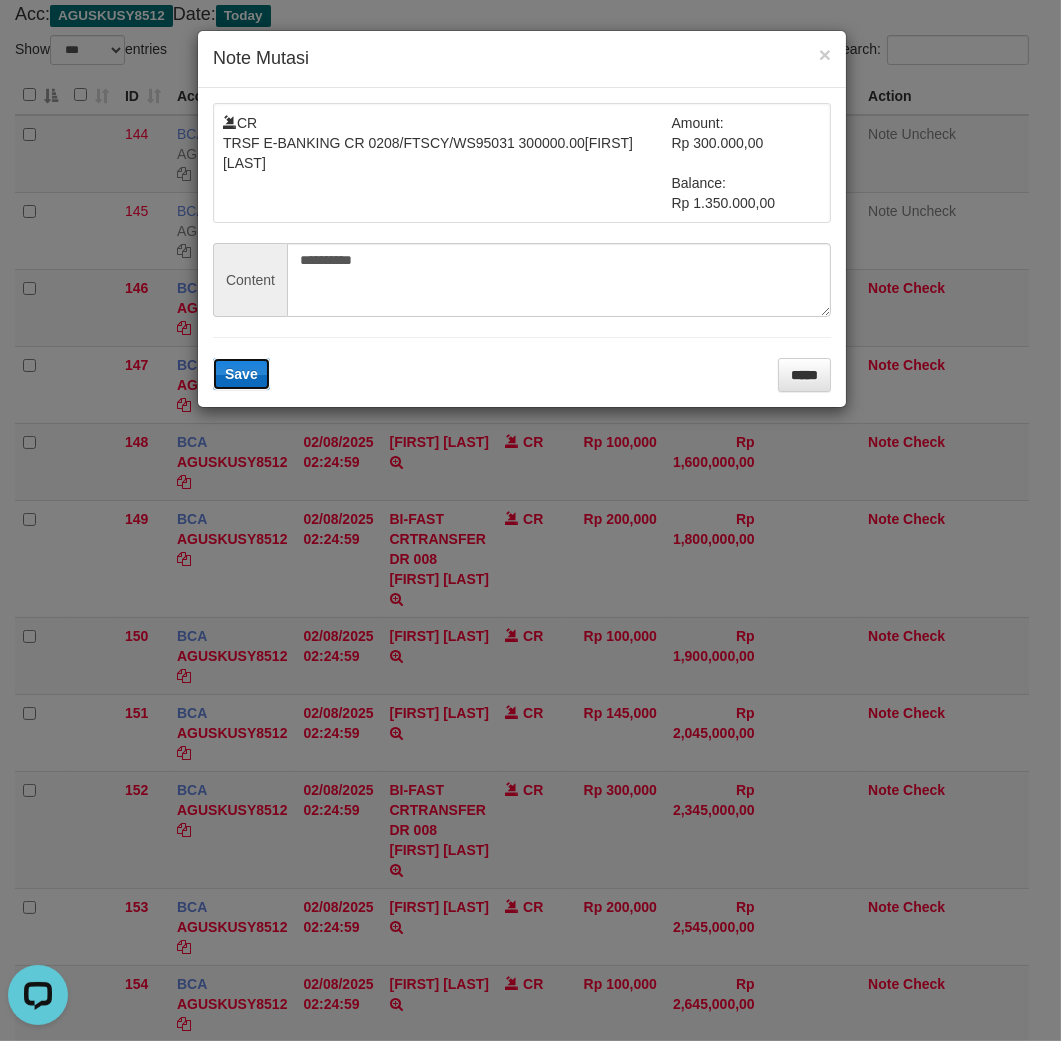 click on "Save" at bounding box center (241, 374) 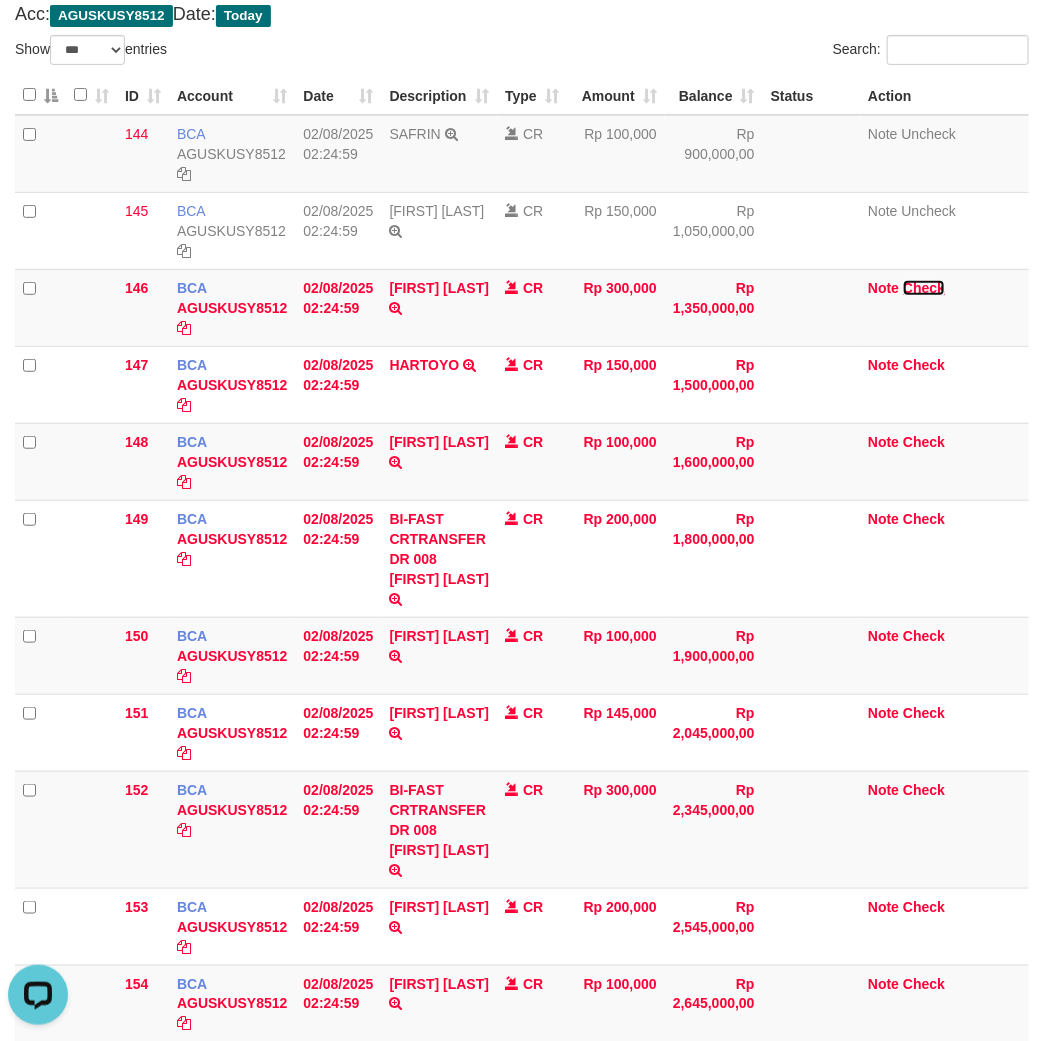 click on "Check" at bounding box center (924, 288) 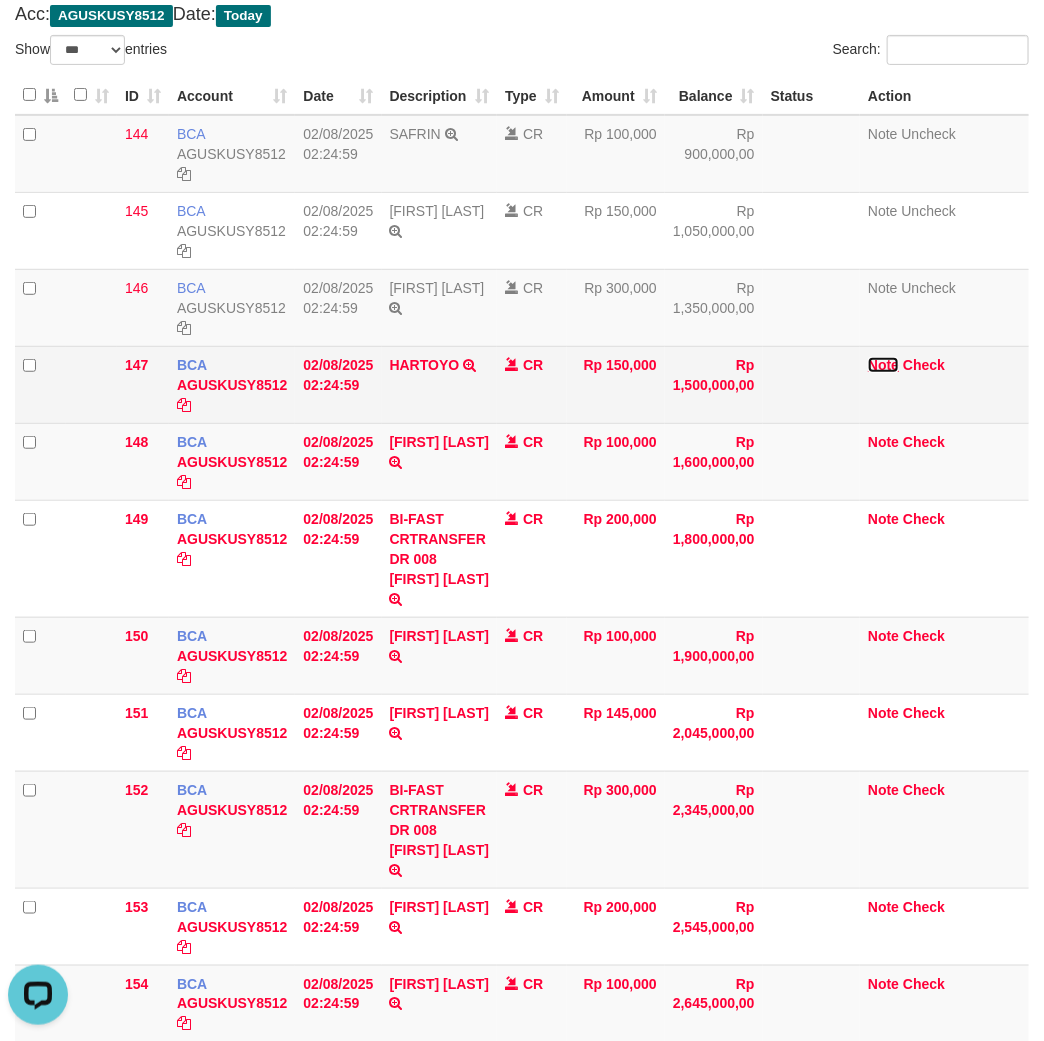 click on "Note" at bounding box center [883, 365] 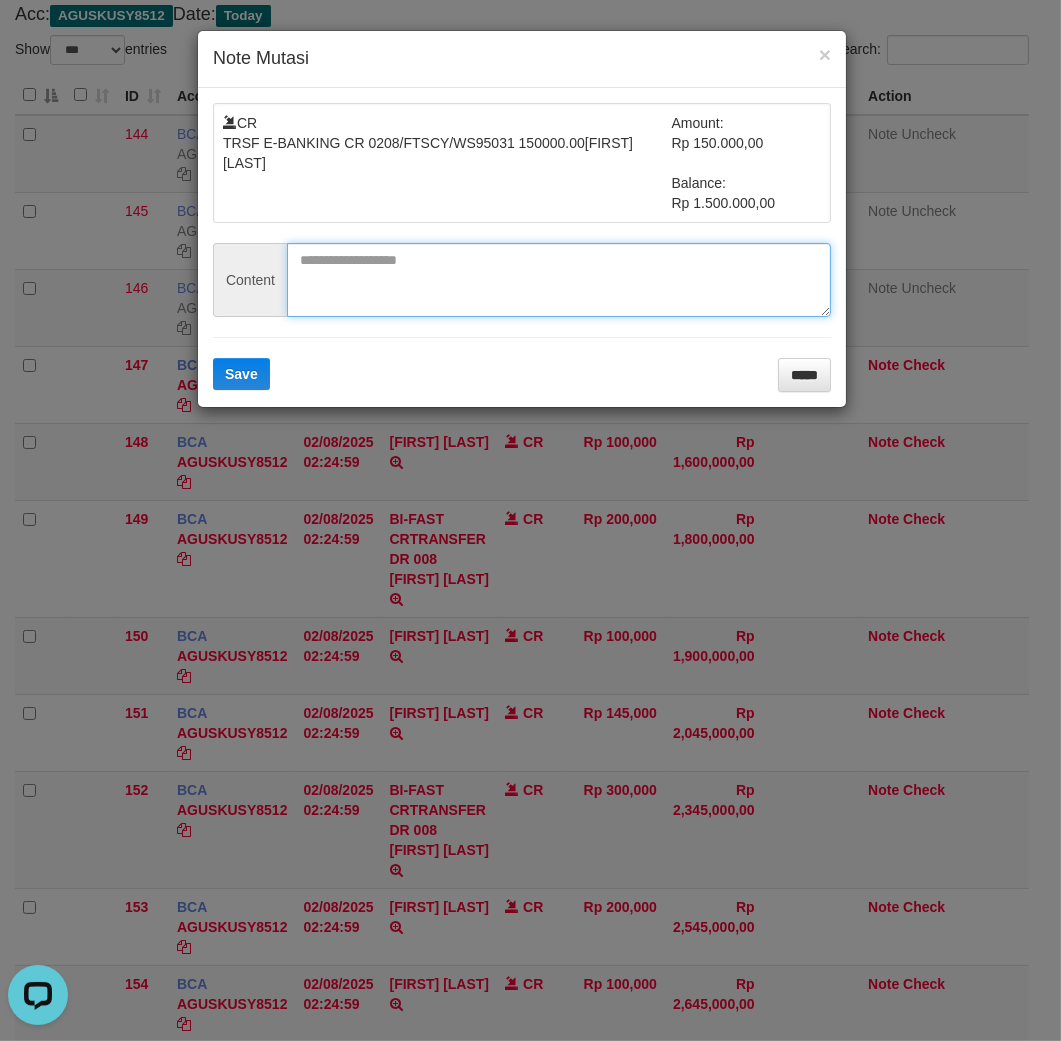 click at bounding box center (559, 280) 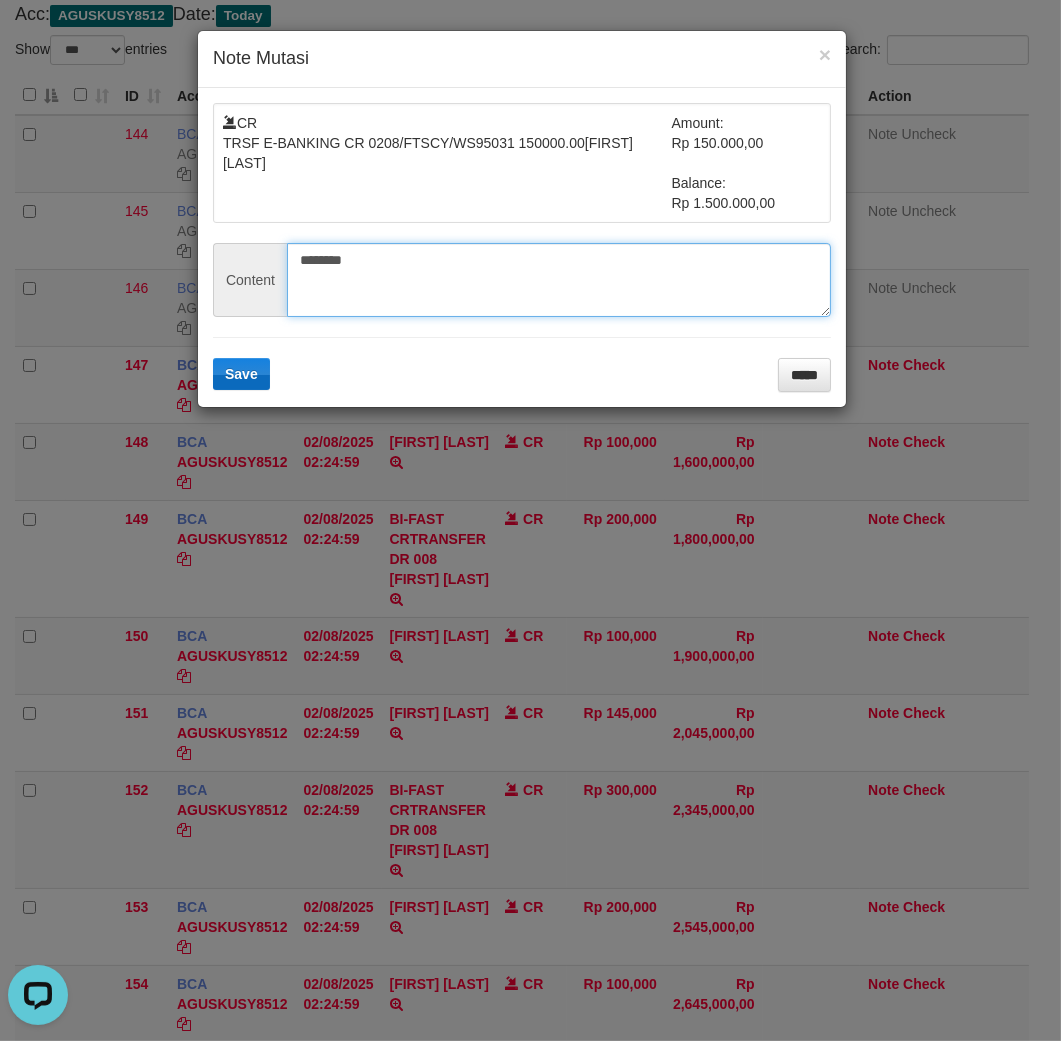 type on "********" 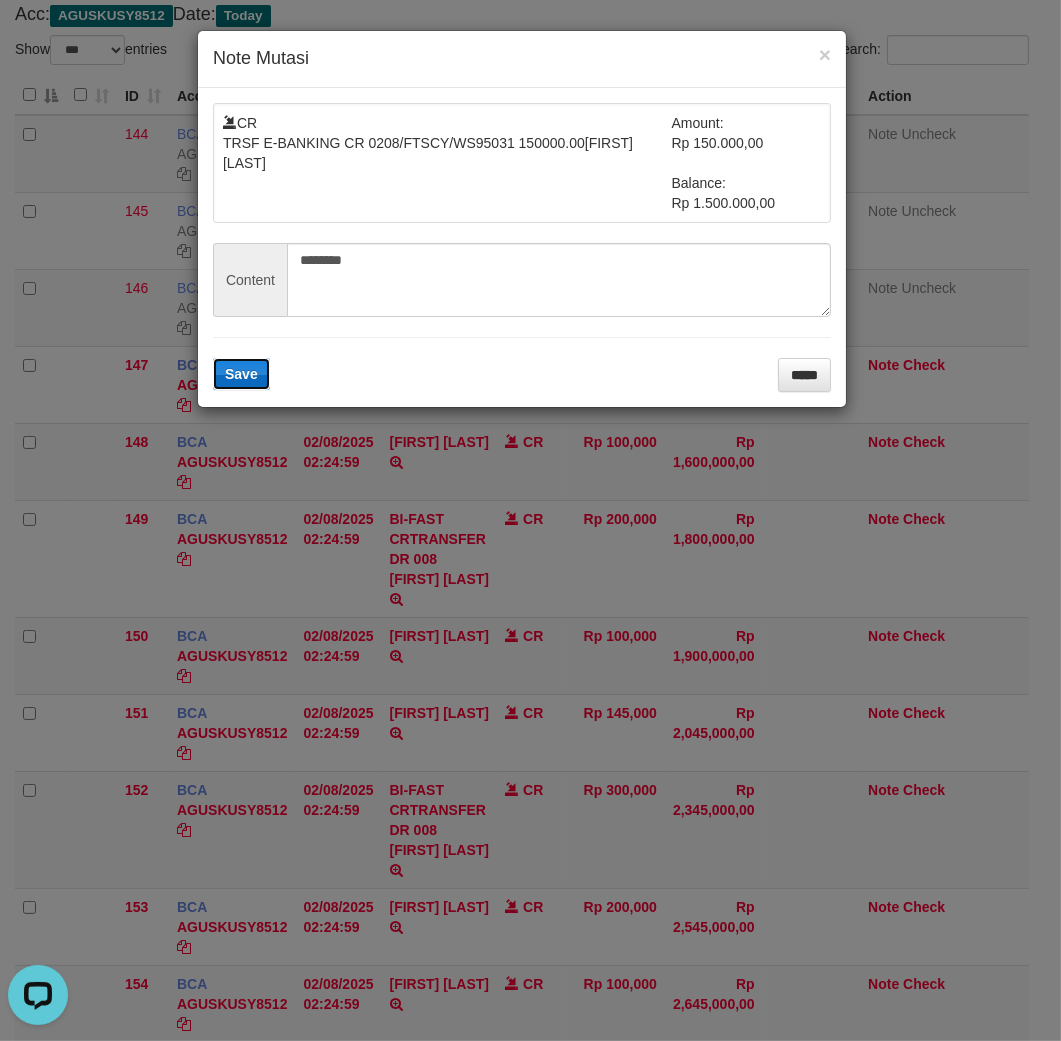 click on "Save" at bounding box center [241, 374] 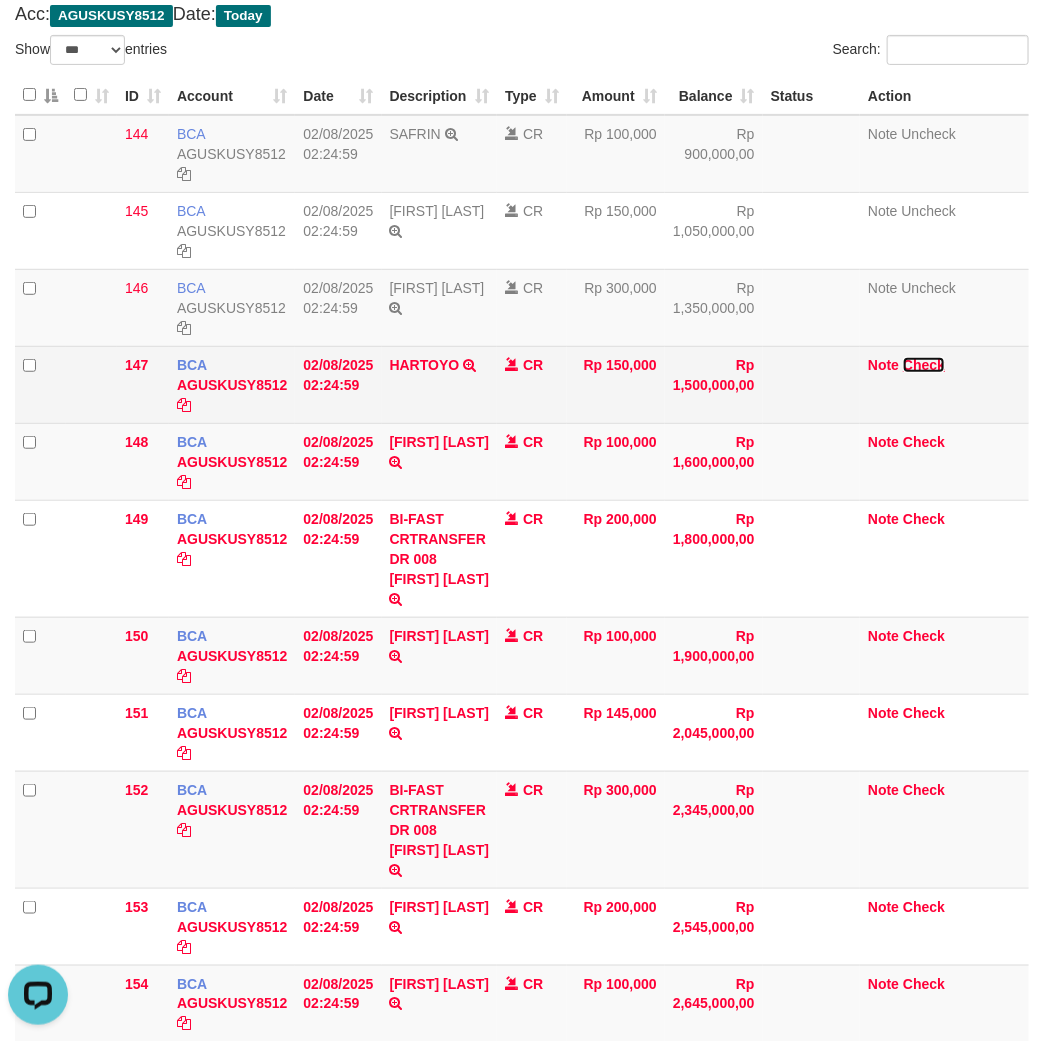 click on "Check" at bounding box center (924, 365) 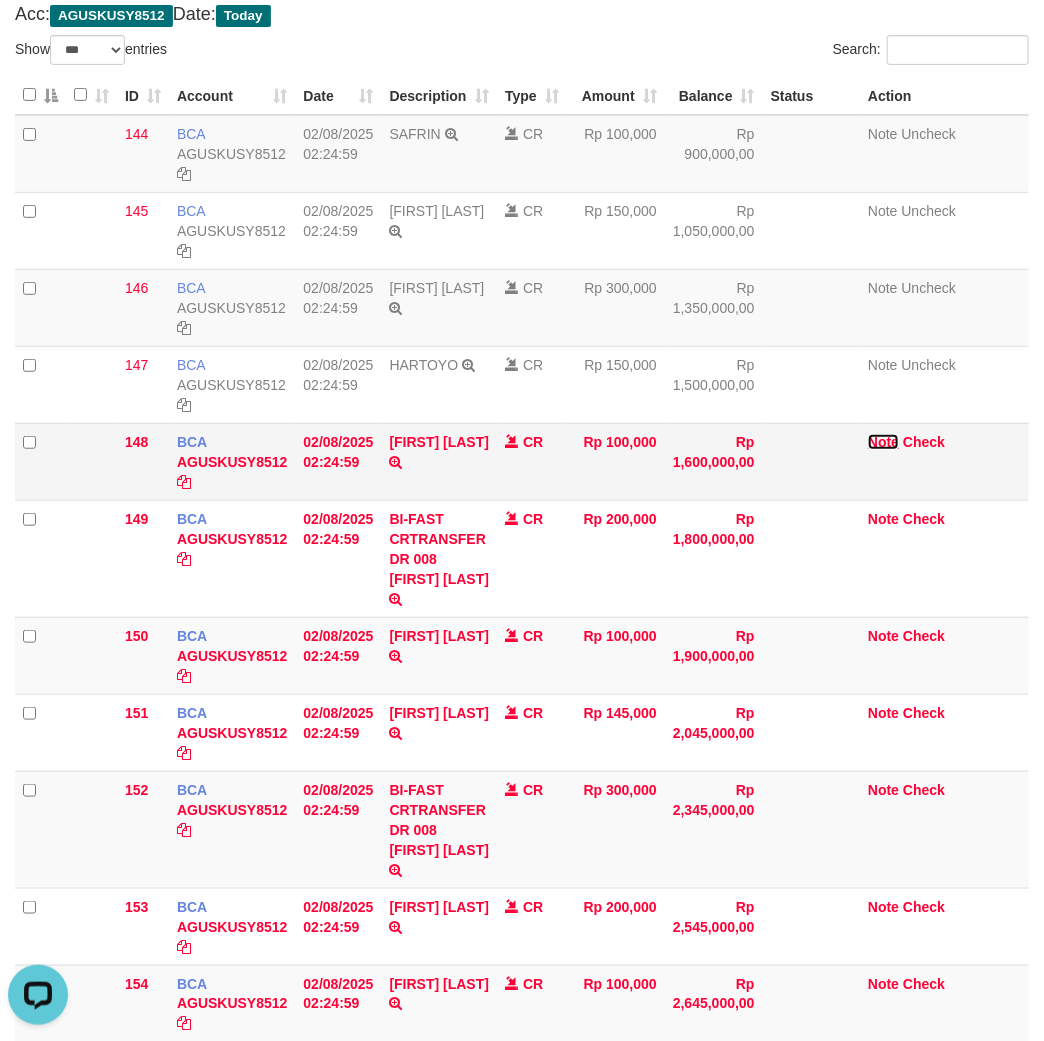 click on "Note" at bounding box center [883, 442] 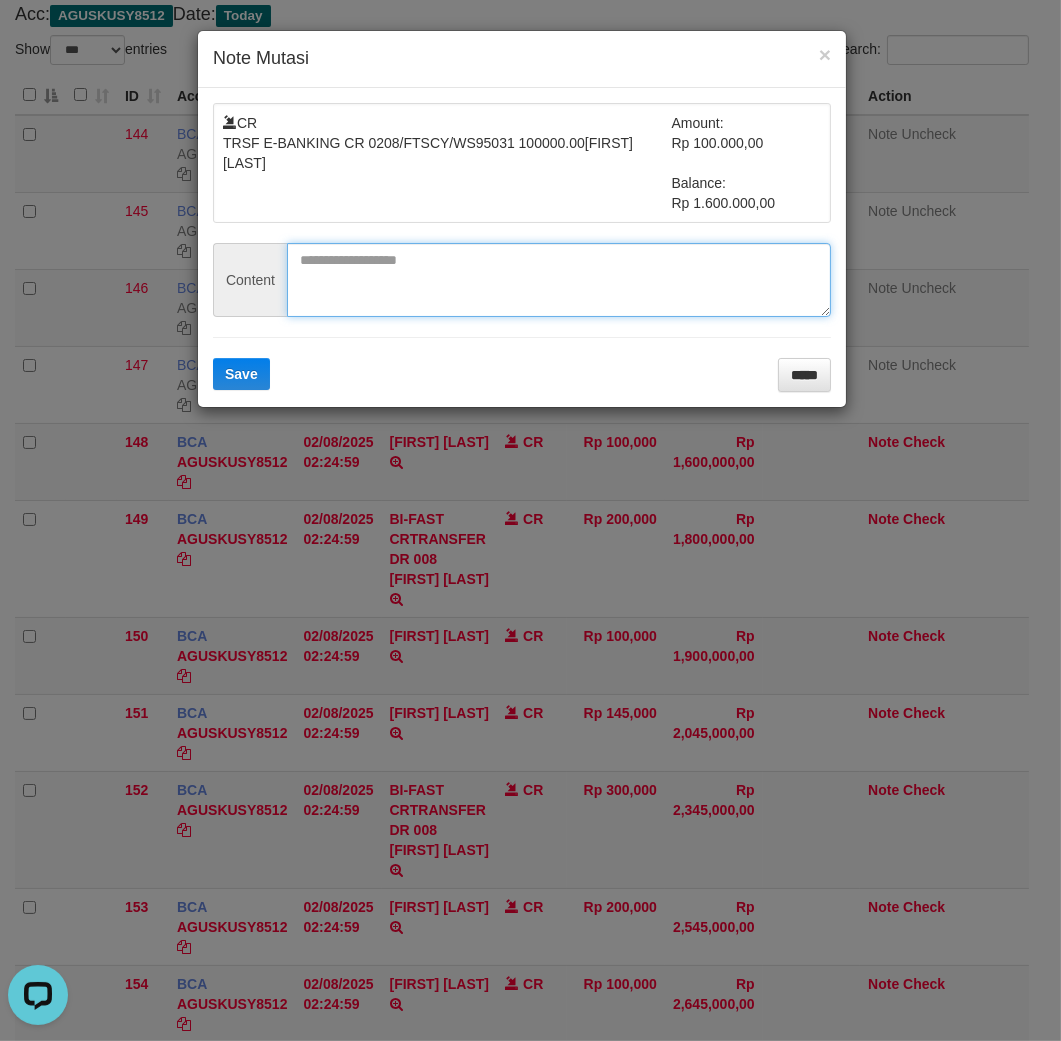 click at bounding box center (559, 280) 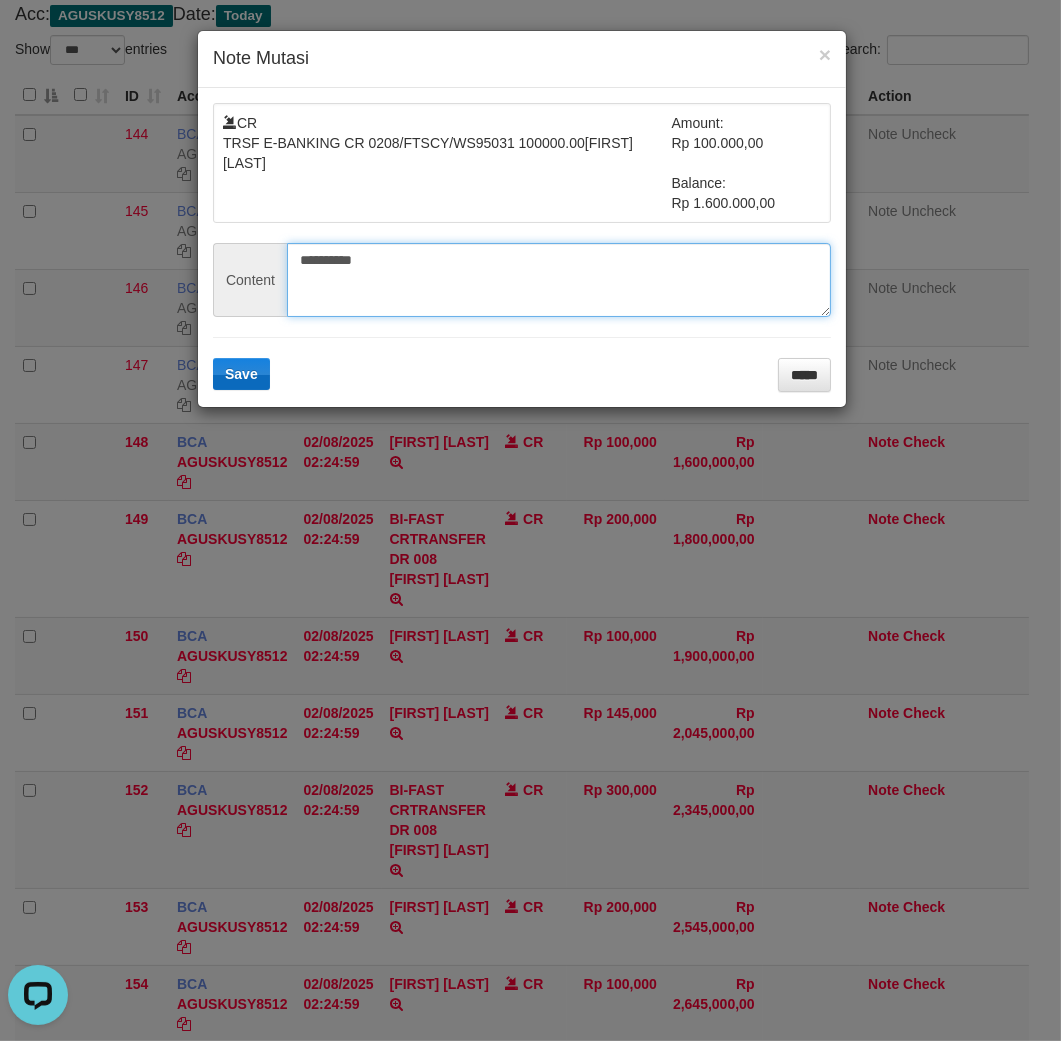type on "**********" 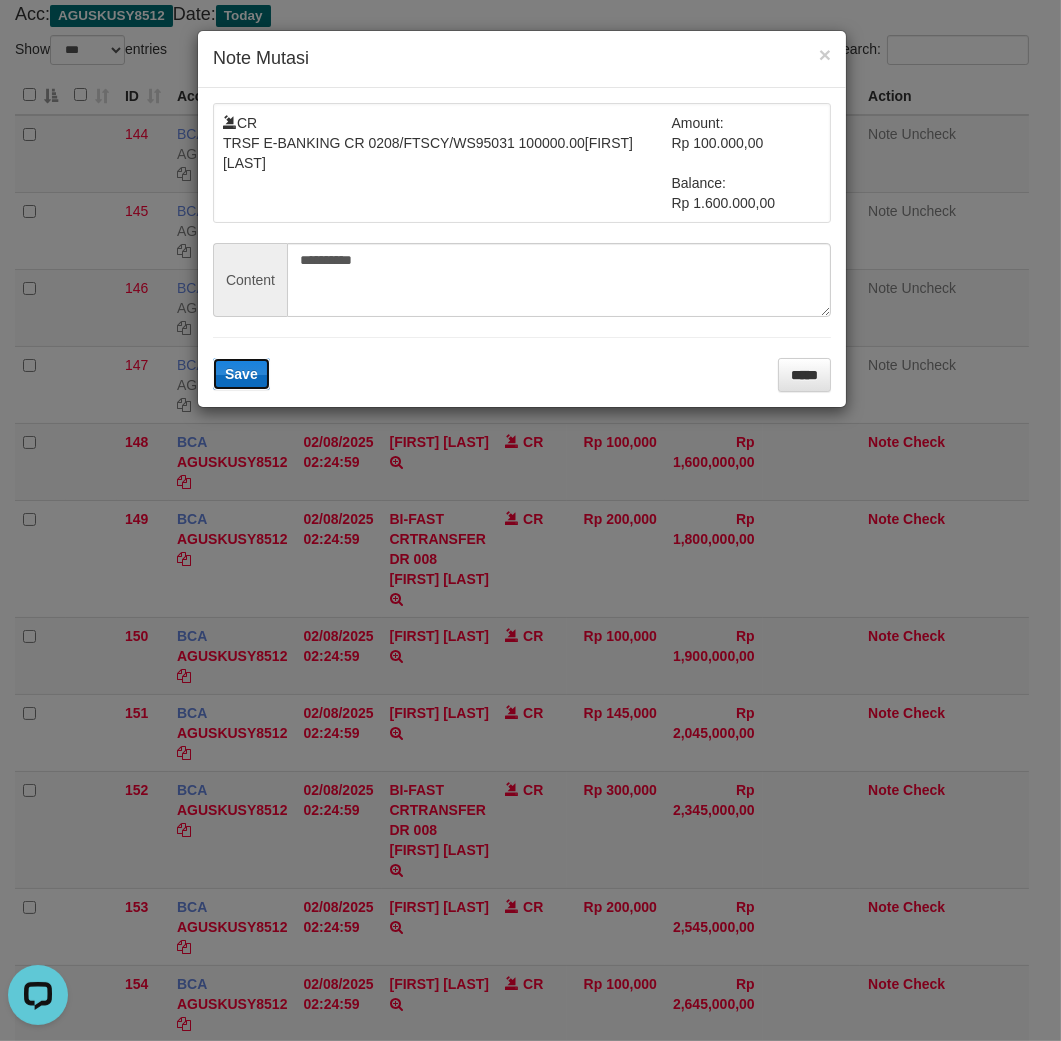 click on "Save" at bounding box center (241, 374) 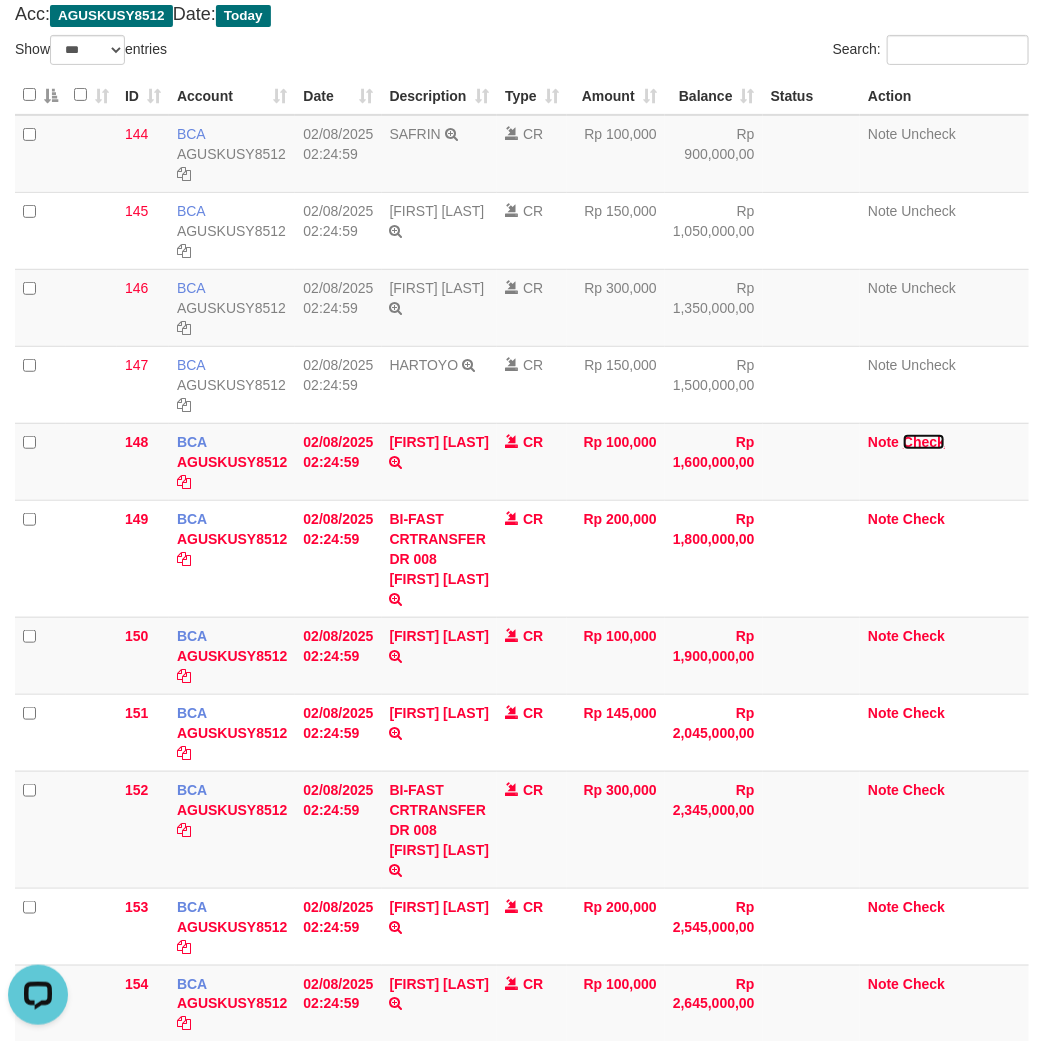 click on "Check" at bounding box center (924, 442) 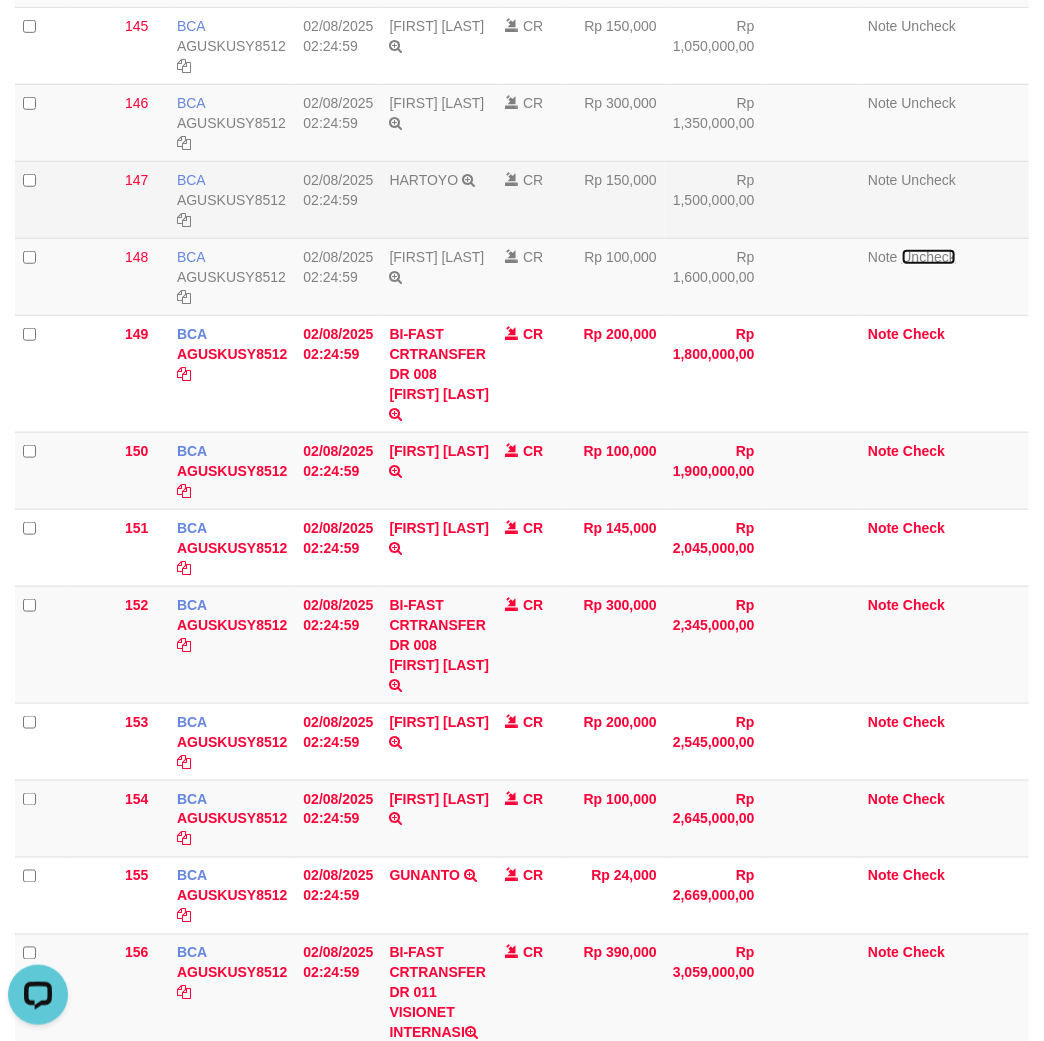 scroll, scrollTop: 555, scrollLeft: 0, axis: vertical 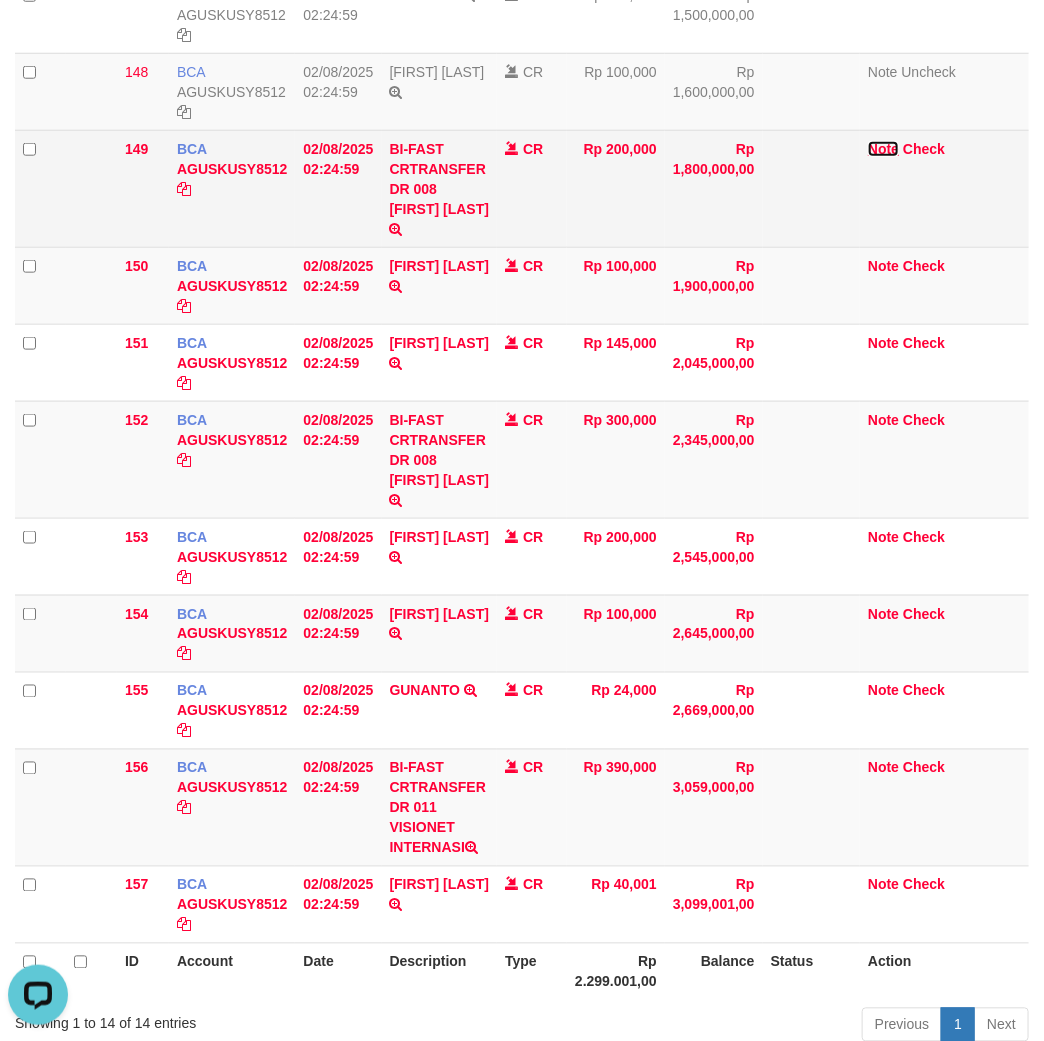 click on "Note" at bounding box center [883, 149] 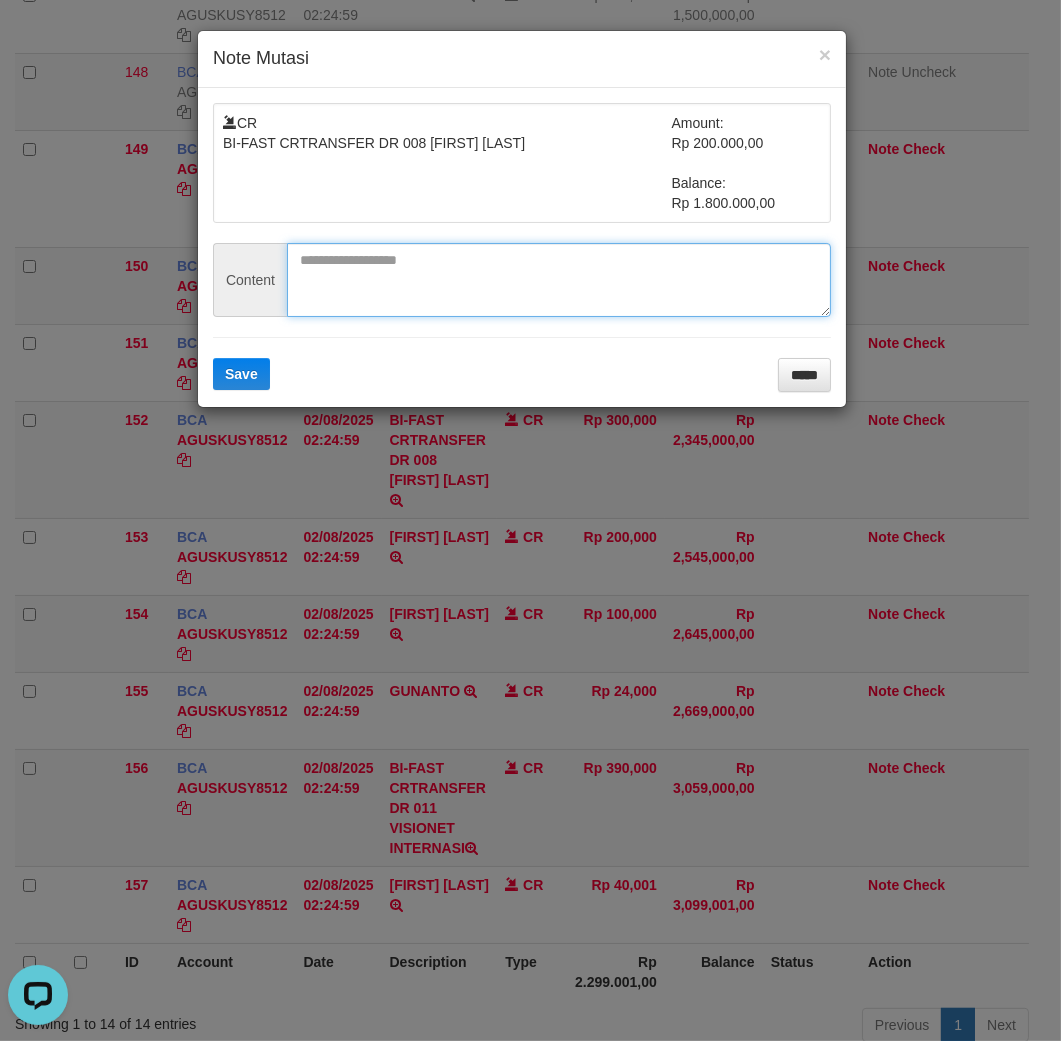 drag, startPoint x: 348, startPoint y: 272, endPoint x: 226, endPoint y: 384, distance: 165.61401 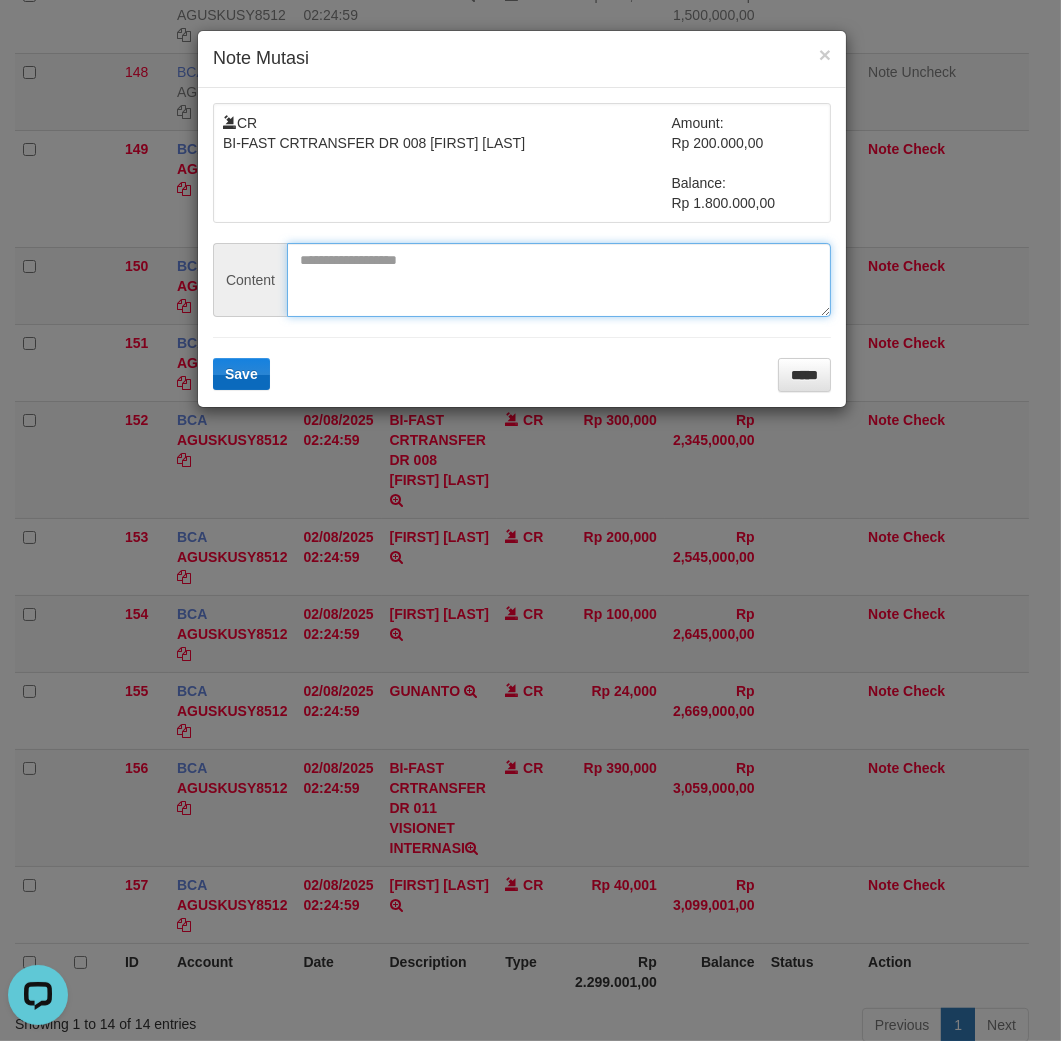 paste on "*******" 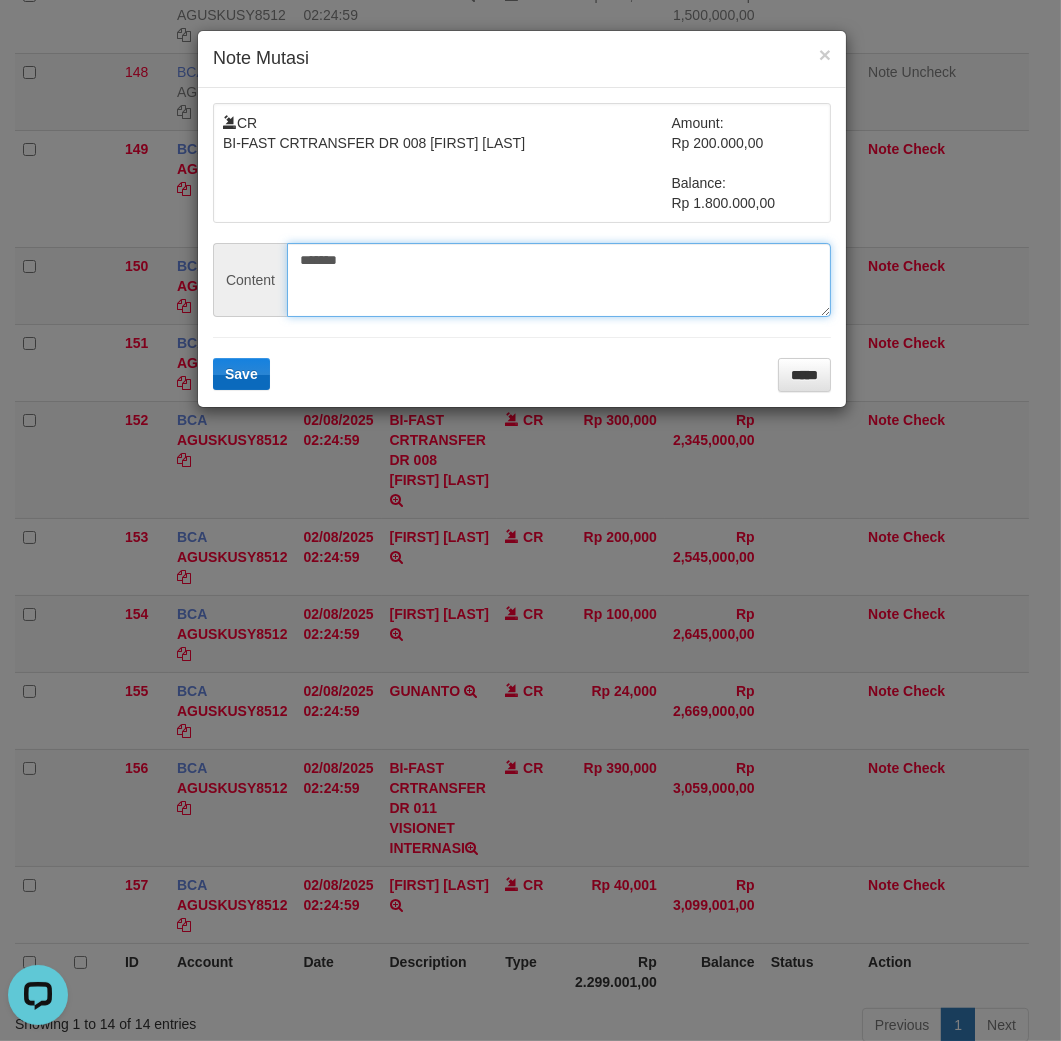 type on "*******" 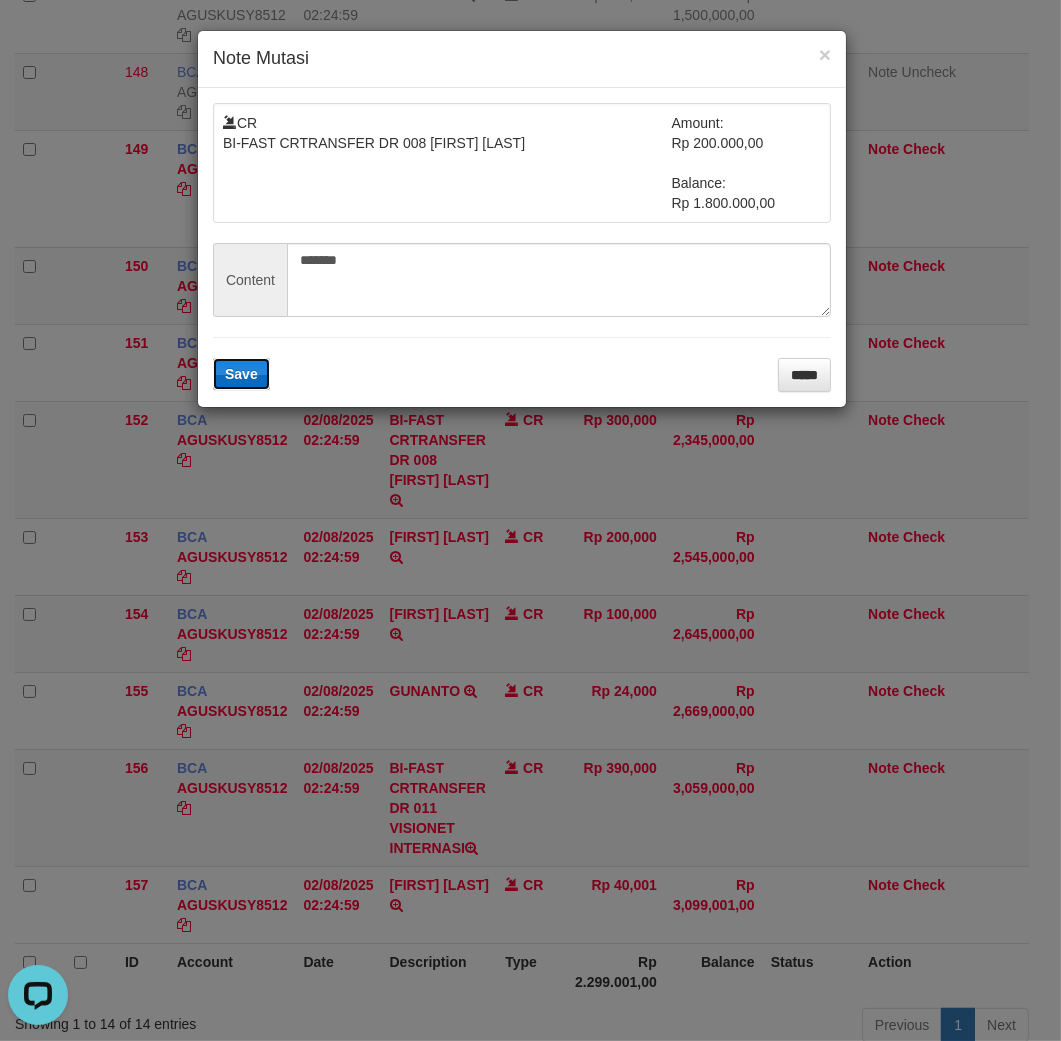 click on "Save" at bounding box center [241, 374] 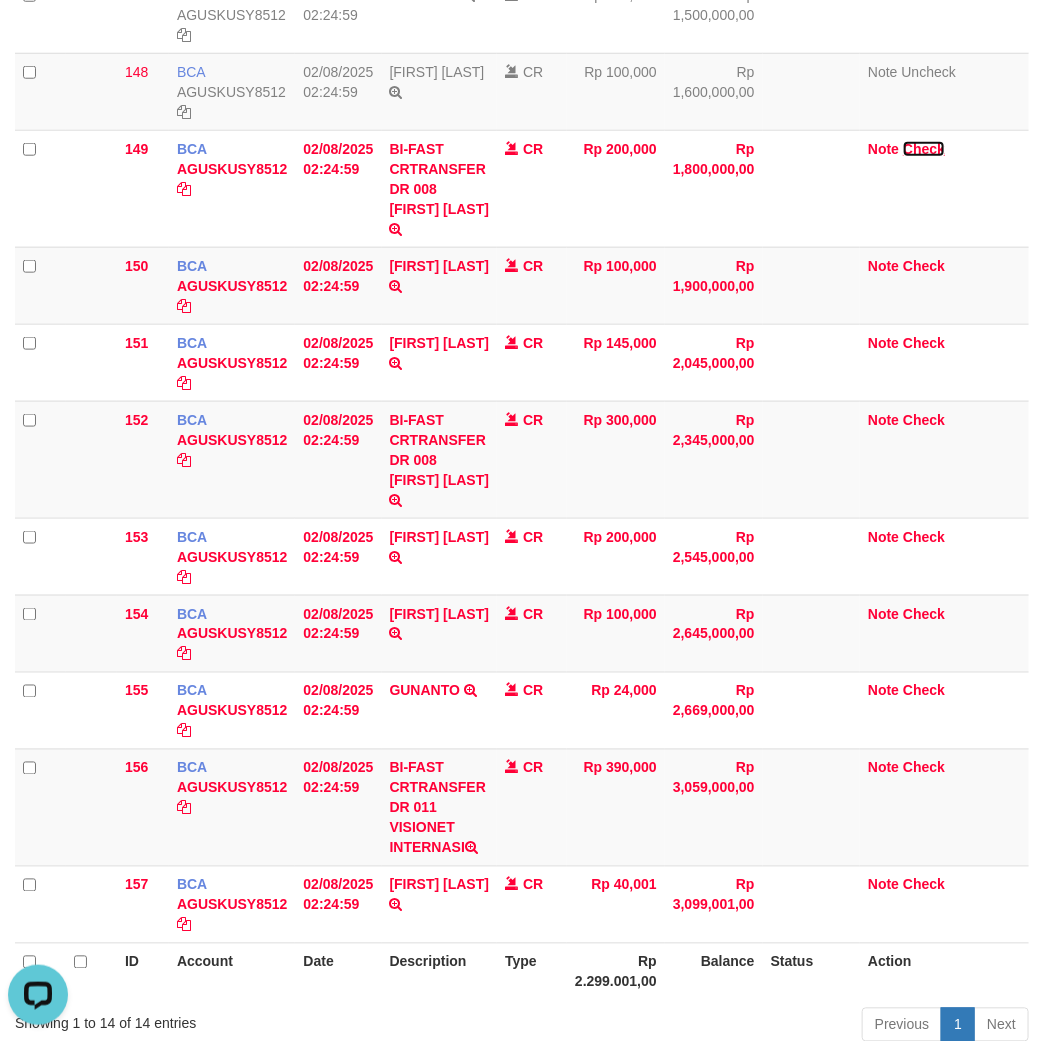 click on "Check" at bounding box center [924, 149] 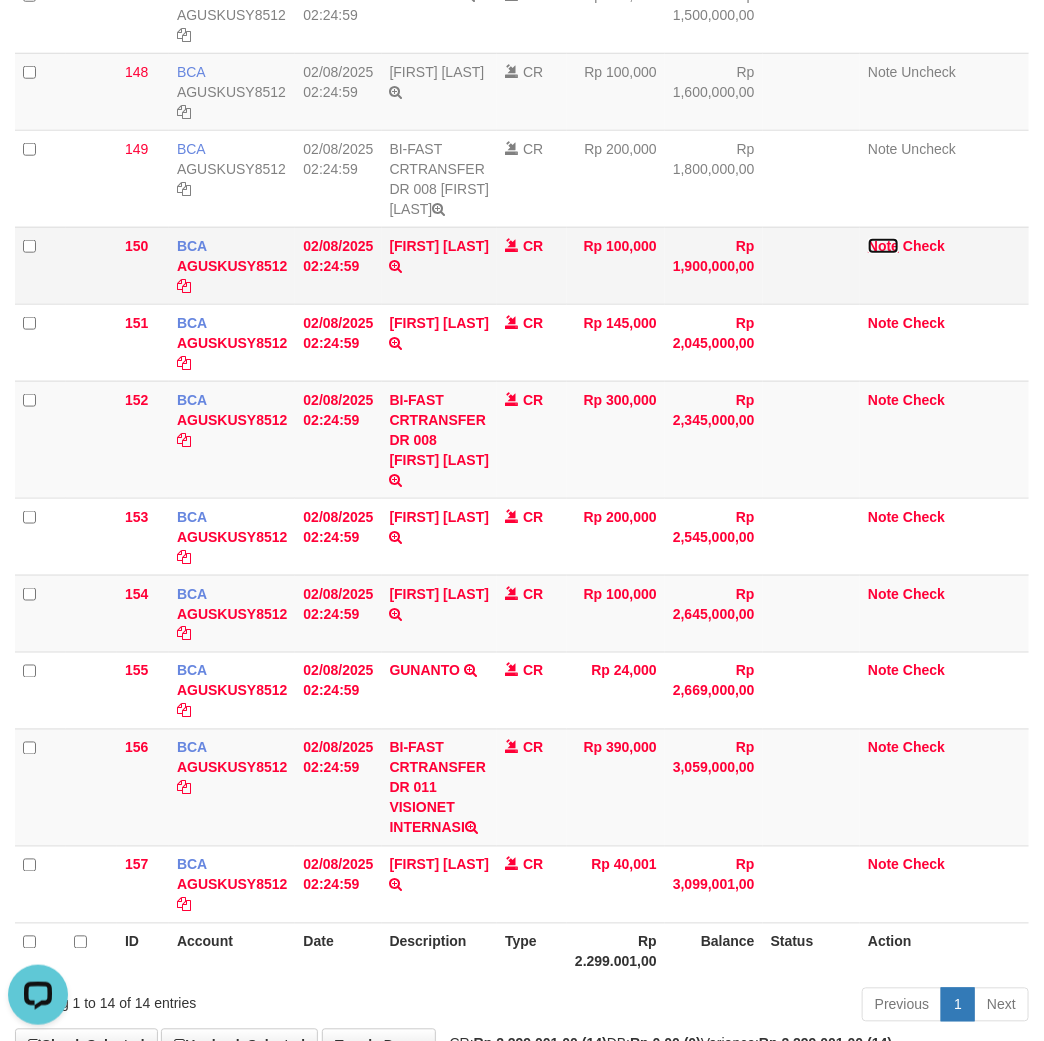 click on "Note" at bounding box center (883, 246) 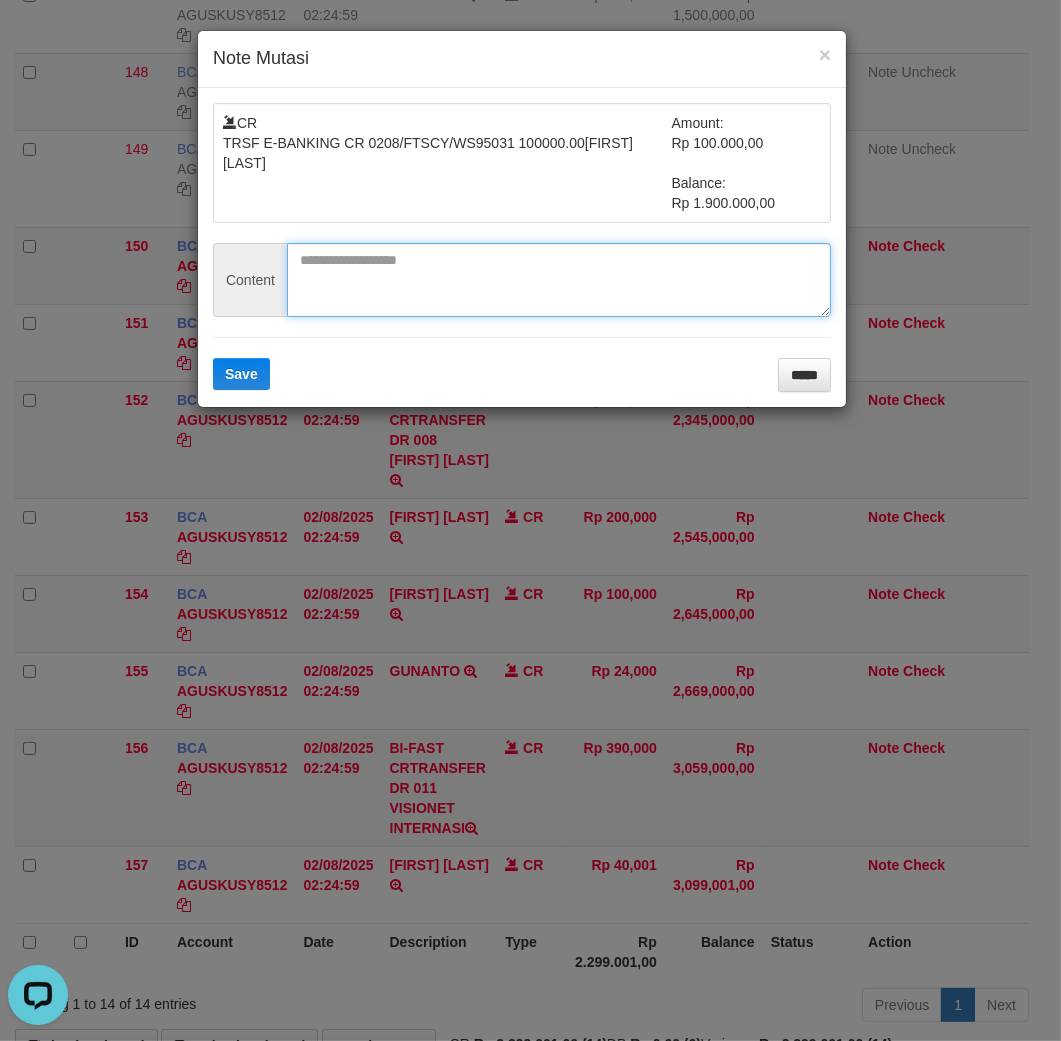 click at bounding box center [559, 280] 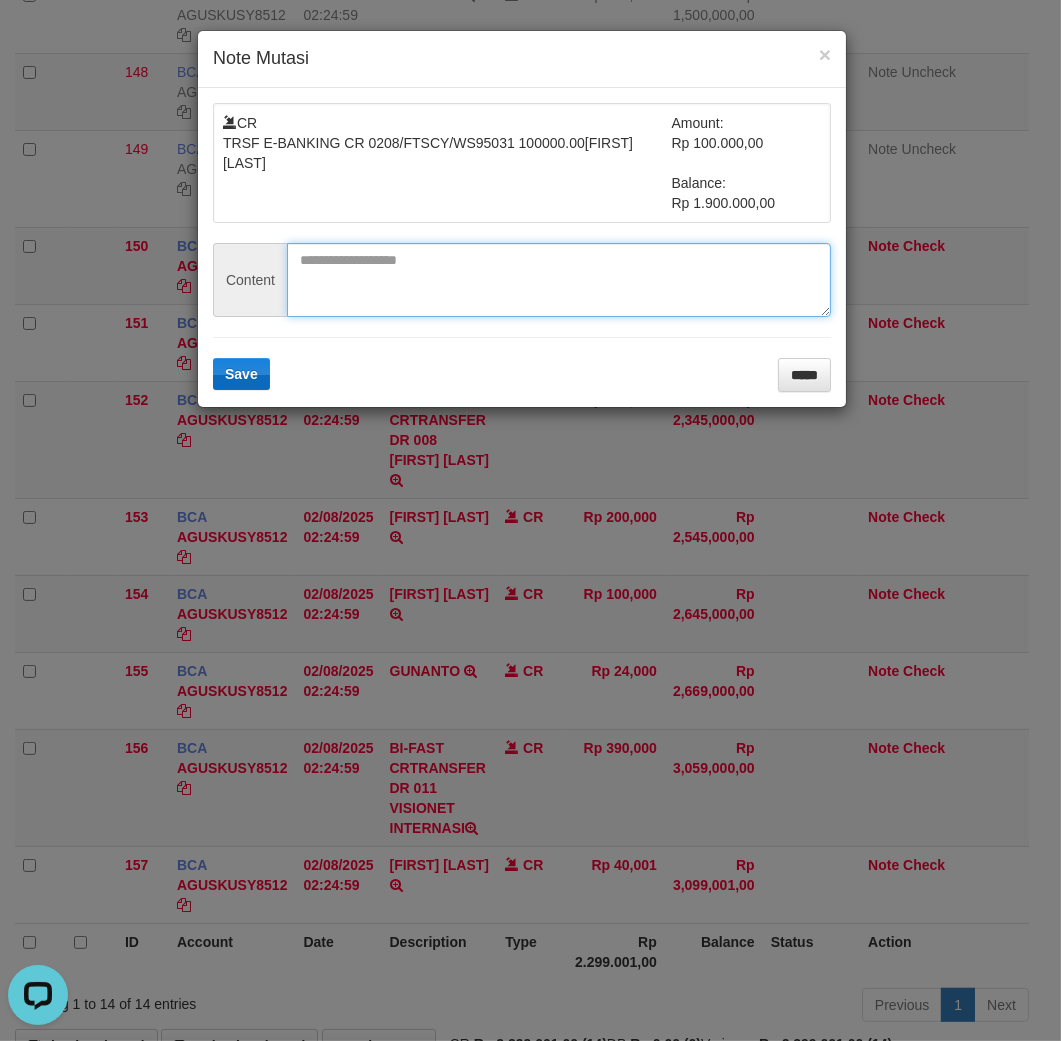 paste on "*****" 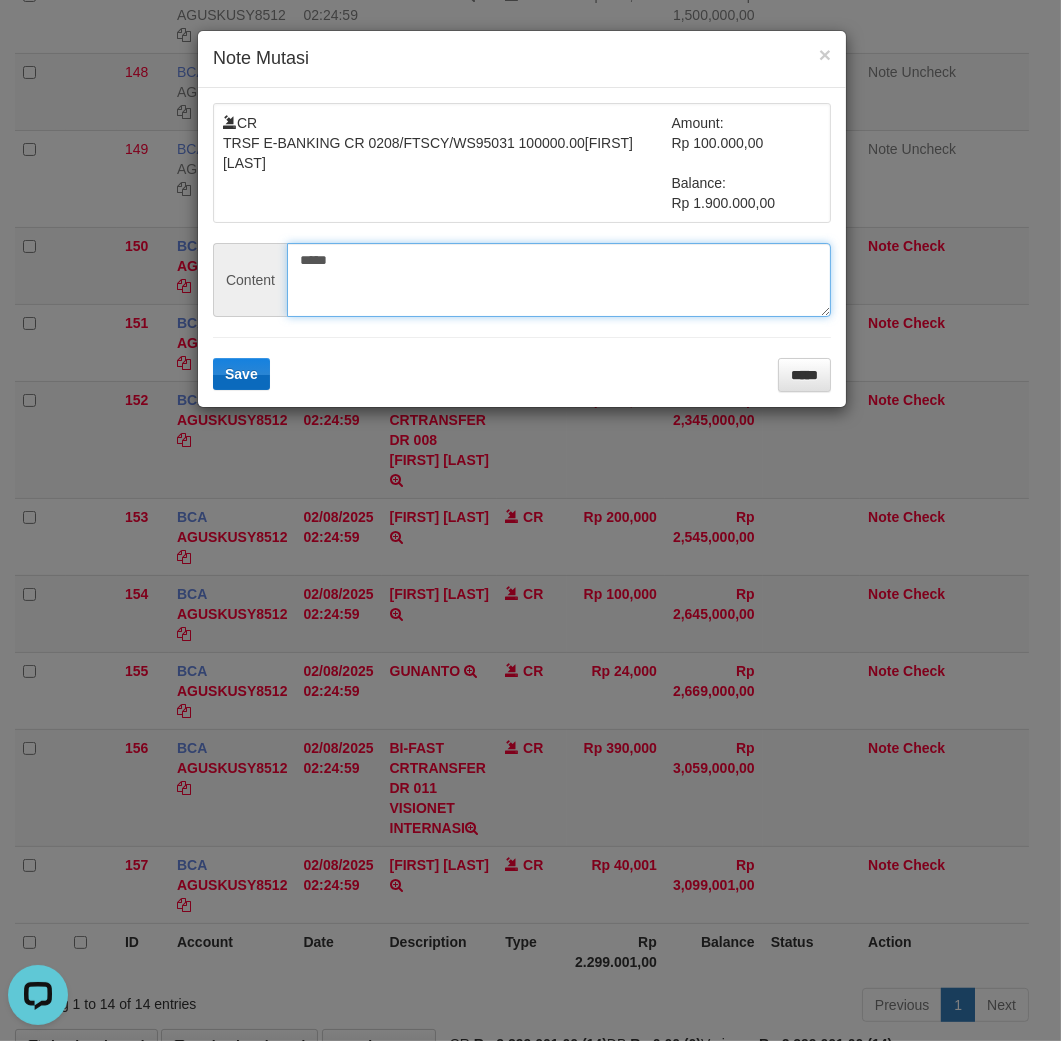 type on "*****" 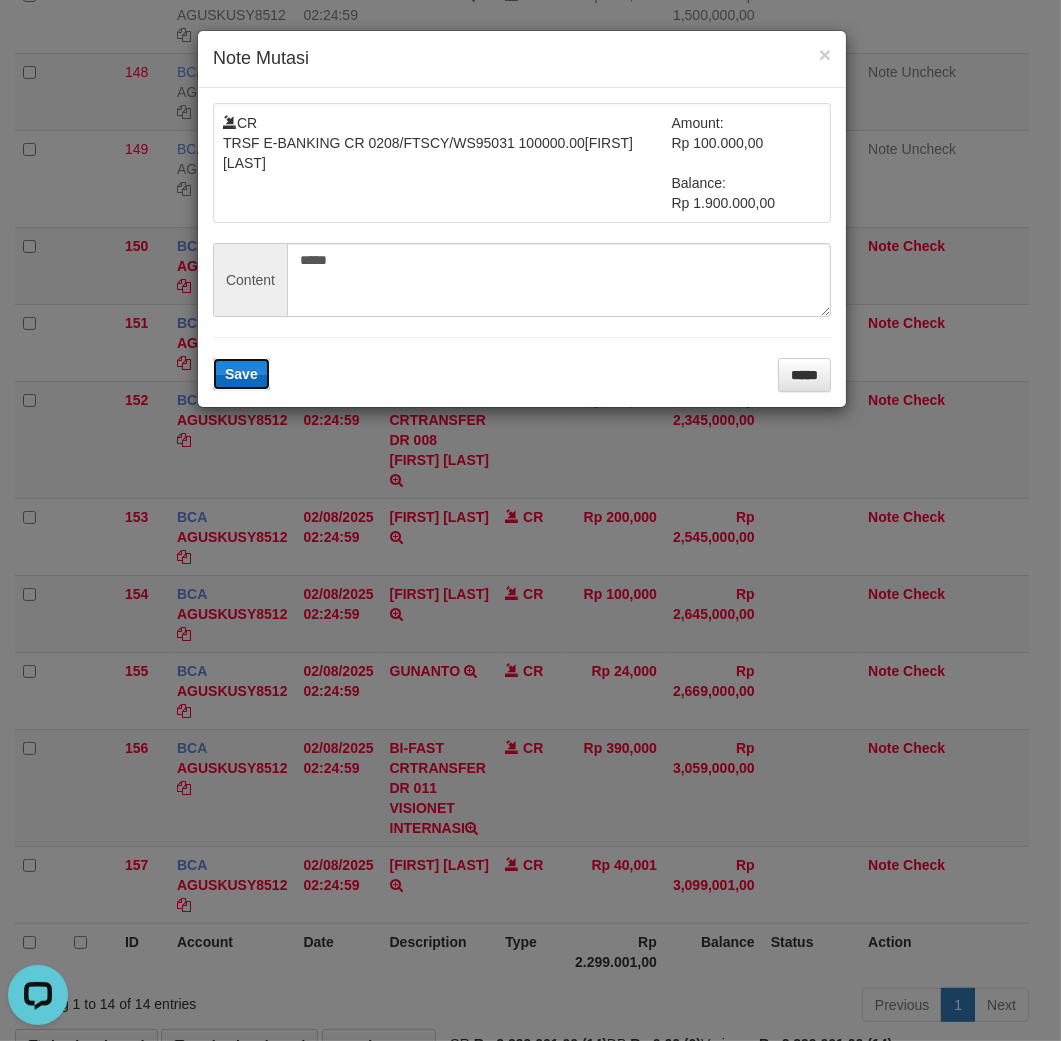 click on "Save" at bounding box center (241, 374) 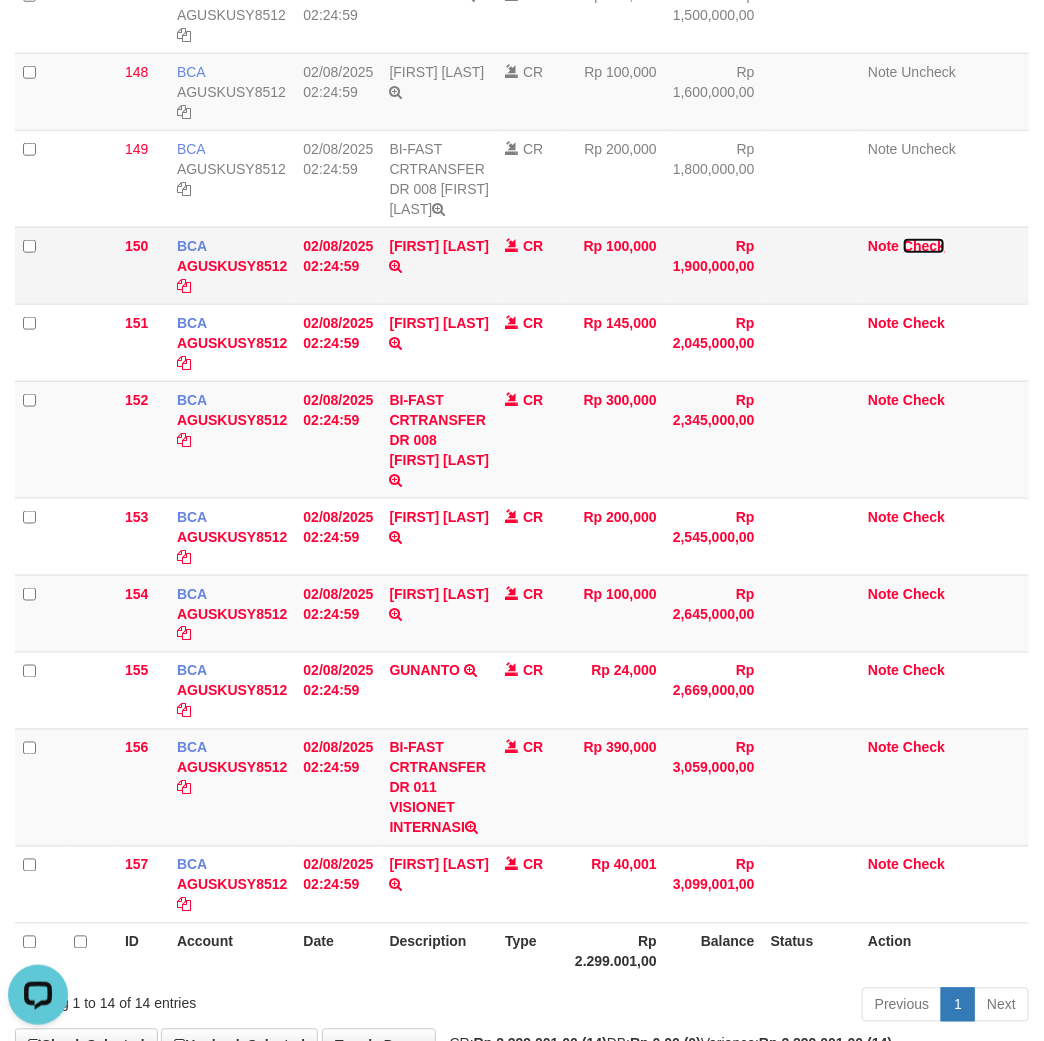 click on "Check" at bounding box center (924, 246) 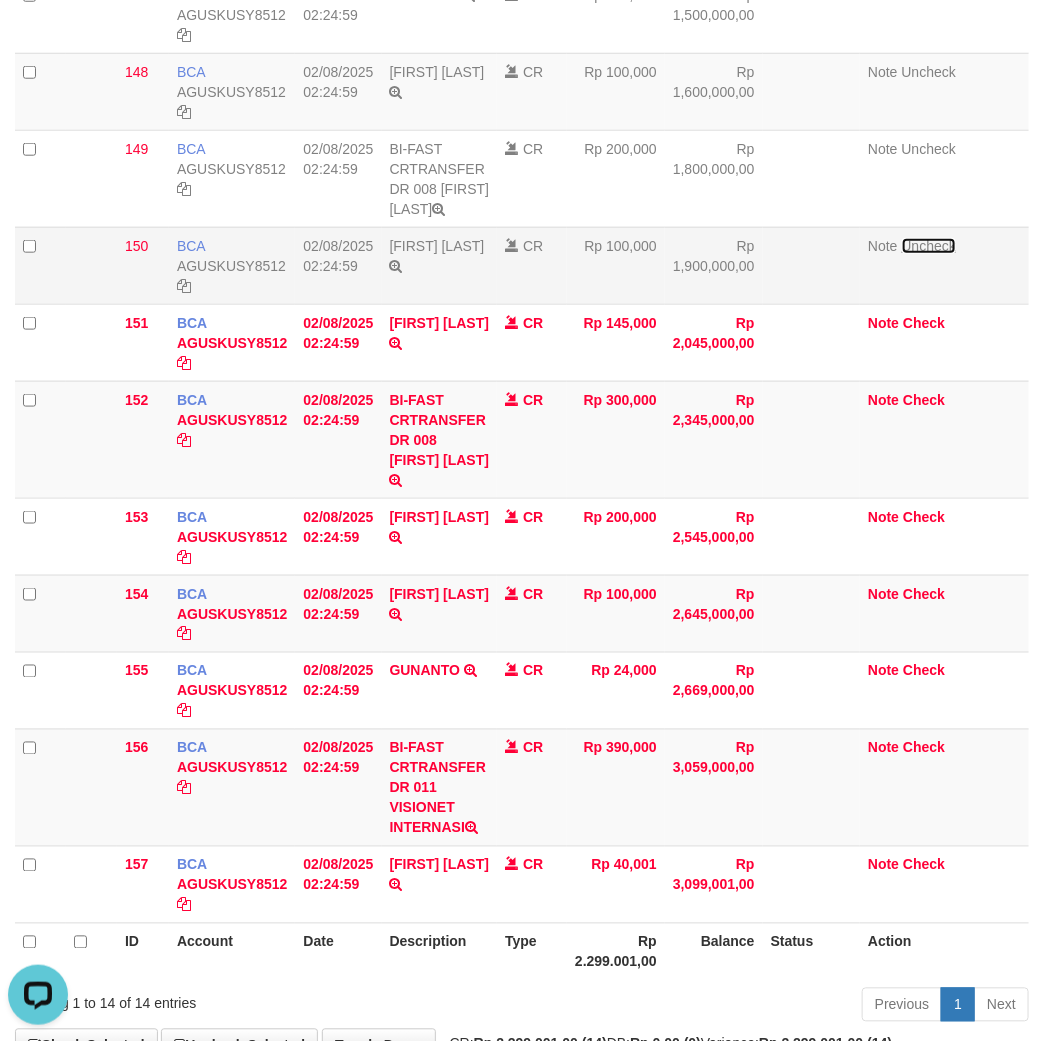 scroll, scrollTop: 711, scrollLeft: 0, axis: vertical 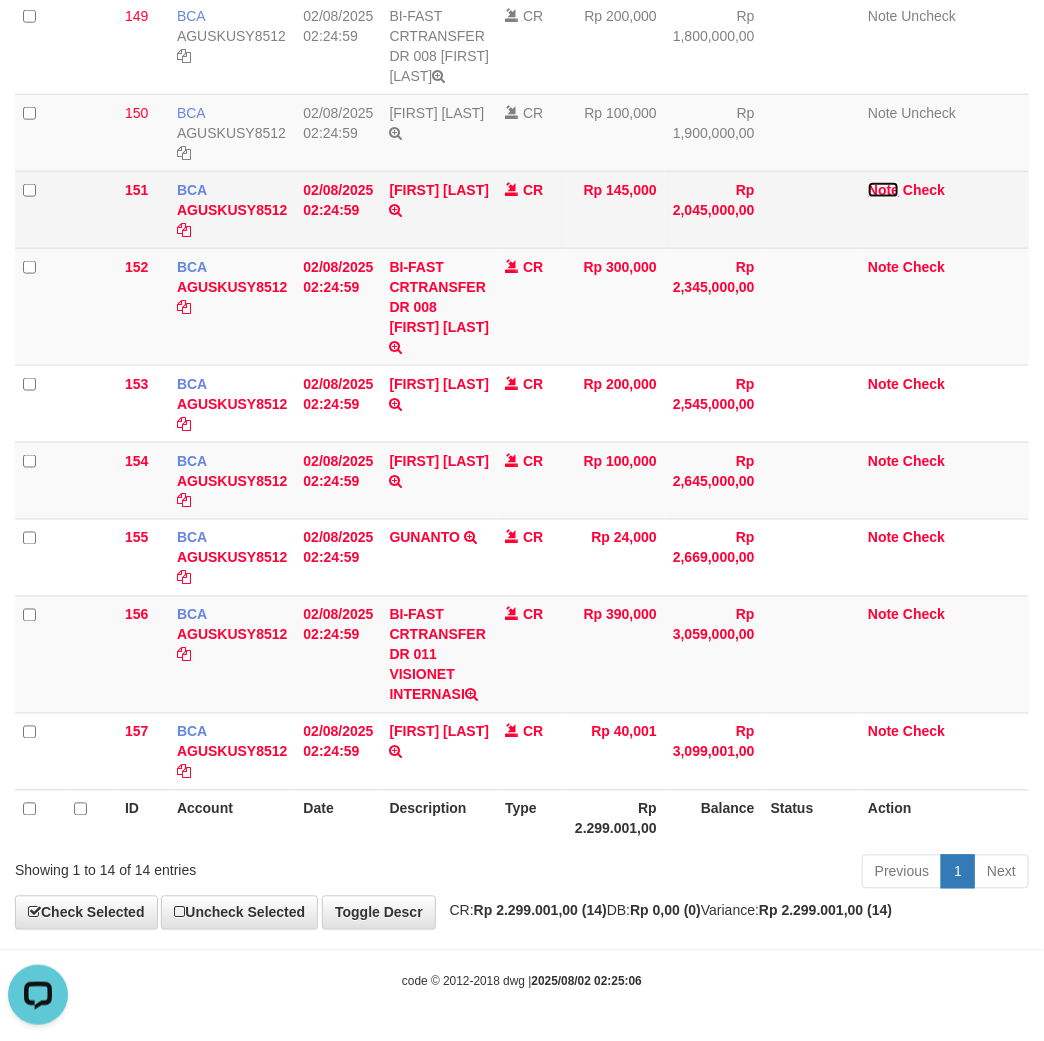 click on "Note" at bounding box center (883, 190) 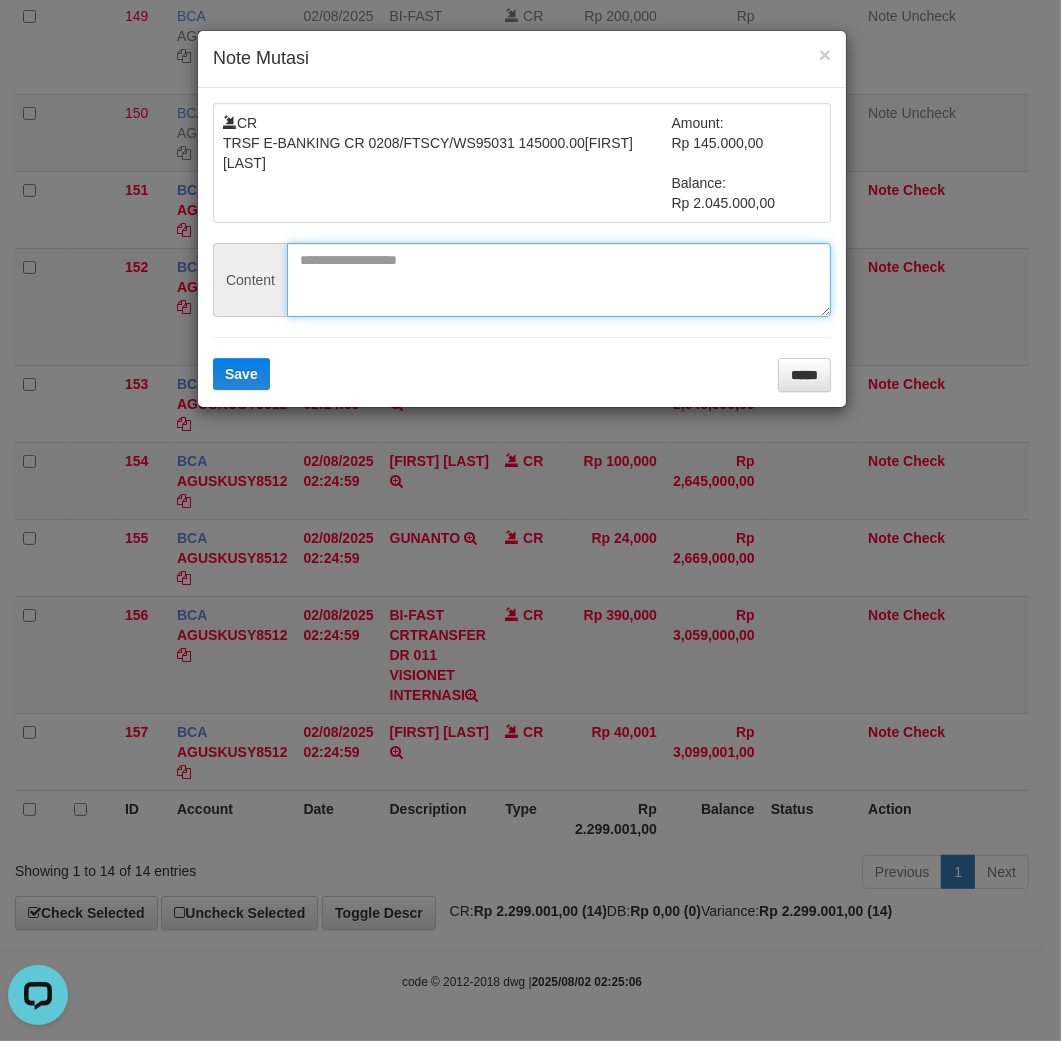 drag, startPoint x: 383, startPoint y: 263, endPoint x: 310, endPoint y: 337, distance: 103.947105 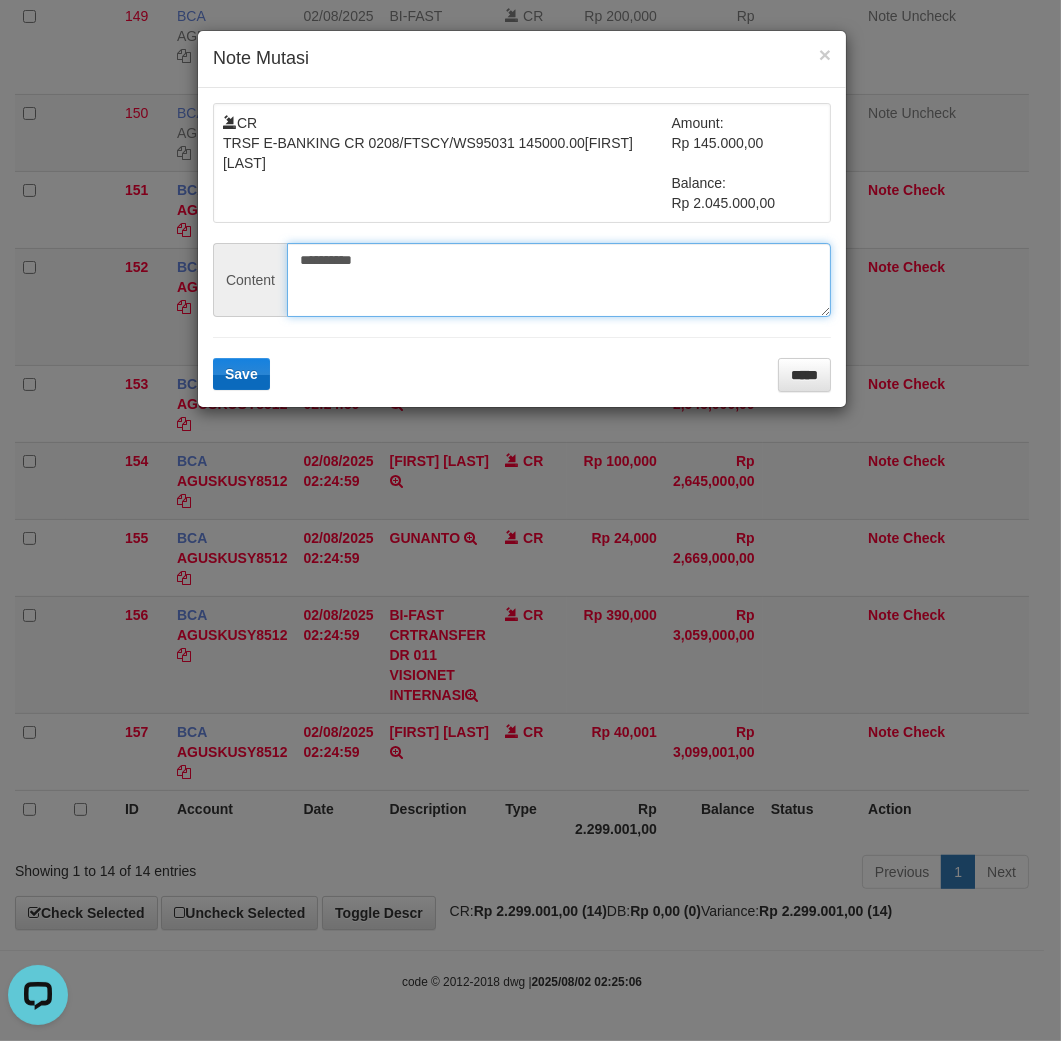 type on "**********" 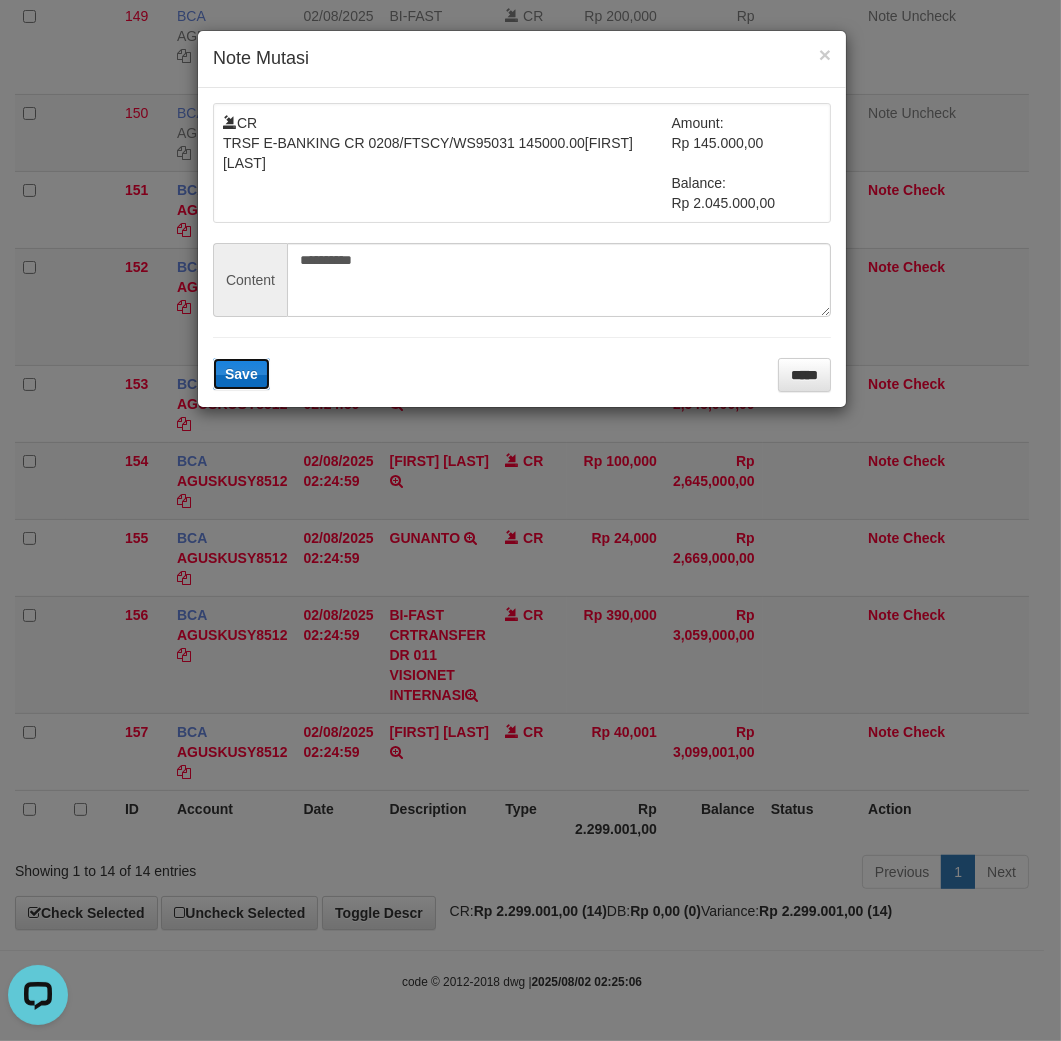 click on "Save" at bounding box center [241, 374] 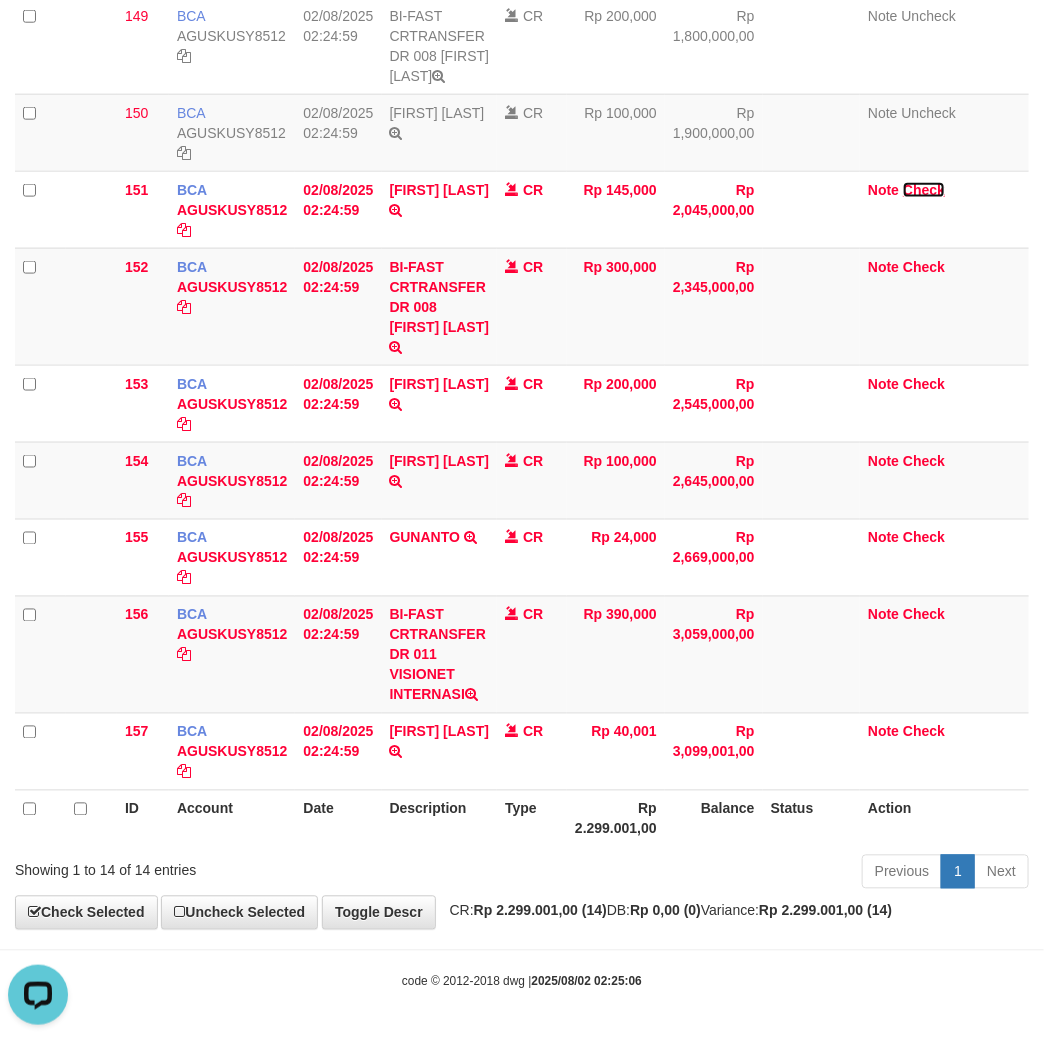 click on "Check" at bounding box center [924, 190] 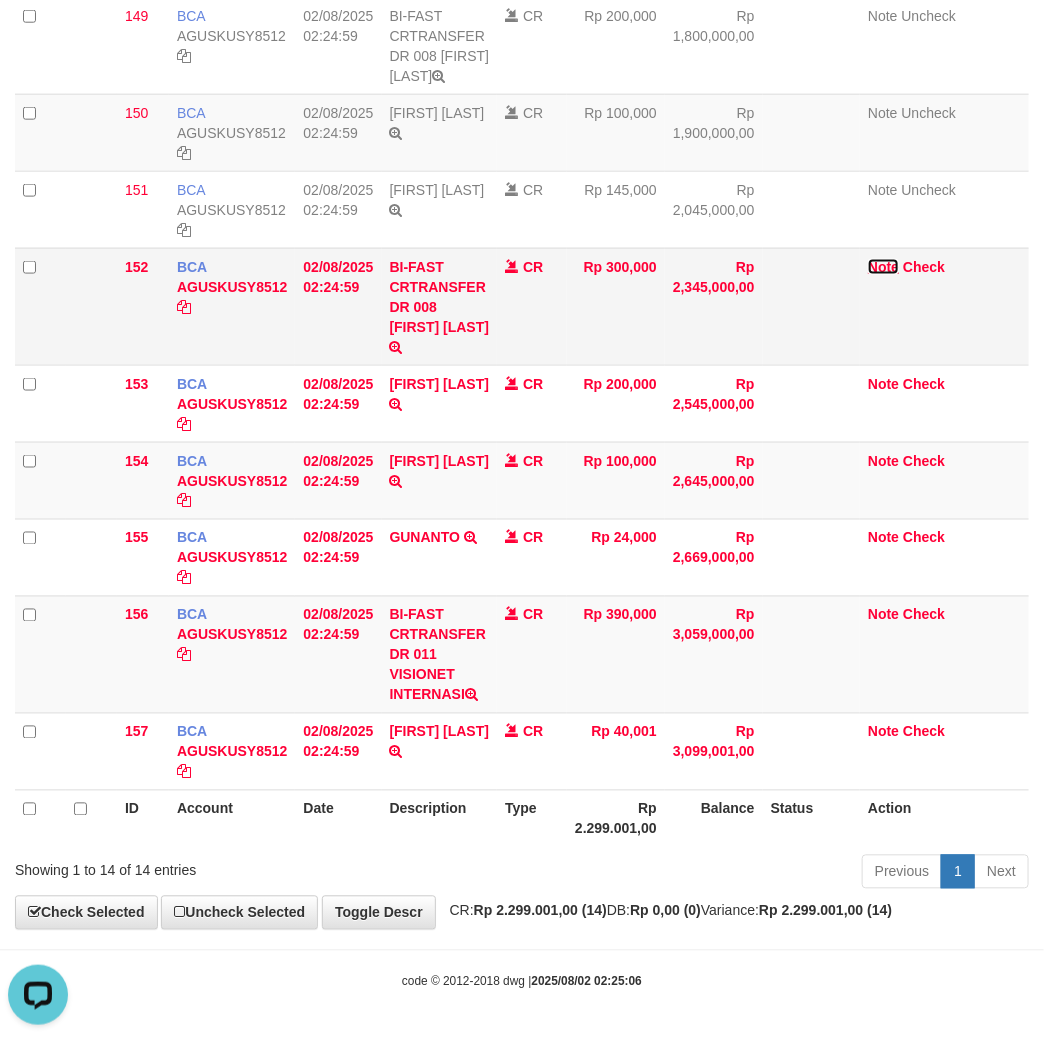 click on "Note" at bounding box center (883, 267) 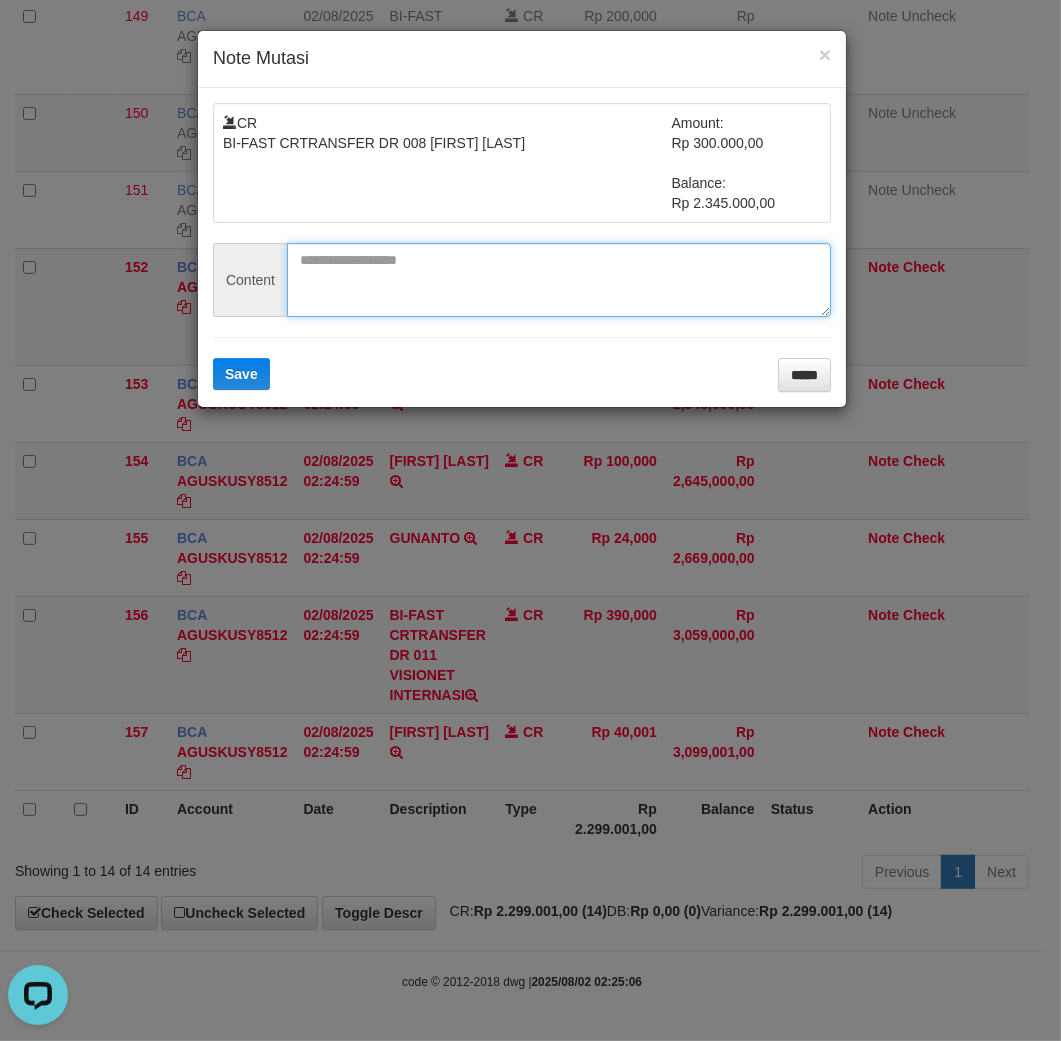 drag, startPoint x: 458, startPoint y: 295, endPoint x: 308, endPoint y: 391, distance: 178.08986 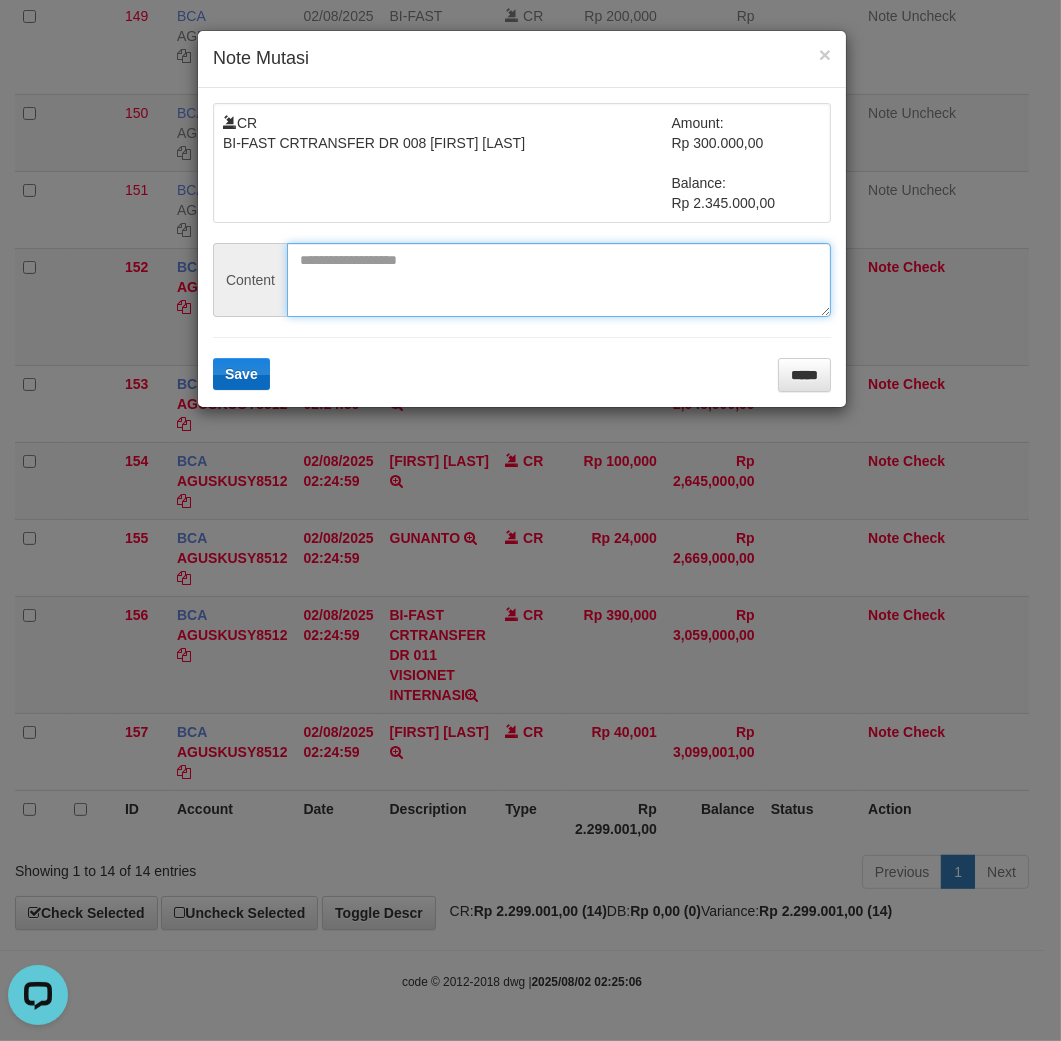 paste on "*******" 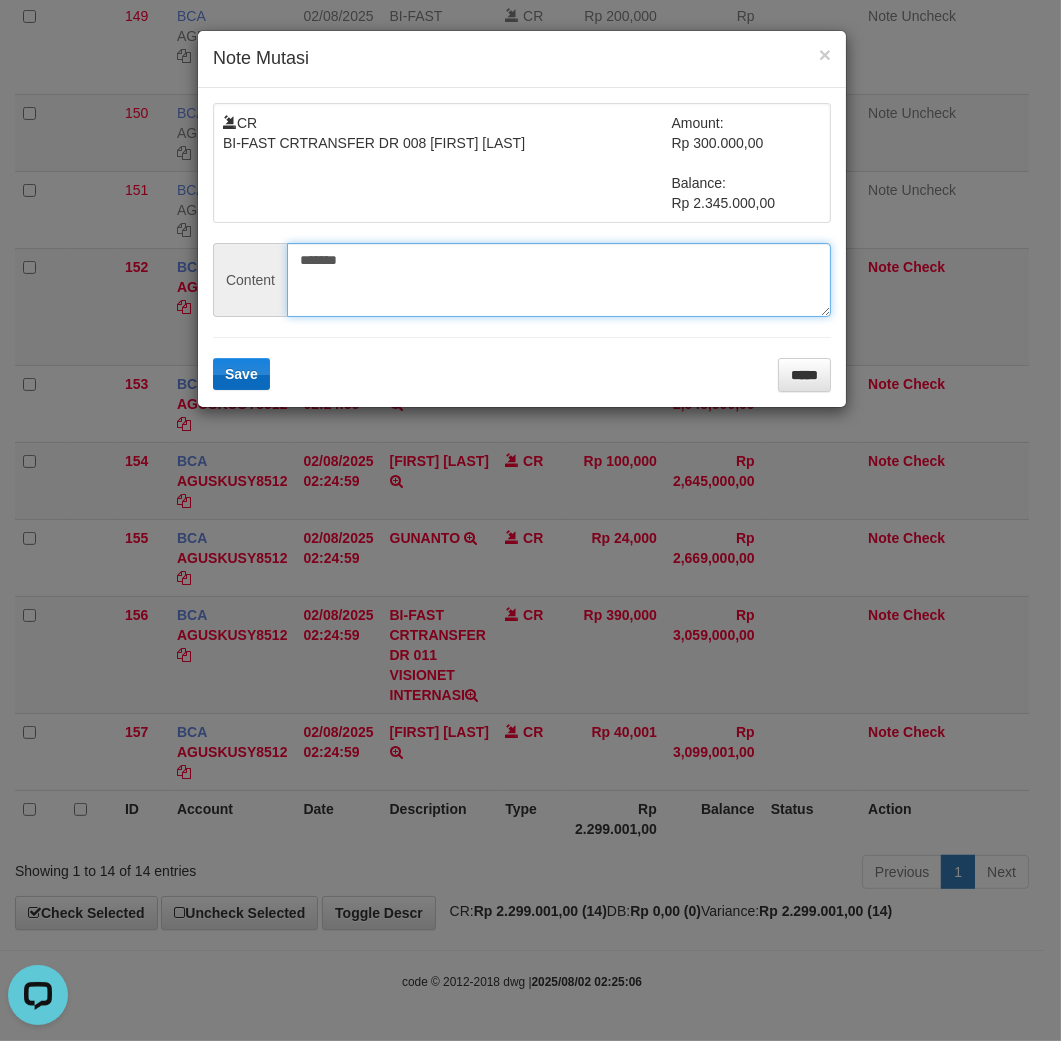 type on "*******" 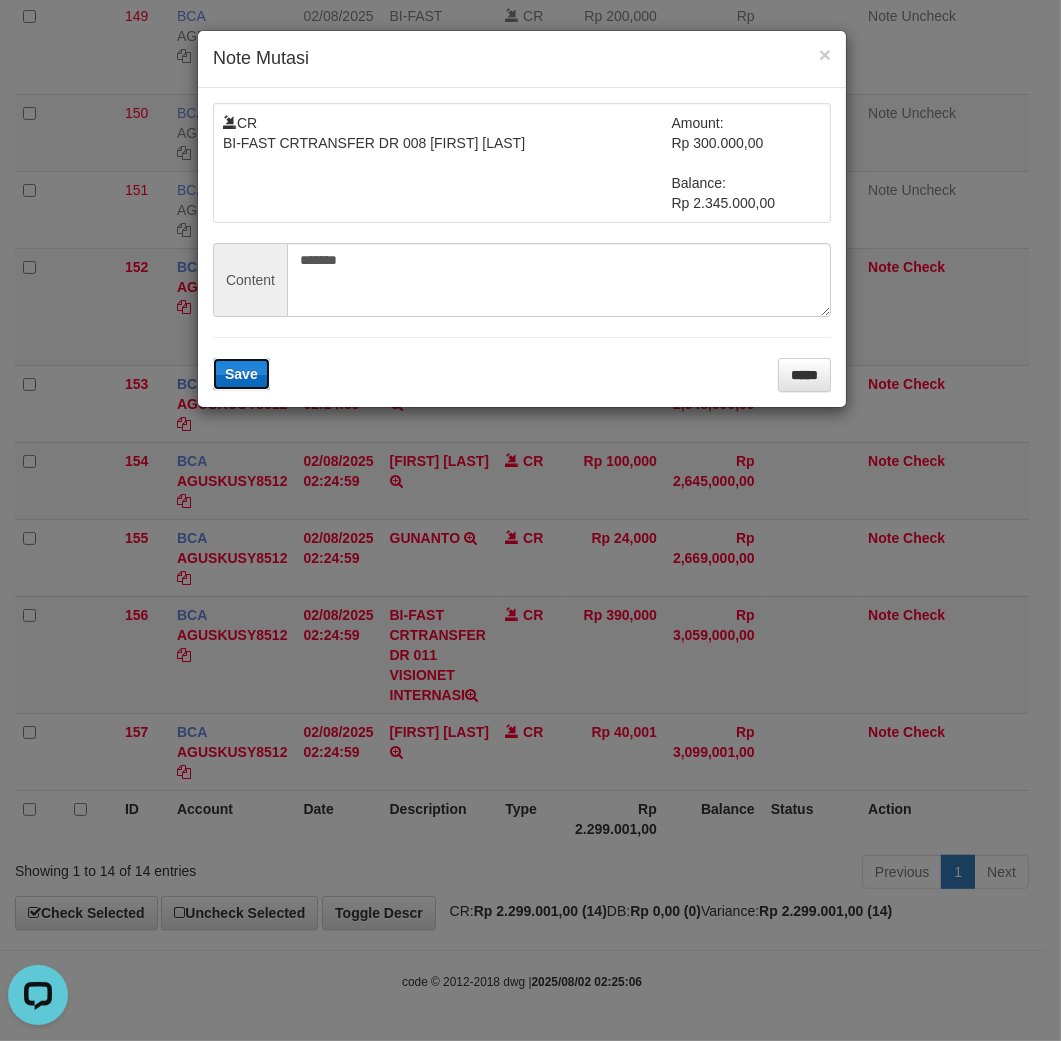 click on "Save" at bounding box center [241, 374] 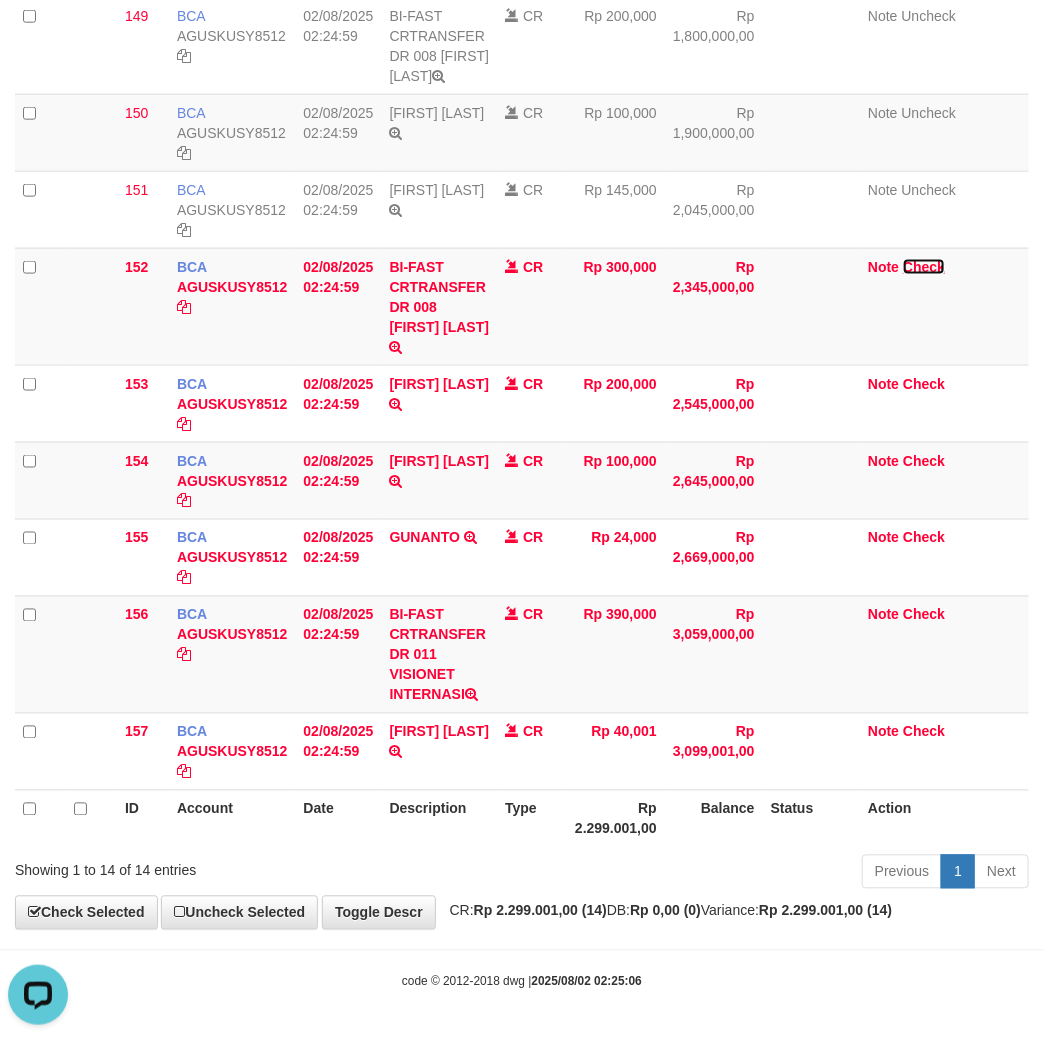click on "Check" at bounding box center [924, 267] 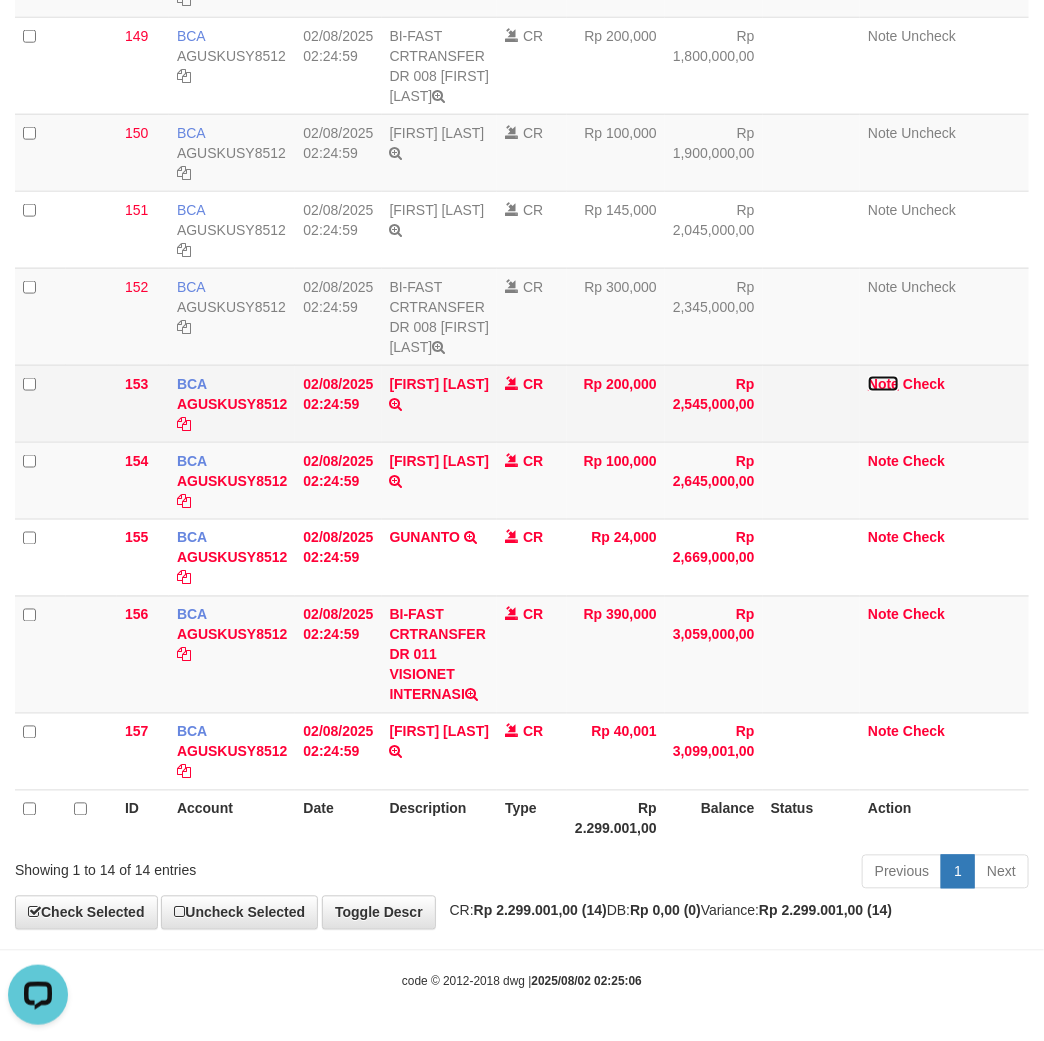 click on "Note" at bounding box center (883, 384) 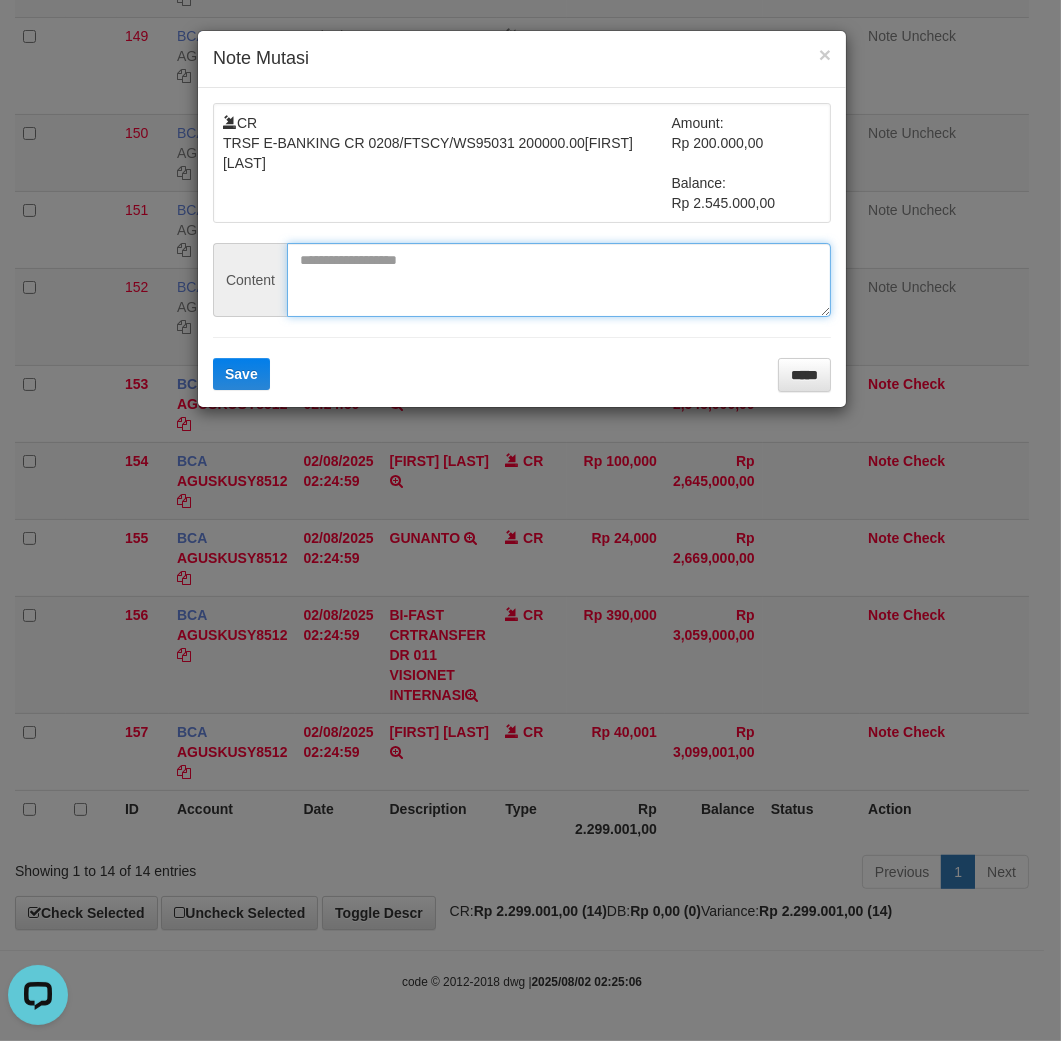 drag, startPoint x: 437, startPoint y: 290, endPoint x: 227, endPoint y: 408, distance: 240.88171 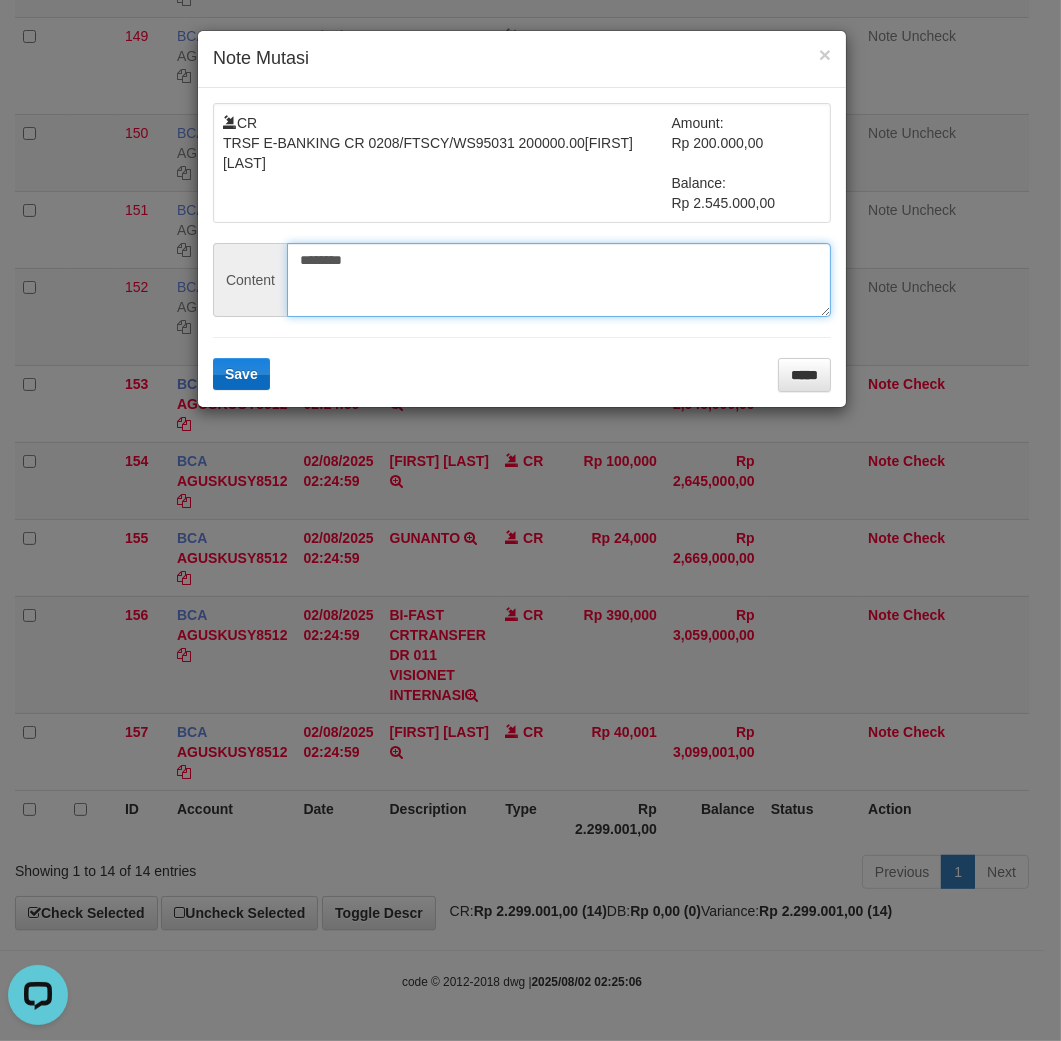 type on "********" 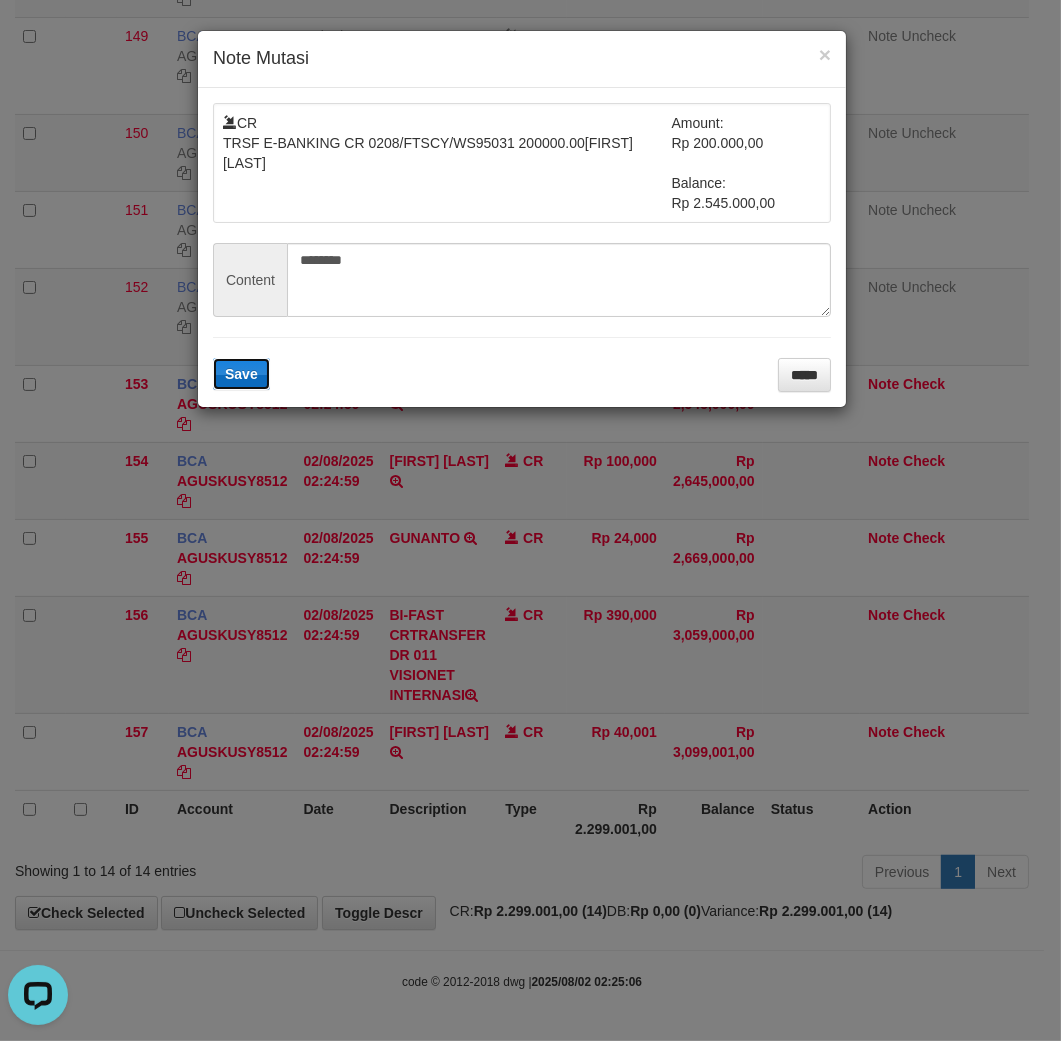 click on "Save" at bounding box center [241, 374] 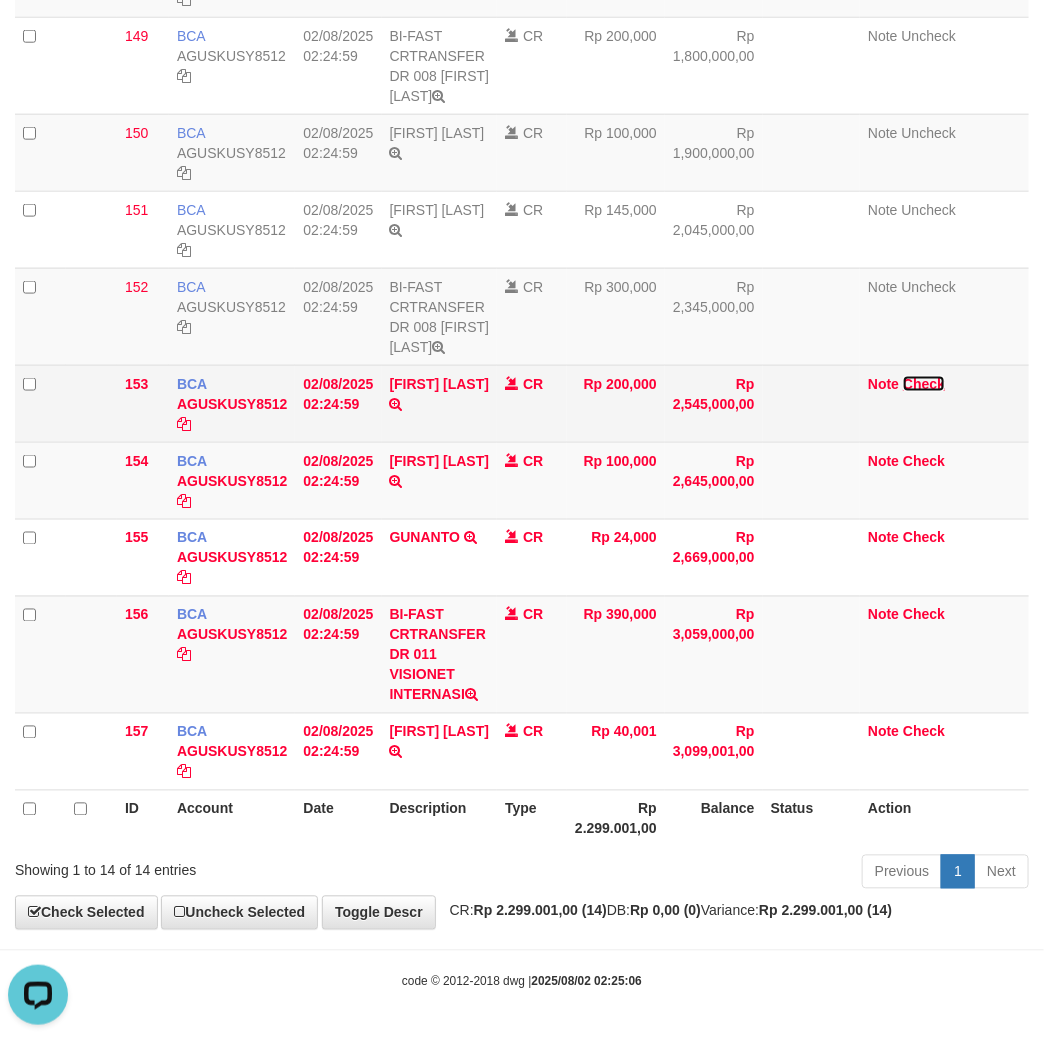 click on "Check" at bounding box center (924, 384) 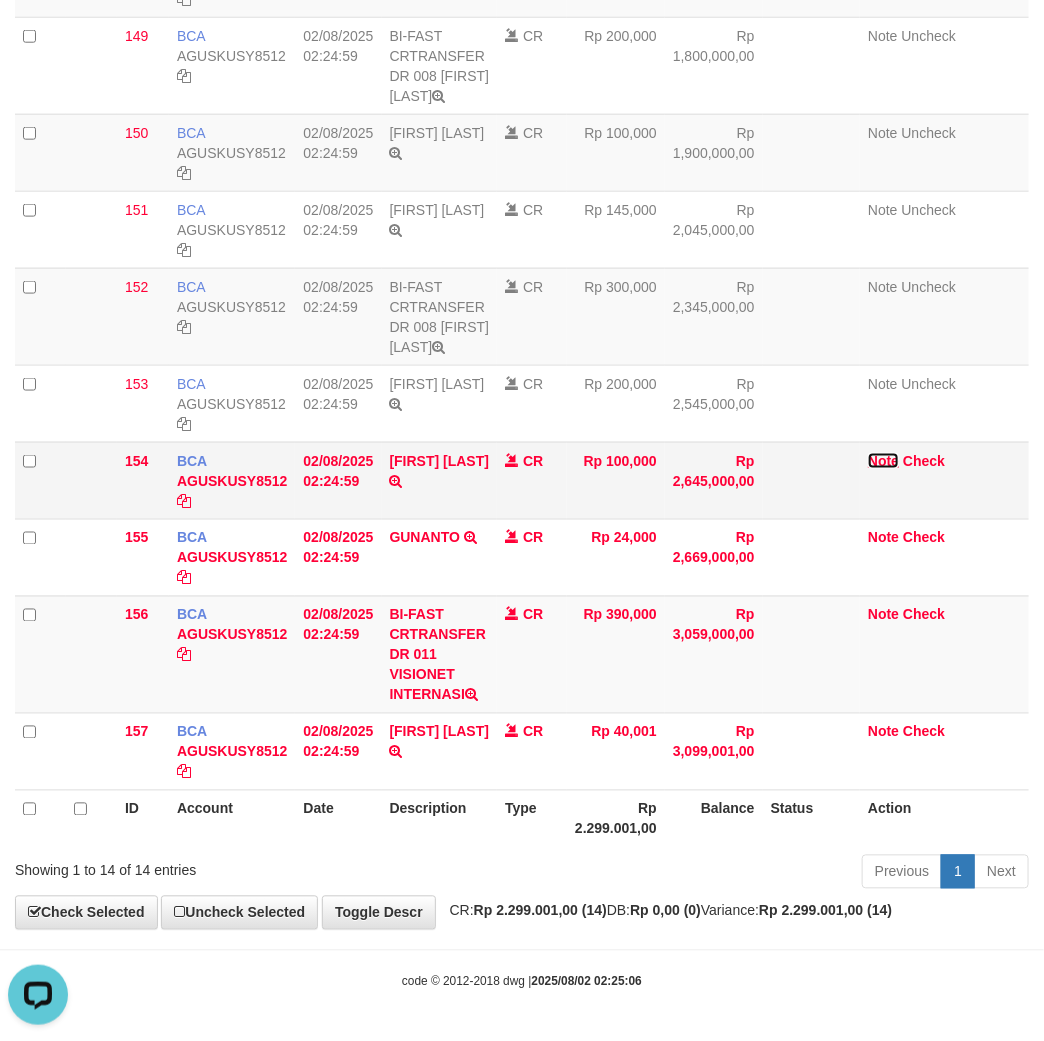 click on "Note" at bounding box center (883, 461) 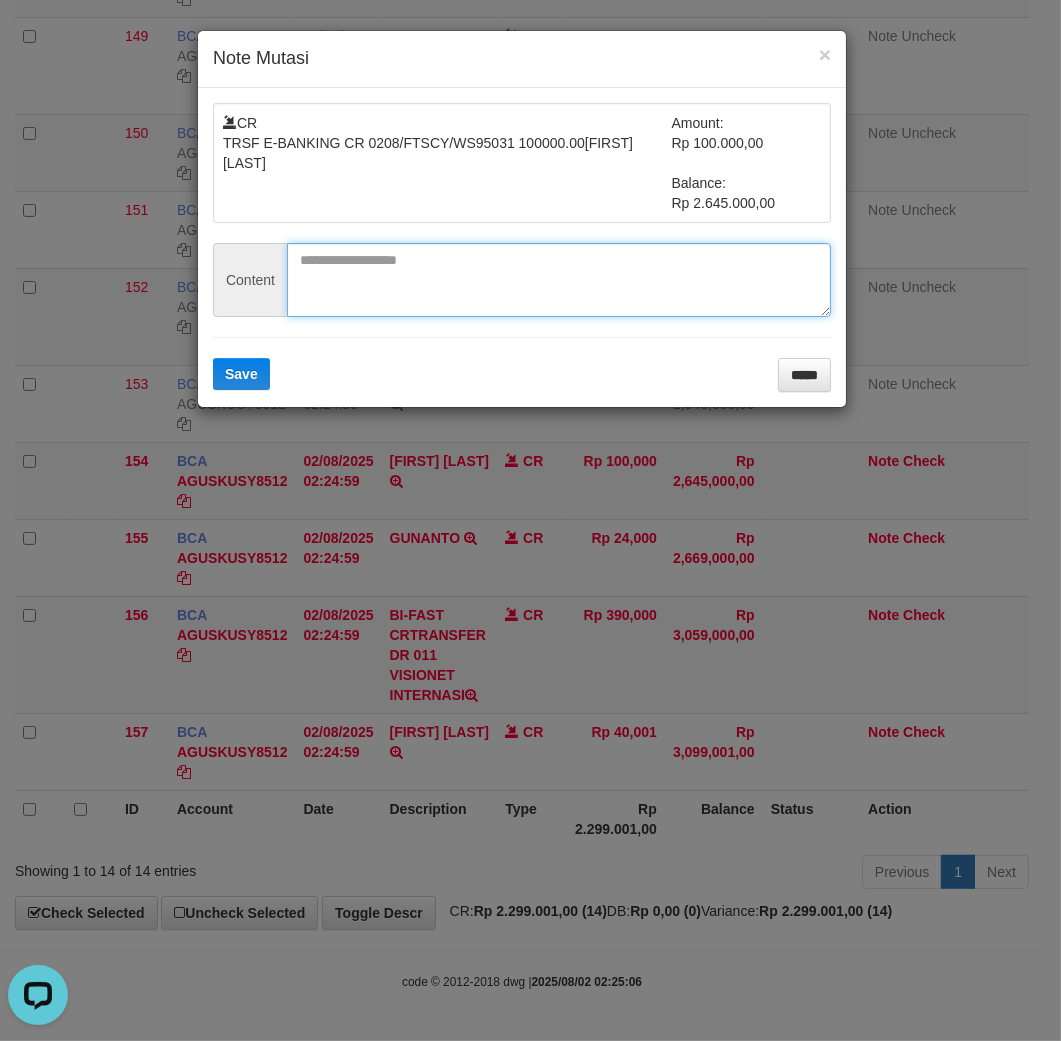 click at bounding box center (559, 280) 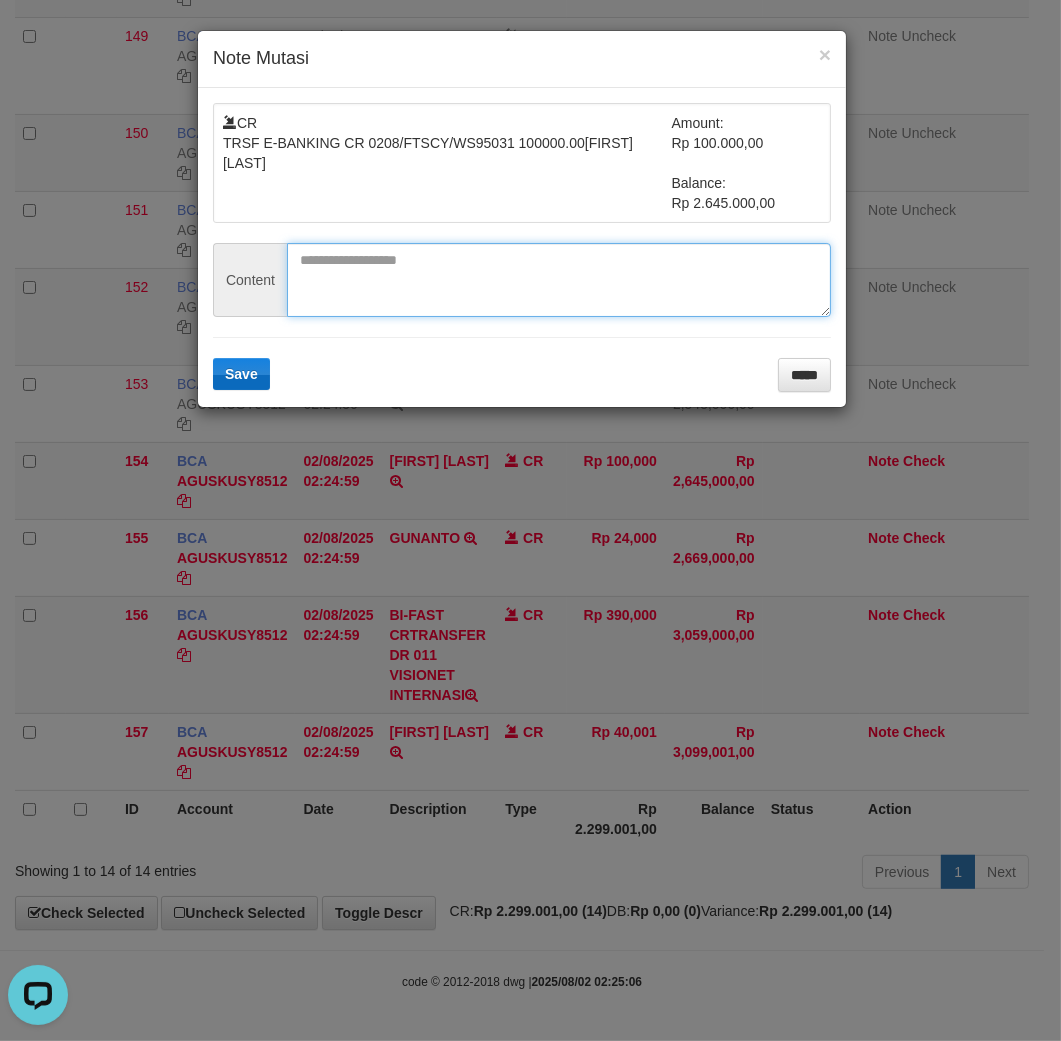 paste on "**********" 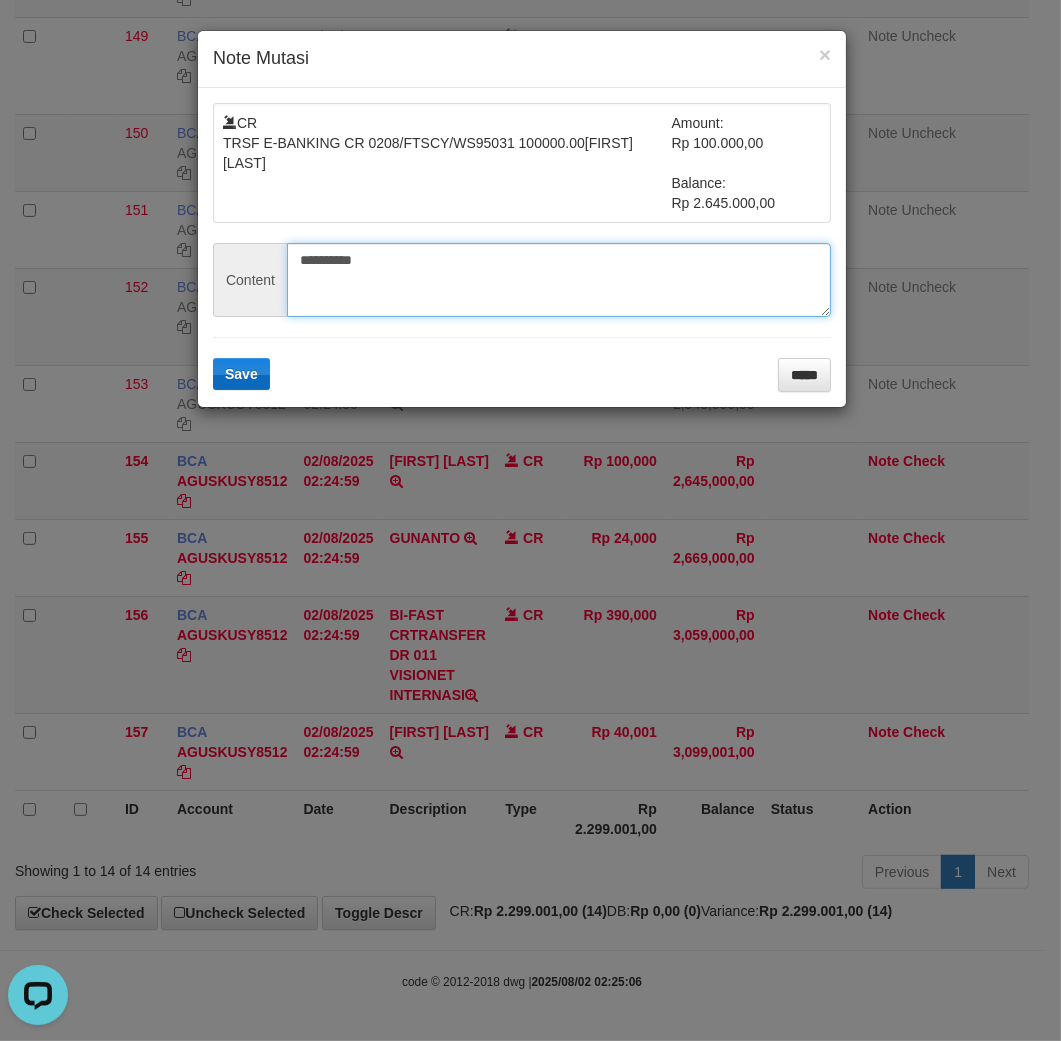 type on "**********" 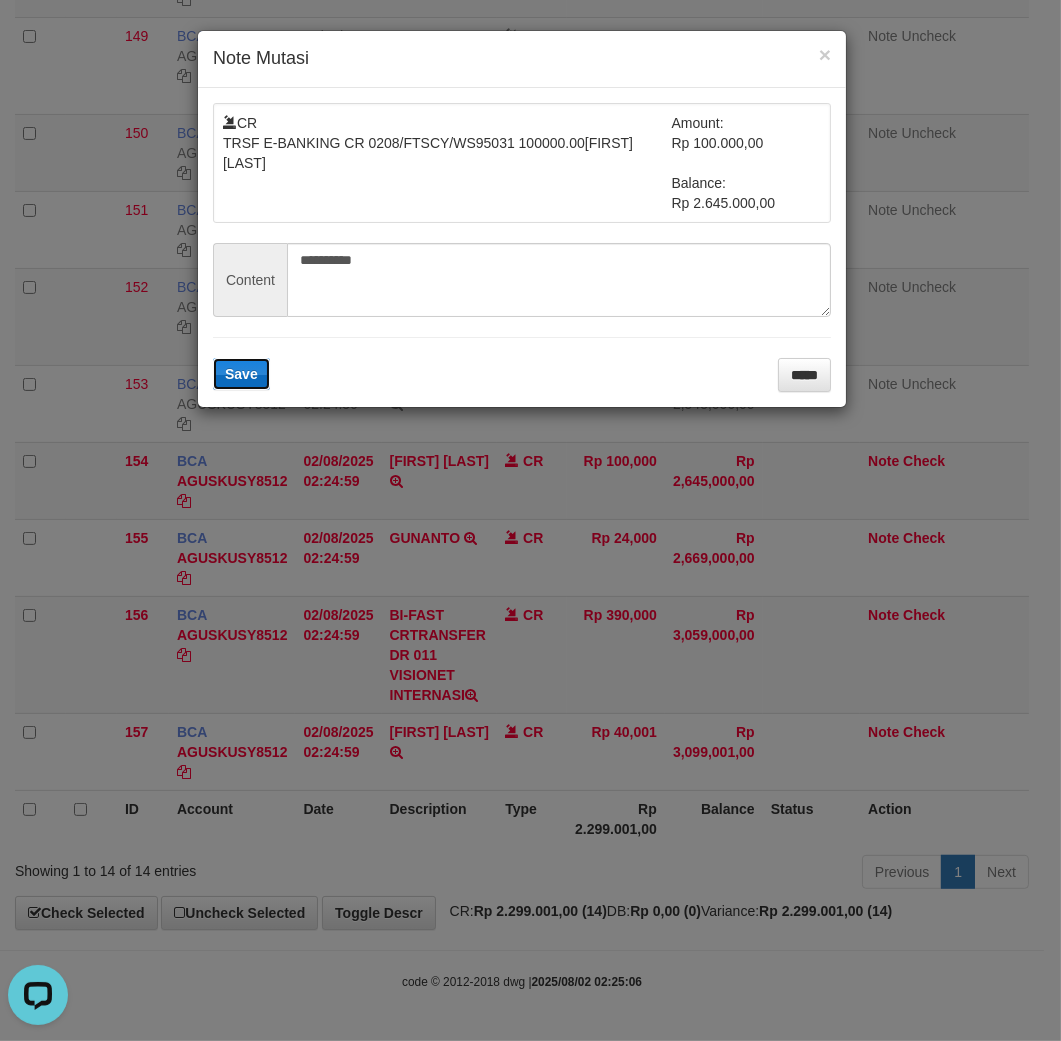 type 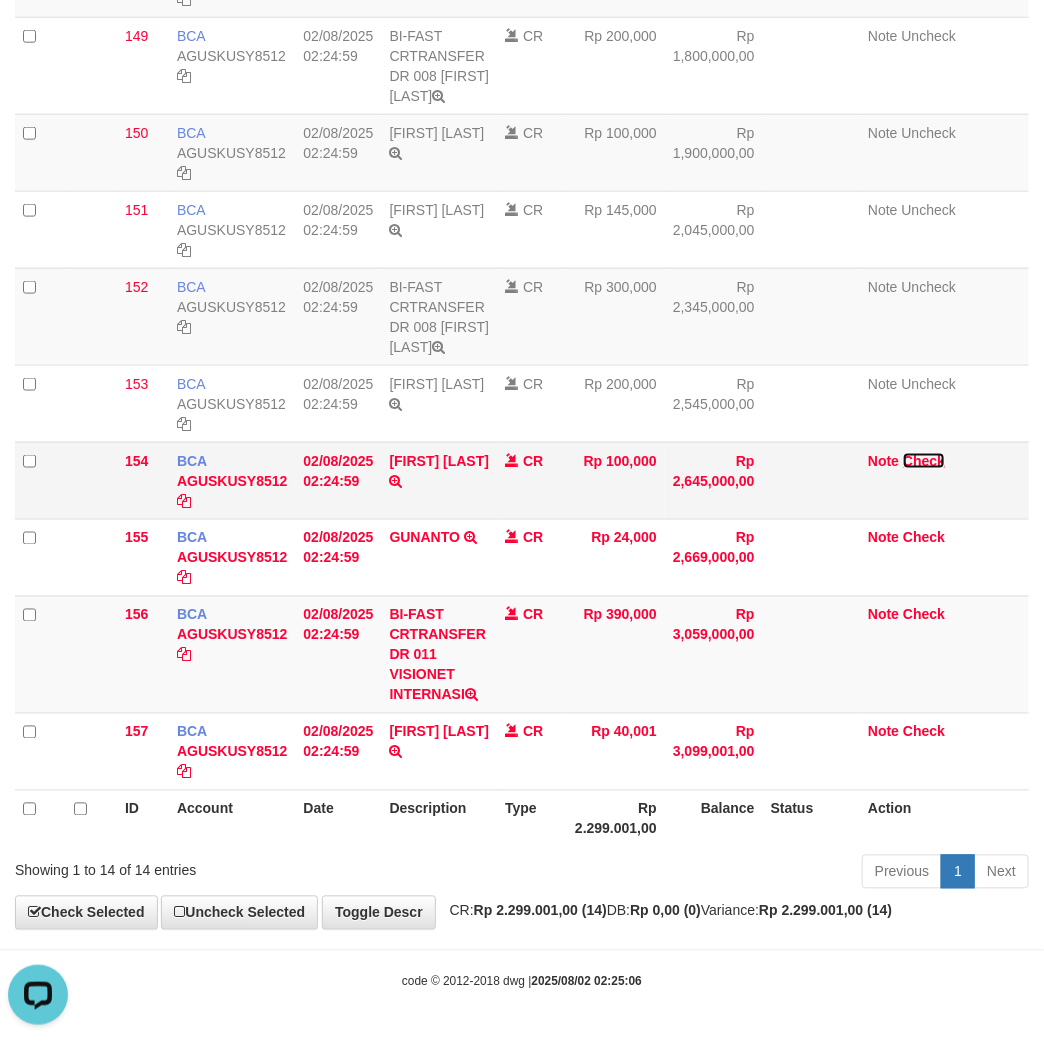 click on "Check" at bounding box center (924, 461) 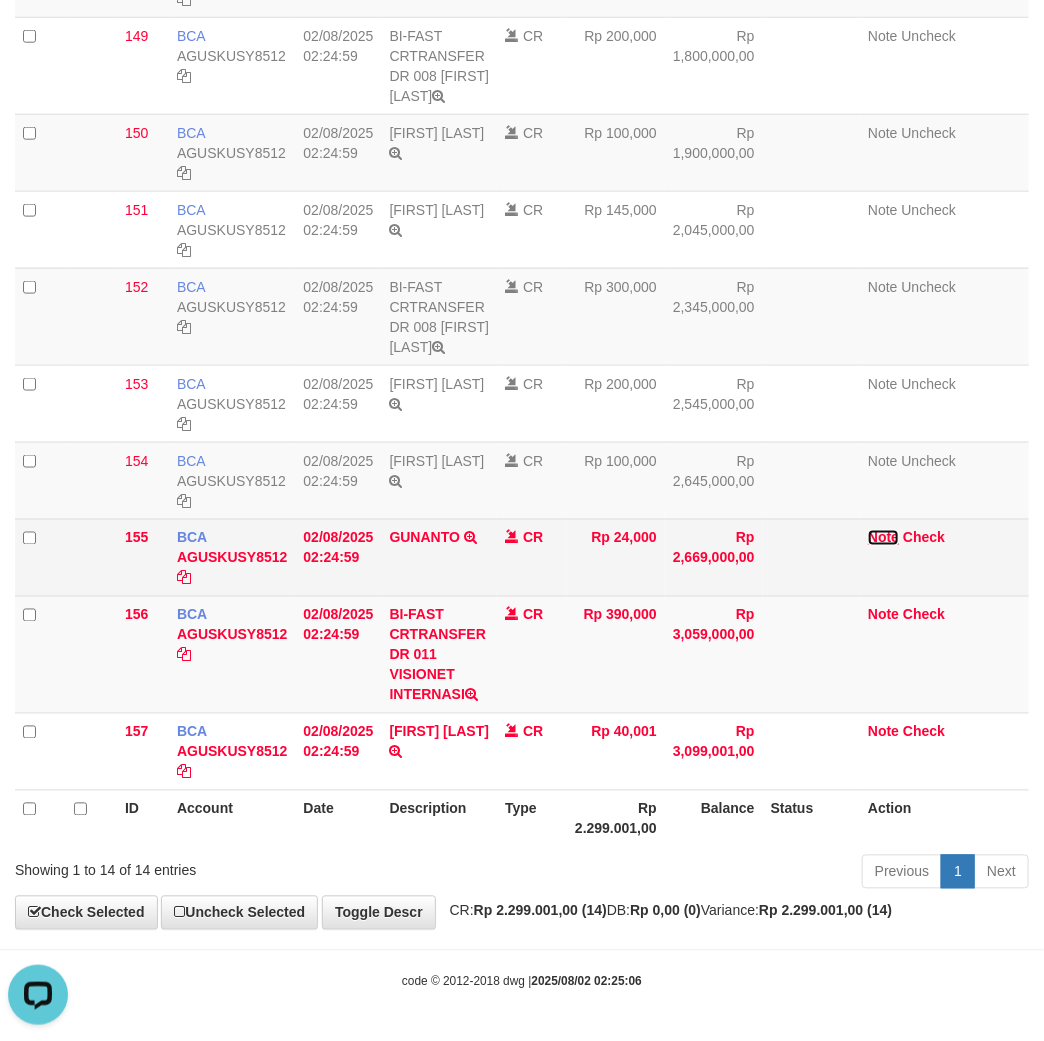 click on "Note" at bounding box center (883, 538) 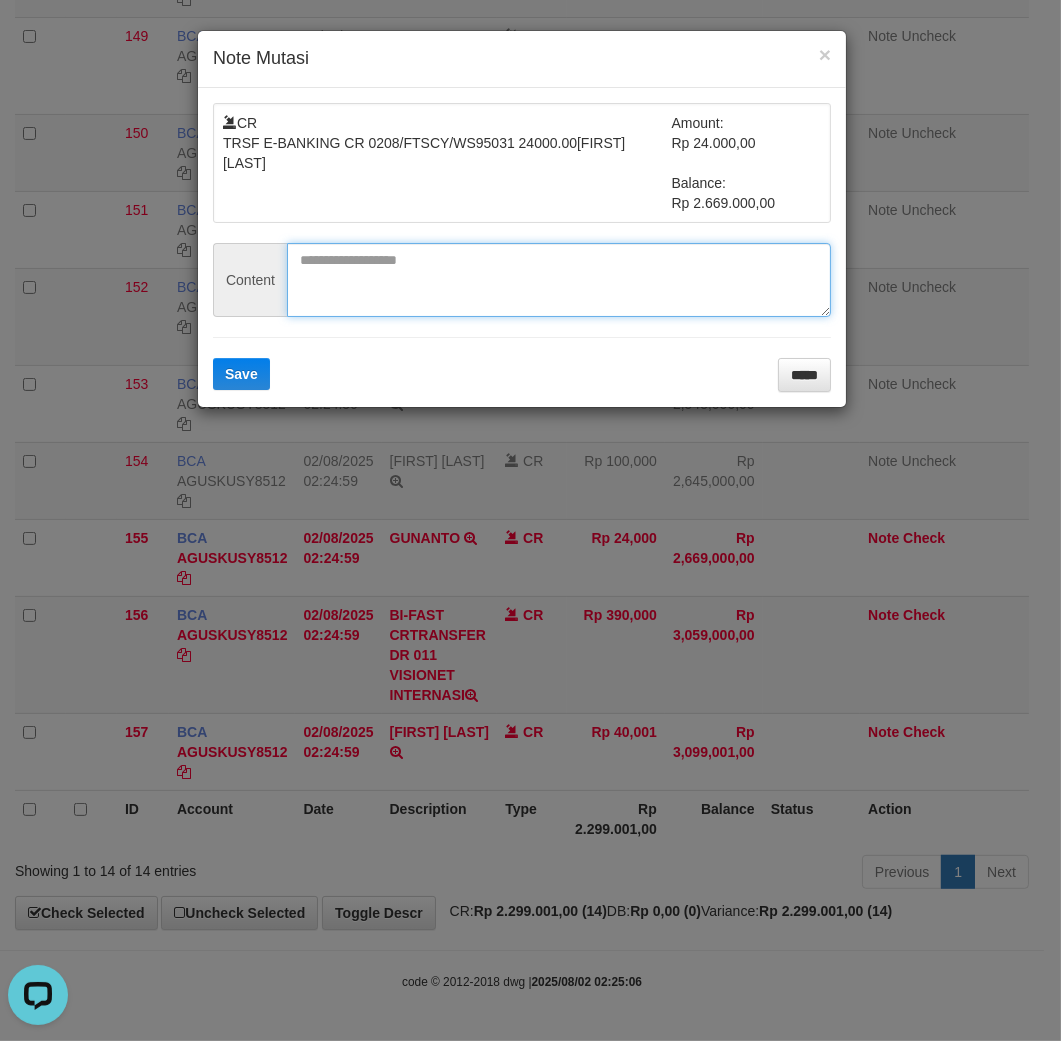drag, startPoint x: 386, startPoint y: 300, endPoint x: 233, endPoint y: 402, distance: 183.88312 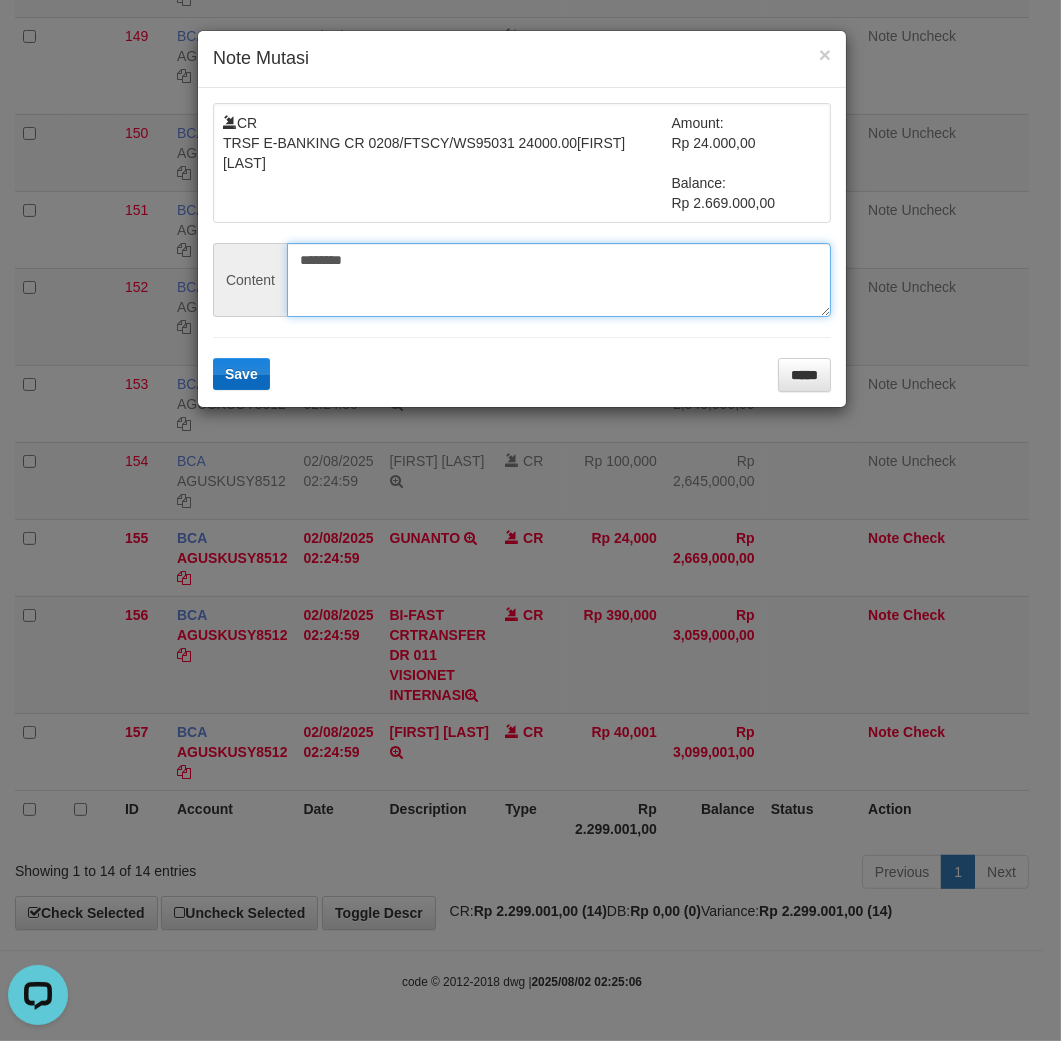type on "********" 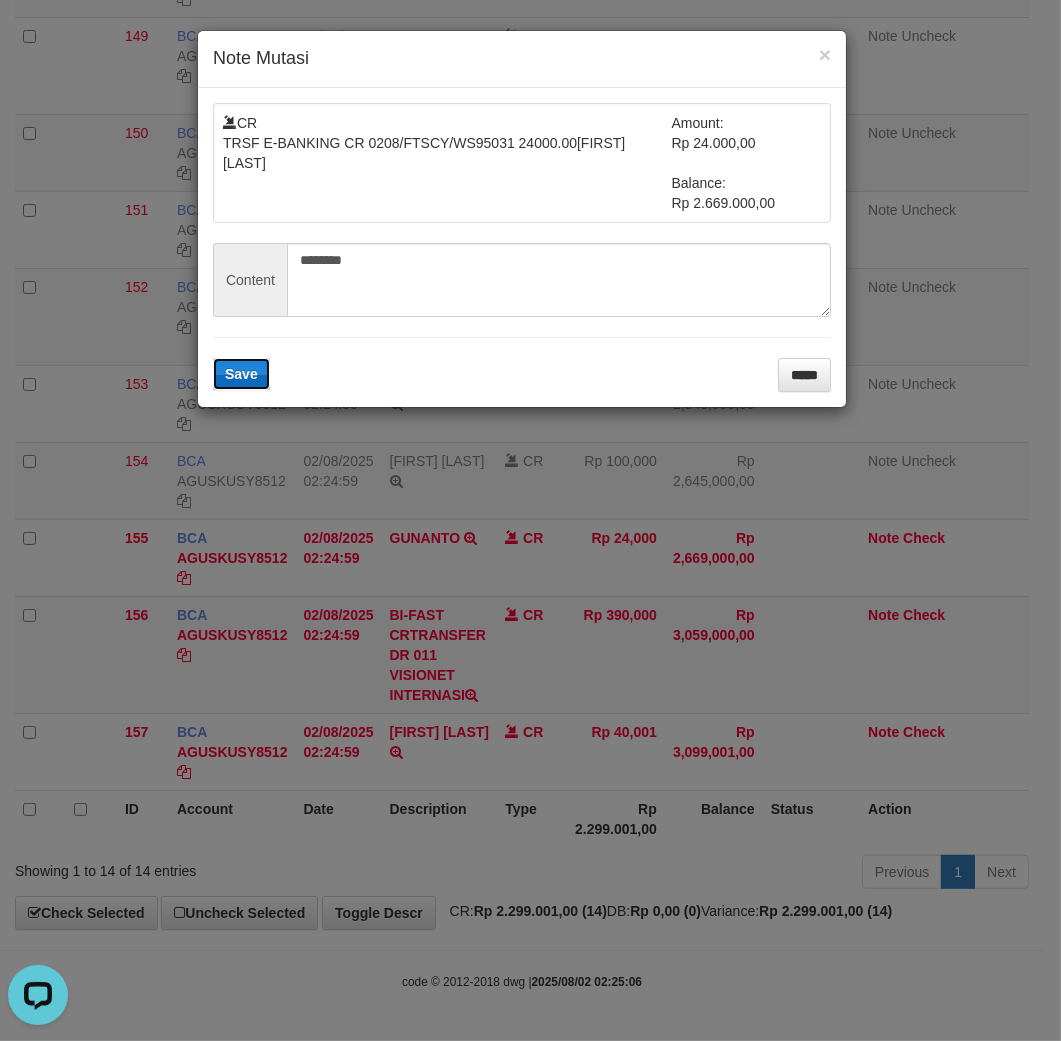 click on "Save" at bounding box center (241, 374) 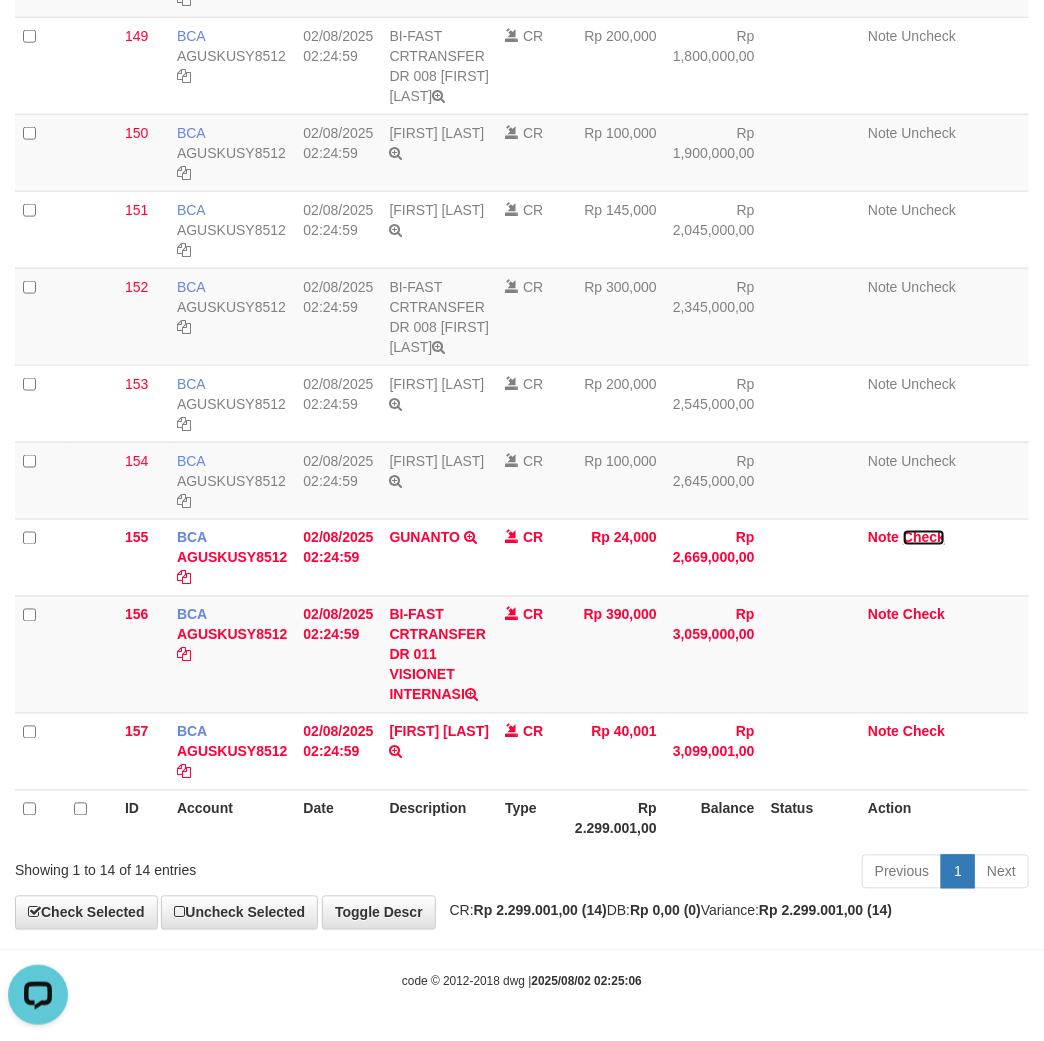 click on "Check" at bounding box center [924, 538] 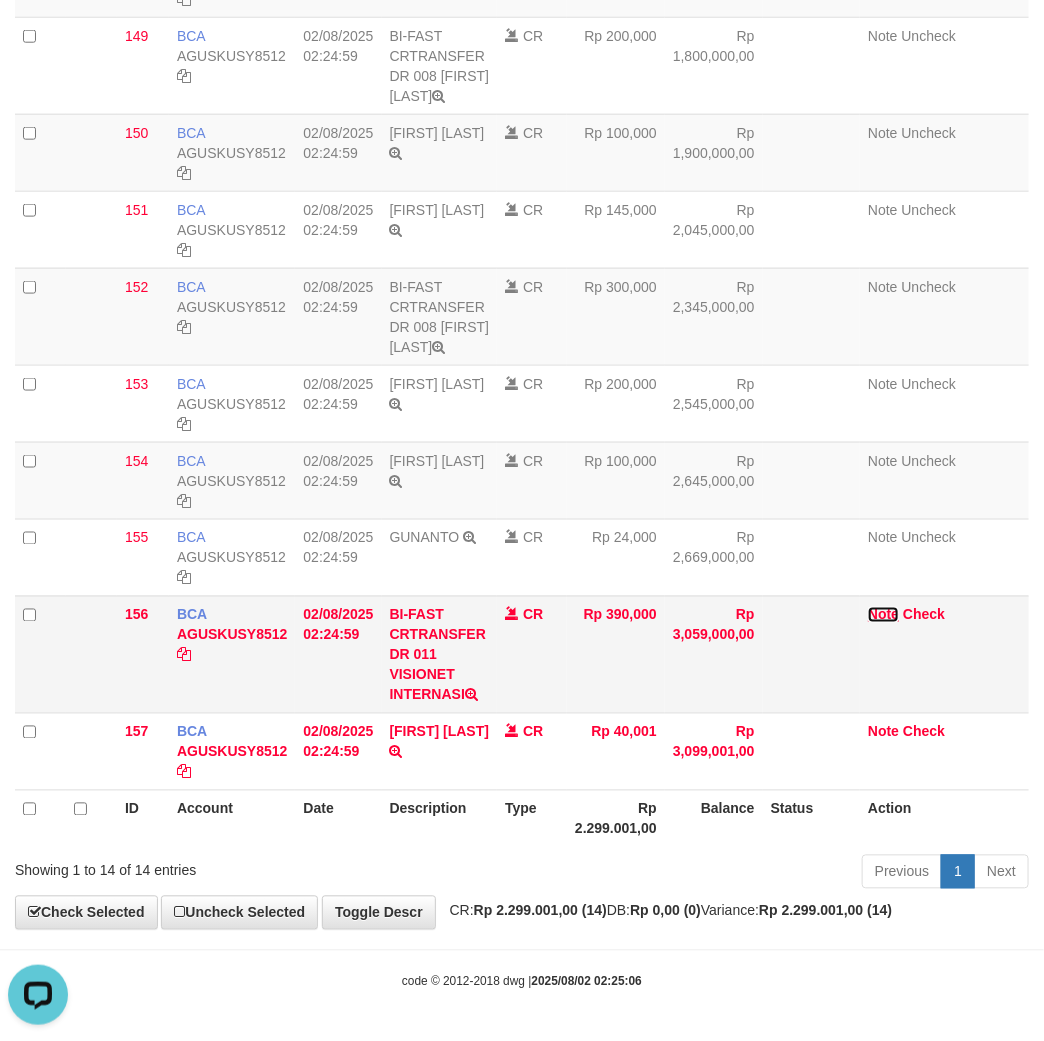 click on "Note" at bounding box center [883, 615] 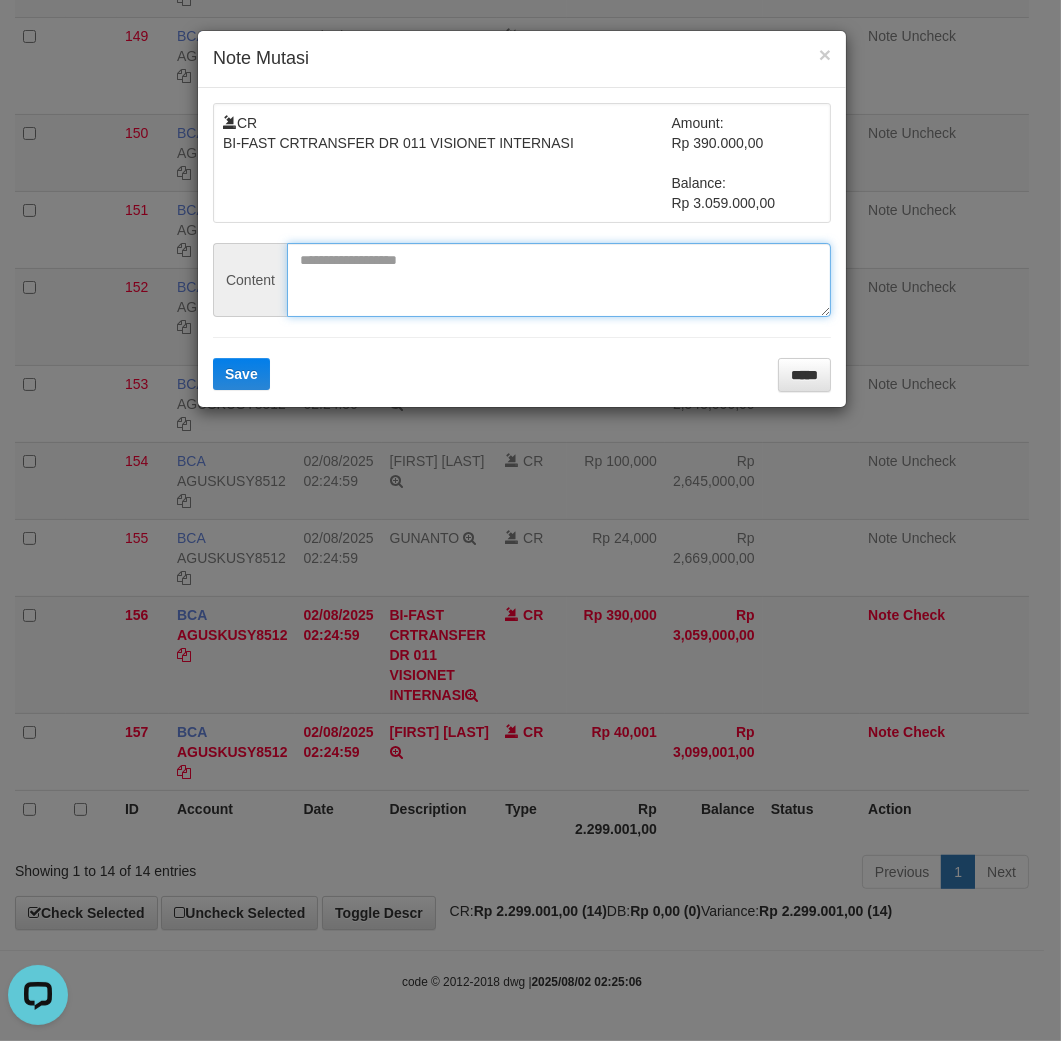 click at bounding box center [559, 280] 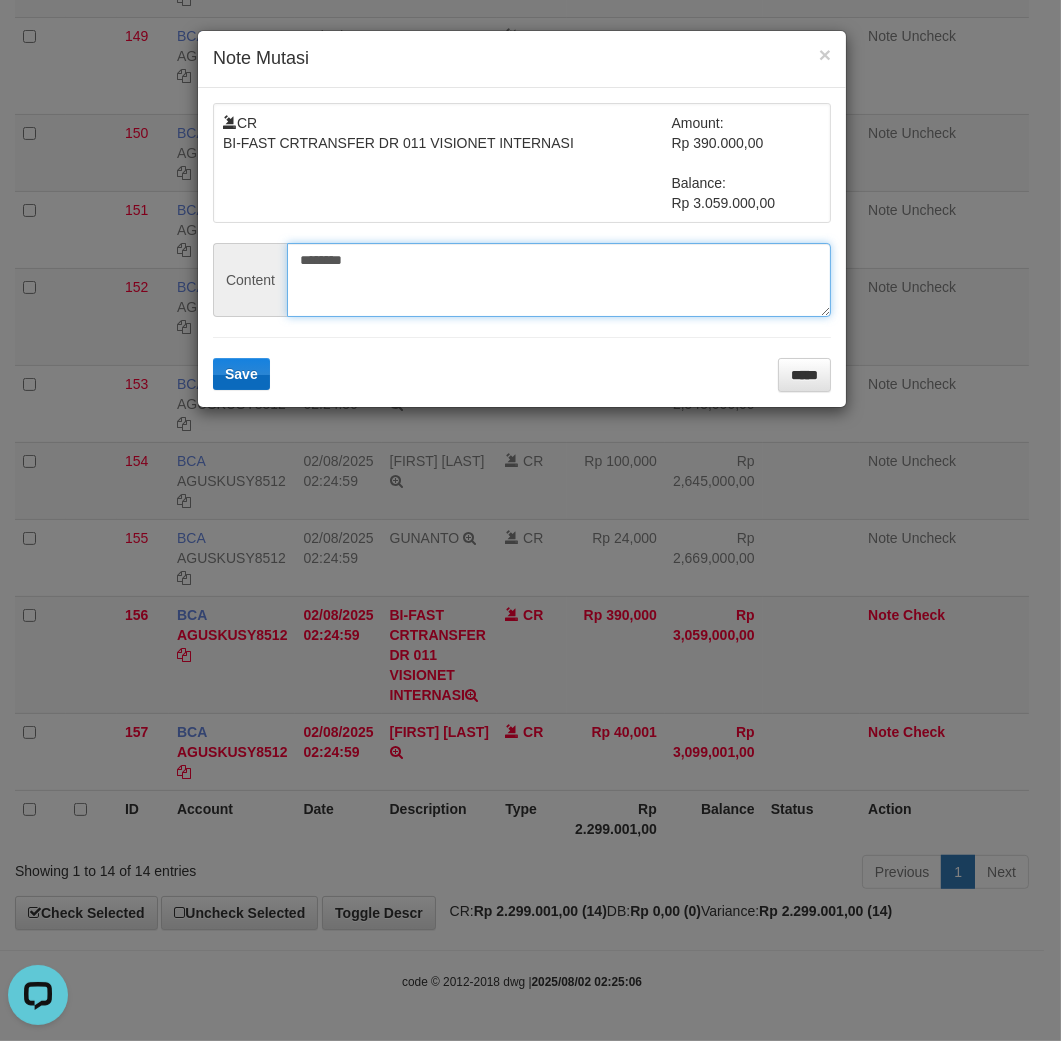 type on "********" 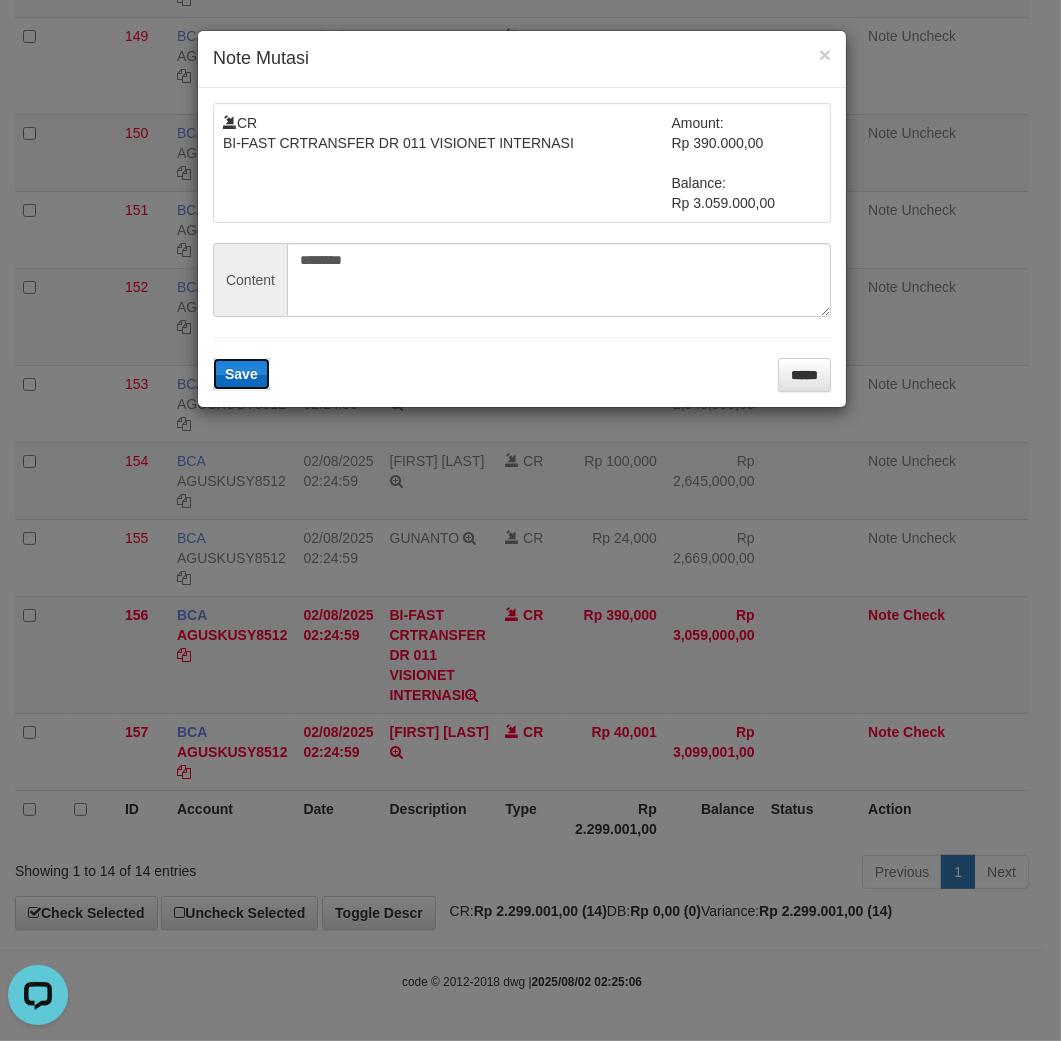 click on "Save" at bounding box center (241, 374) 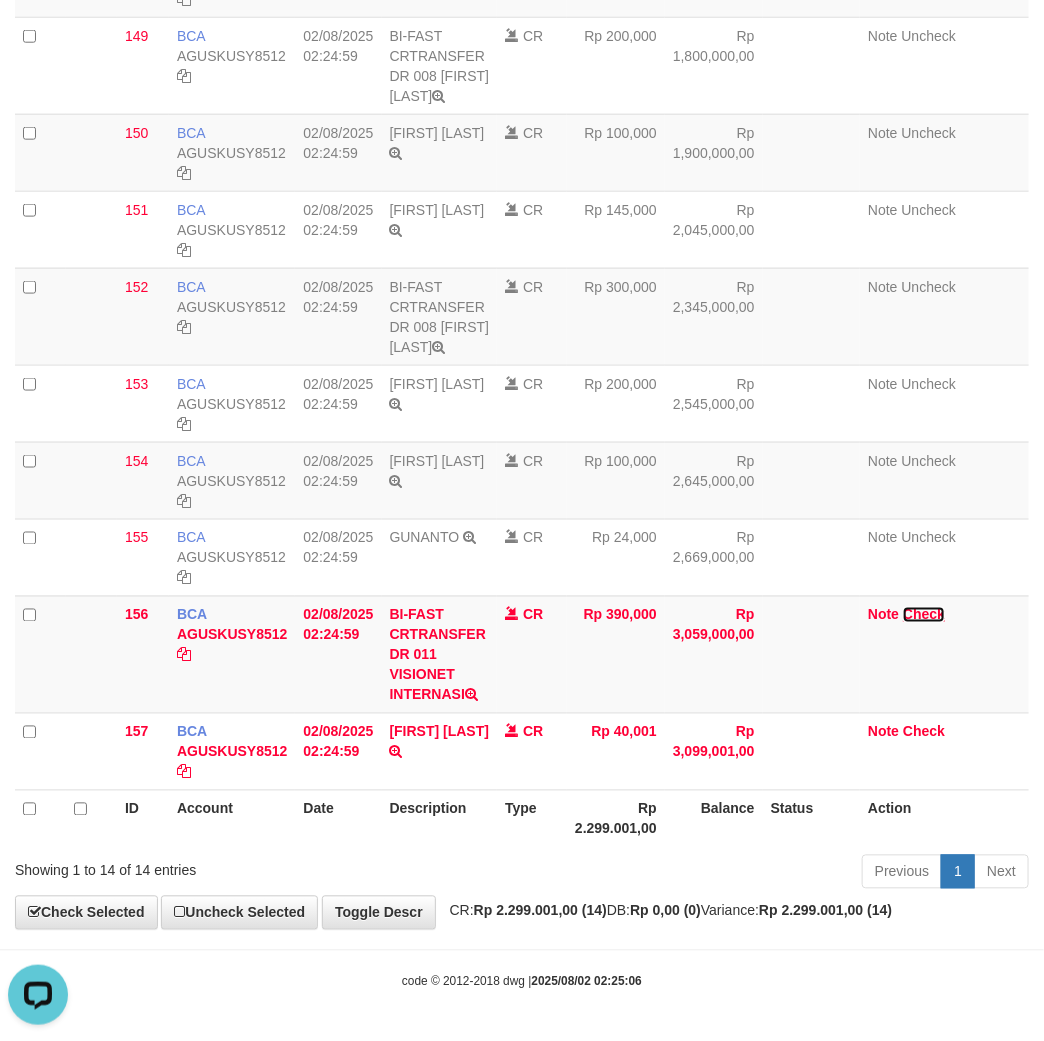 click on "Check" at bounding box center (924, 615) 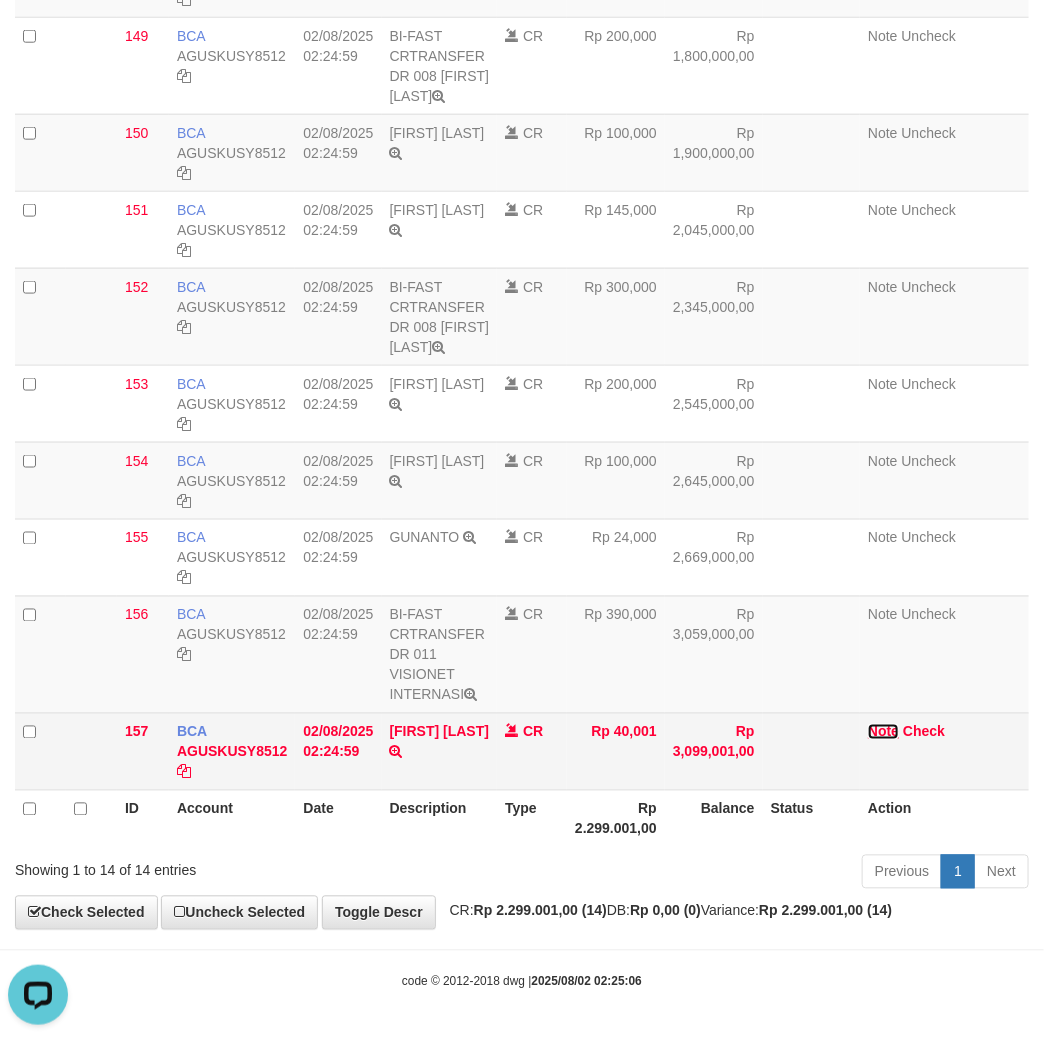 click on "Note" at bounding box center (883, 732) 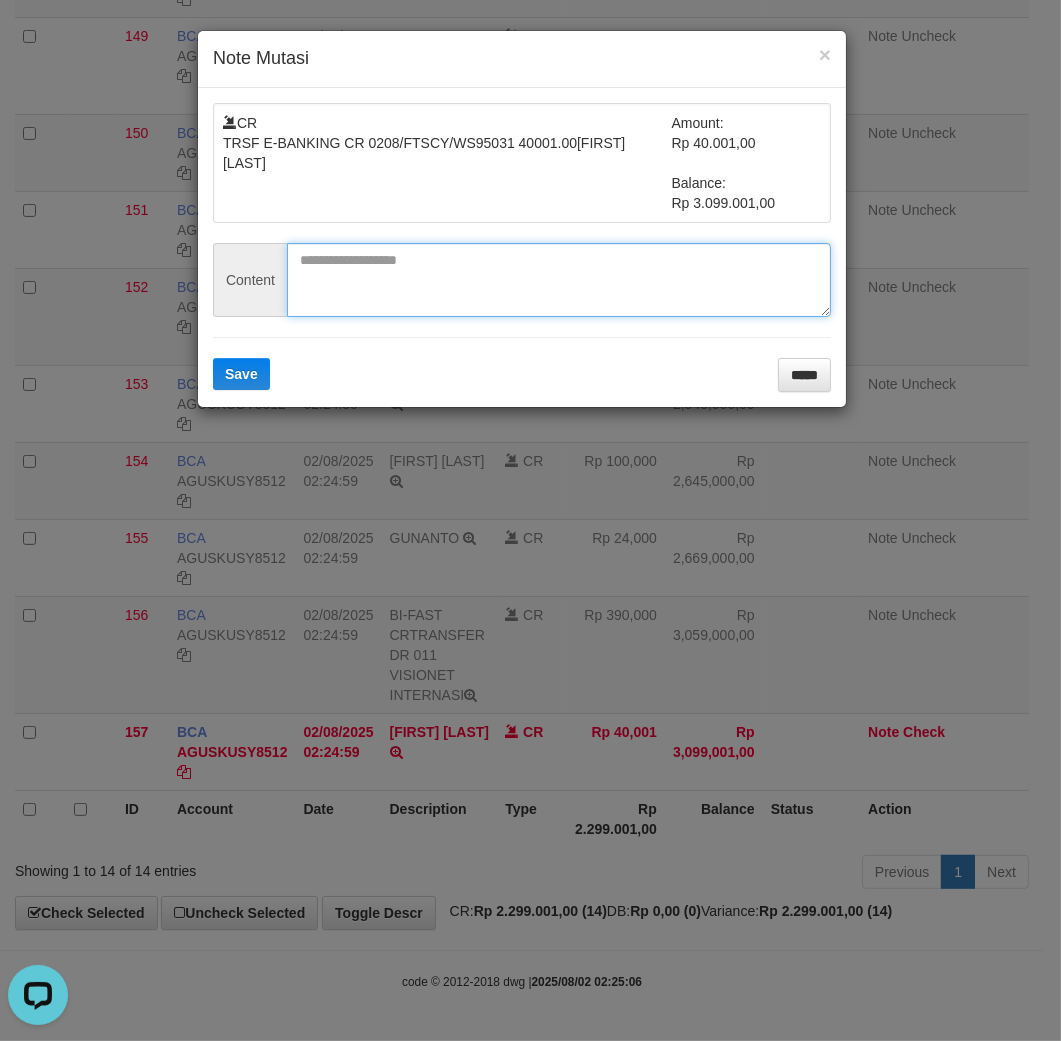 drag, startPoint x: 346, startPoint y: 282, endPoint x: 272, endPoint y: 342, distance: 95.26804 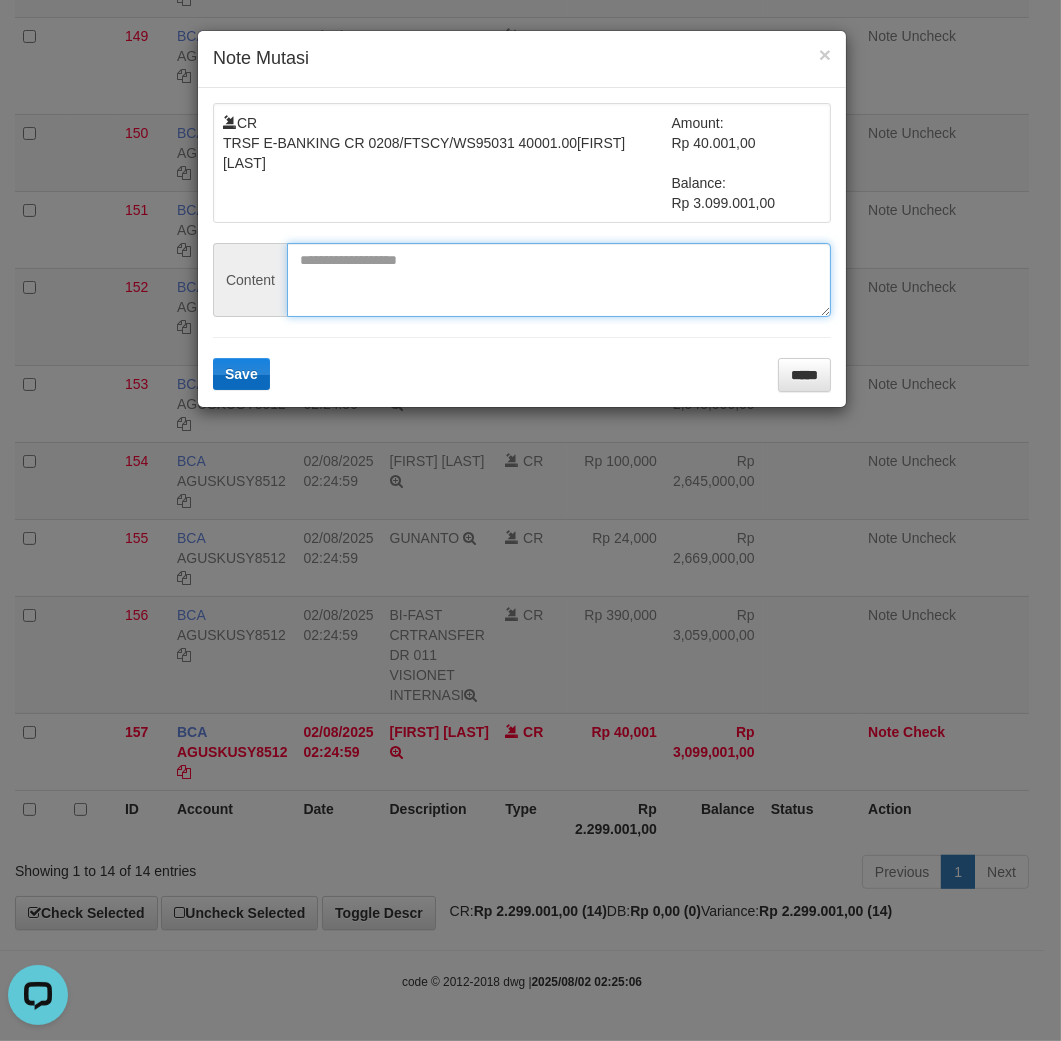 paste on "********" 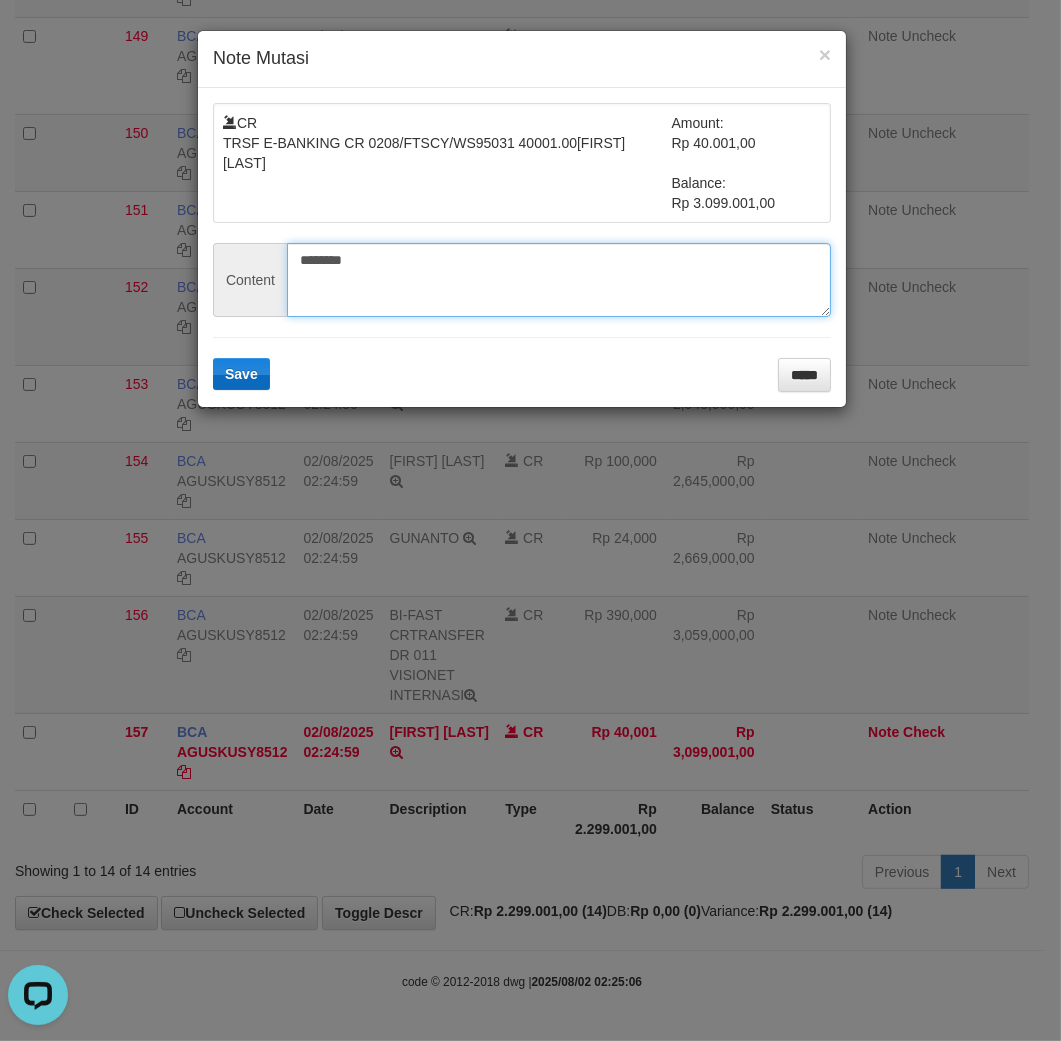type on "********" 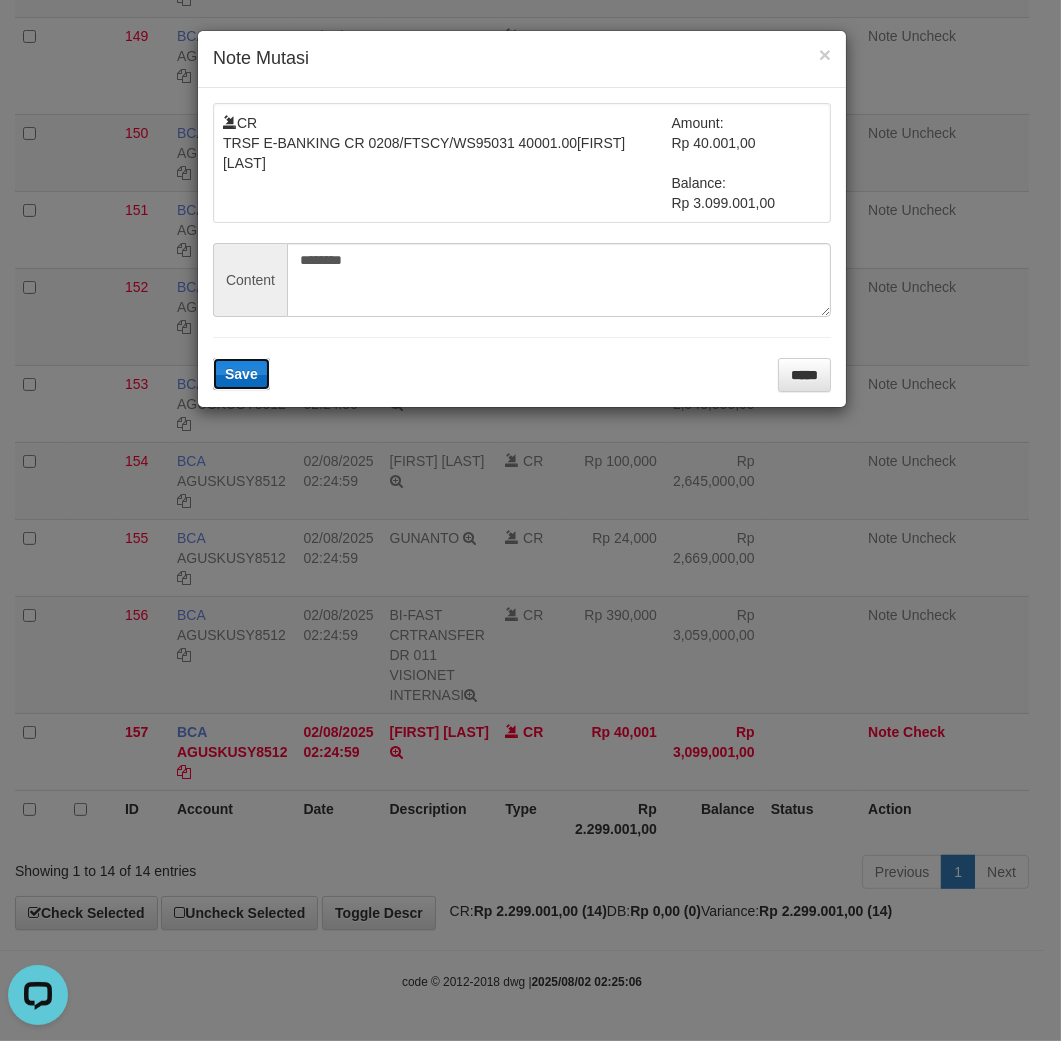 type 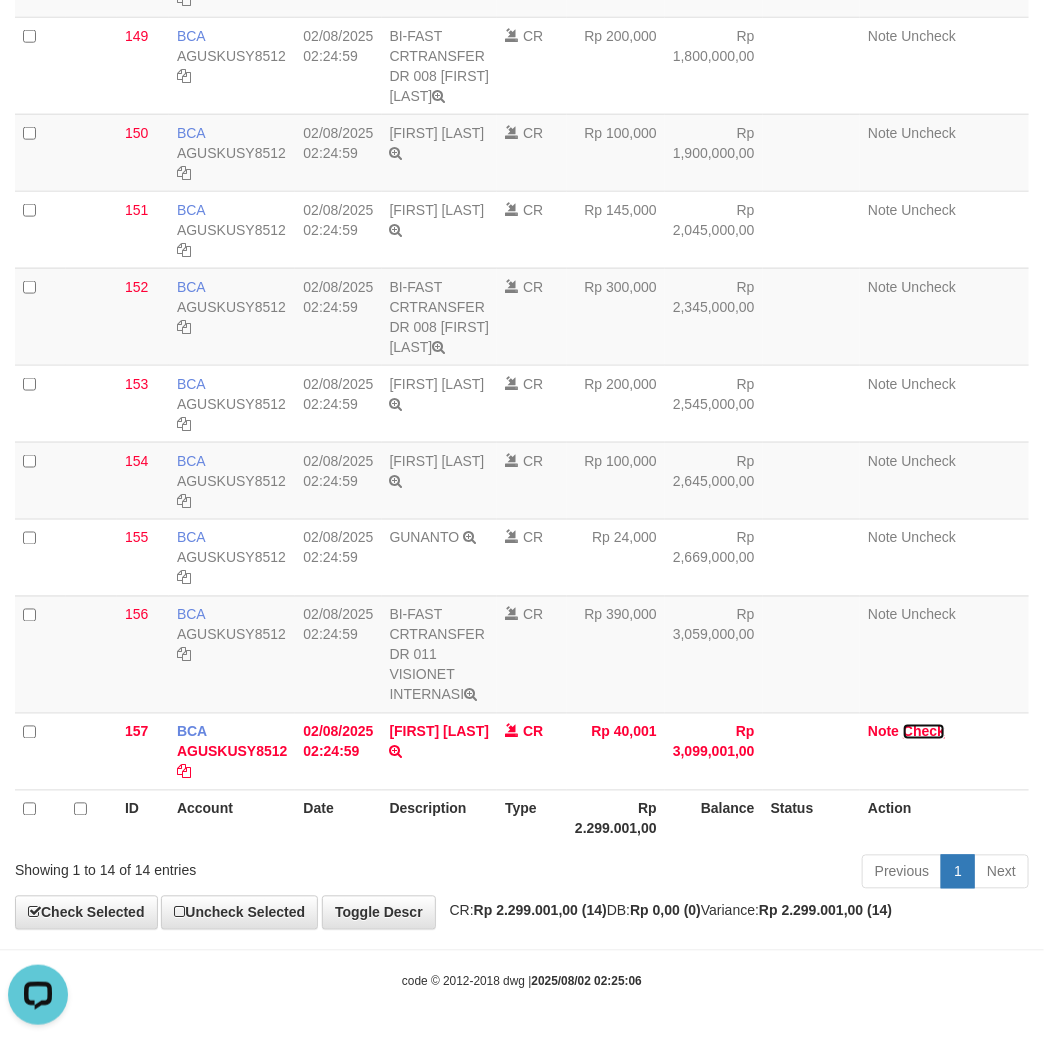 click on "Check" at bounding box center [924, 732] 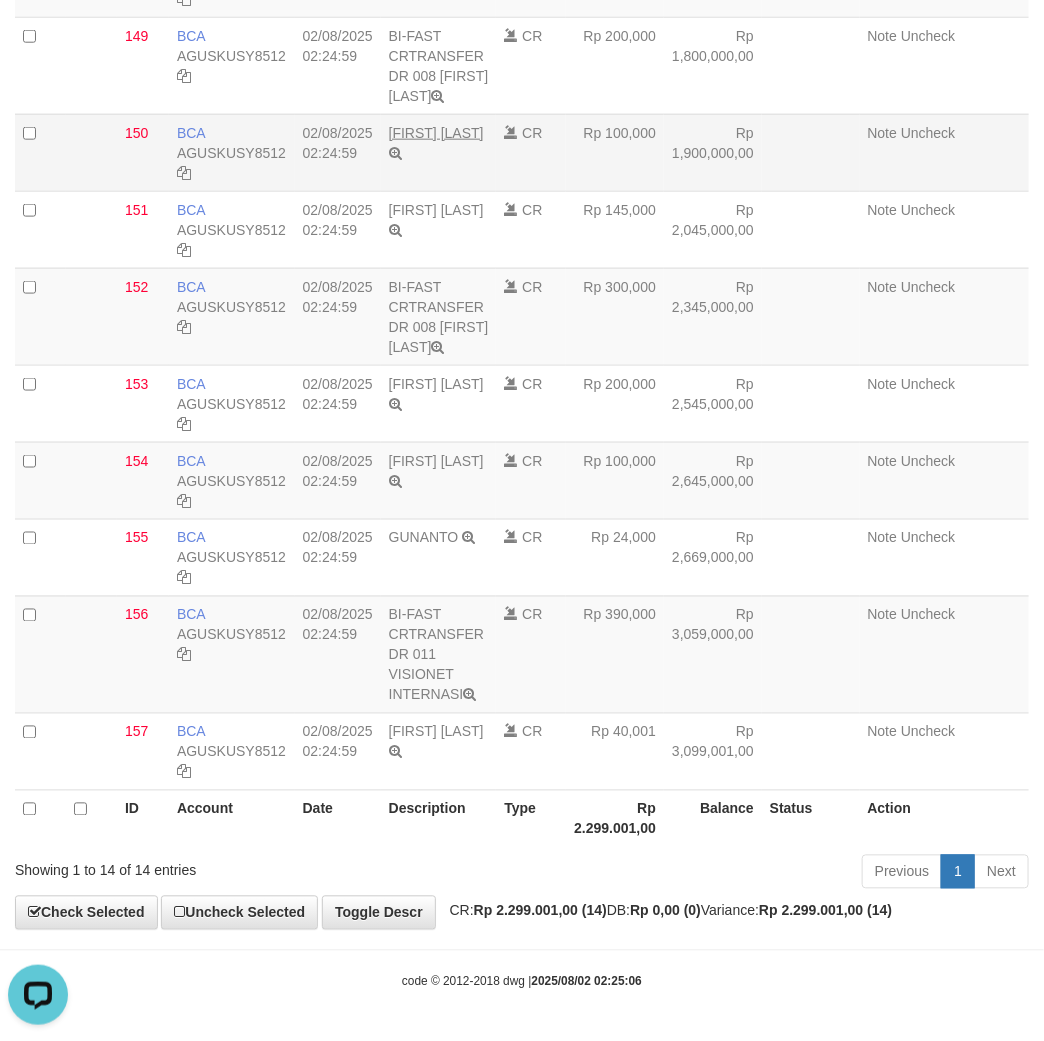 scroll, scrollTop: 0, scrollLeft: 0, axis: both 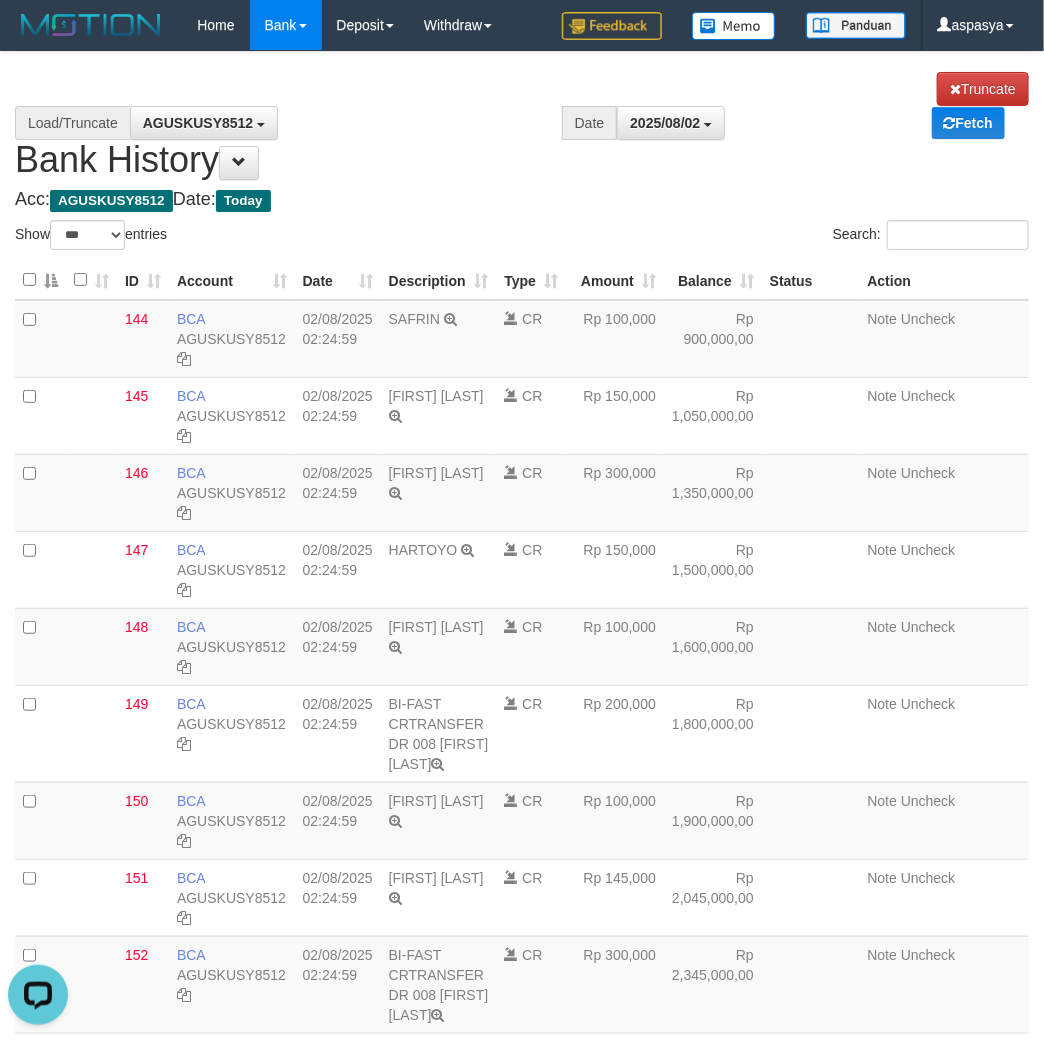 click on "AGUSKUSY8512    PRABUJITU  AGUSKUSY8512" at bounding box center [346, 123] 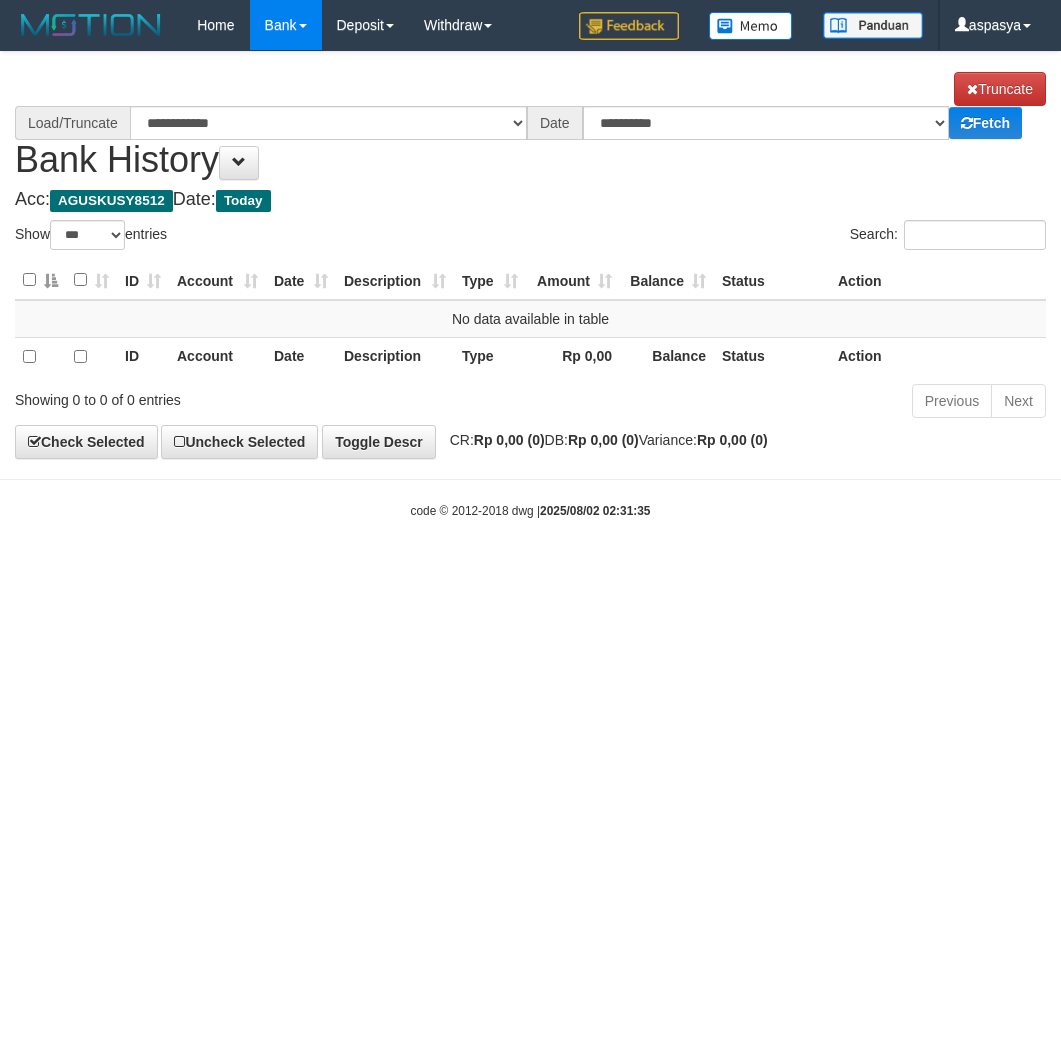 select on "***" 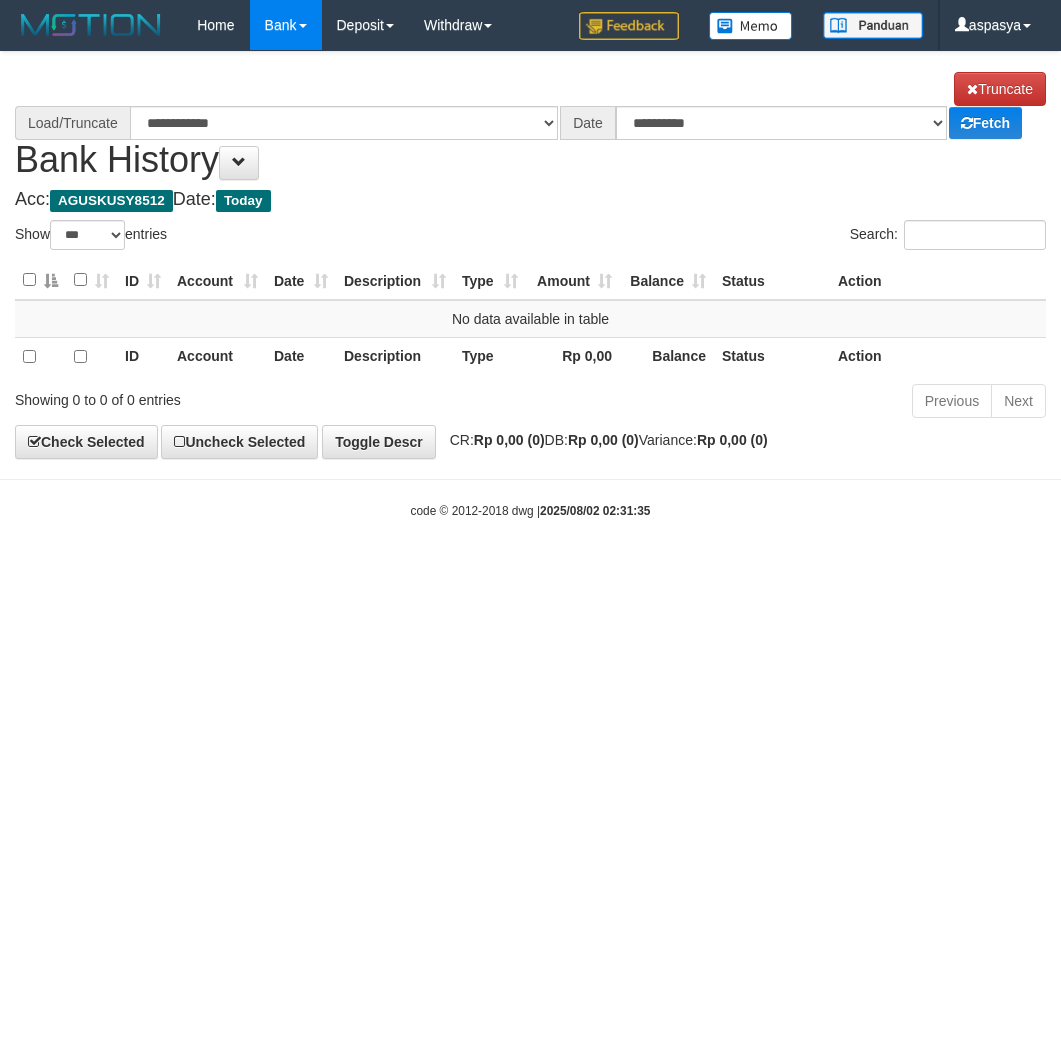 scroll, scrollTop: 0, scrollLeft: 0, axis: both 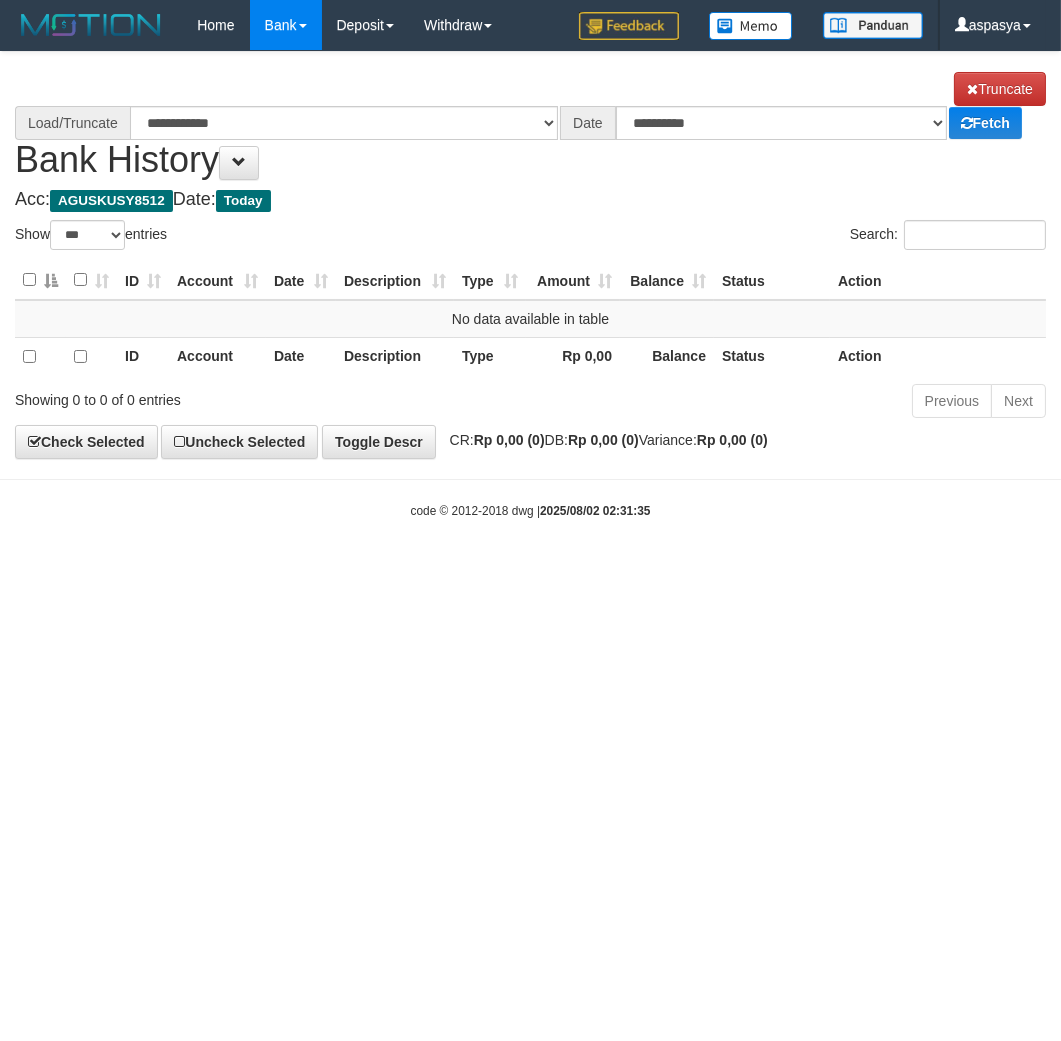 select on "****" 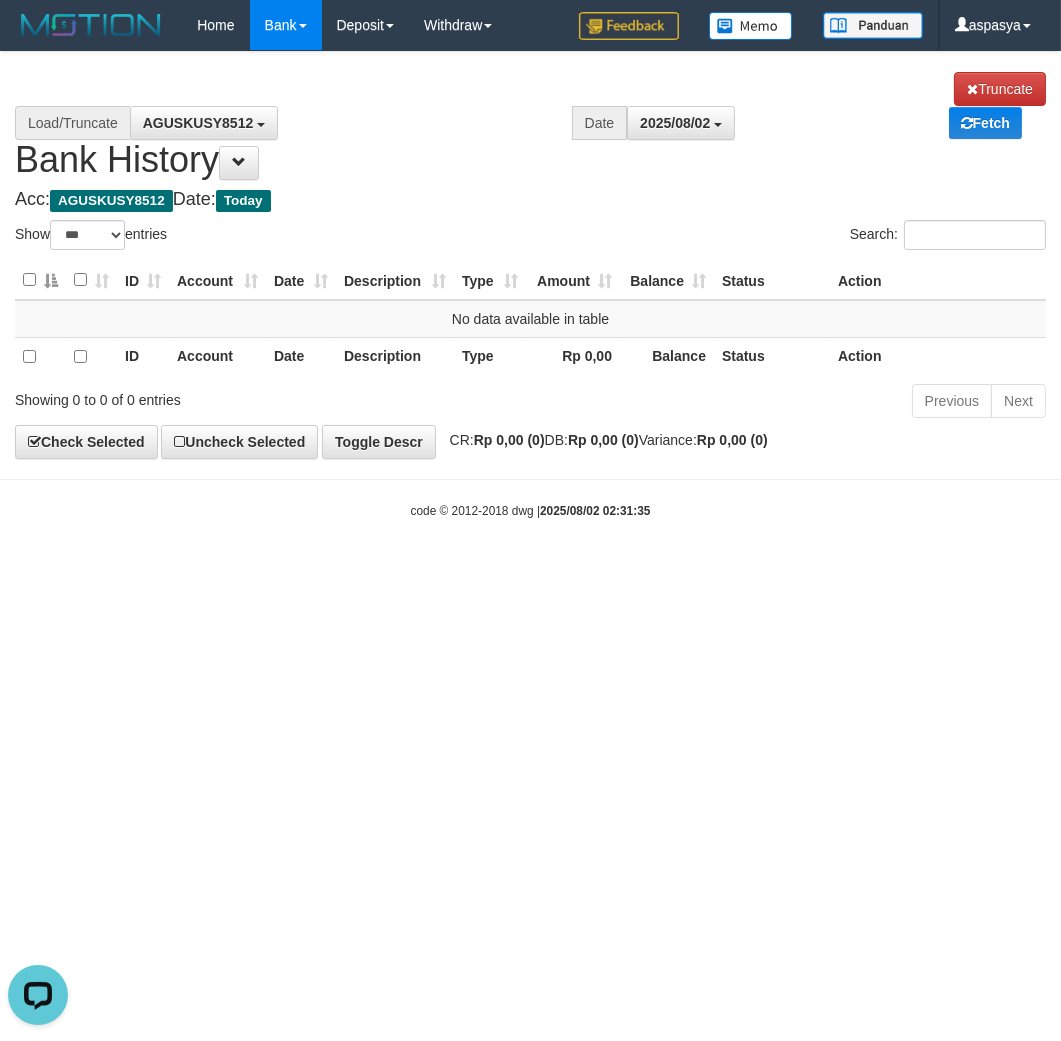 scroll, scrollTop: 0, scrollLeft: 0, axis: both 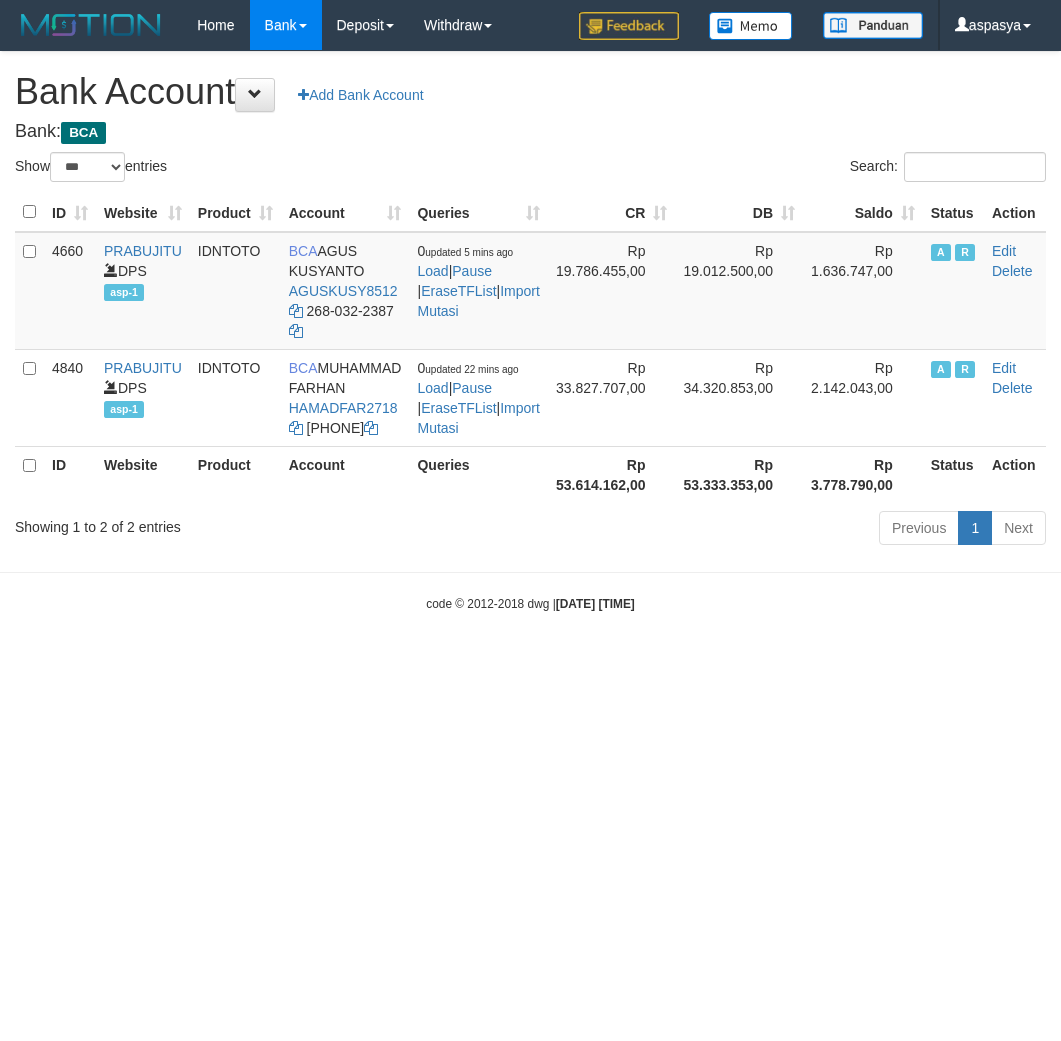 select on "***" 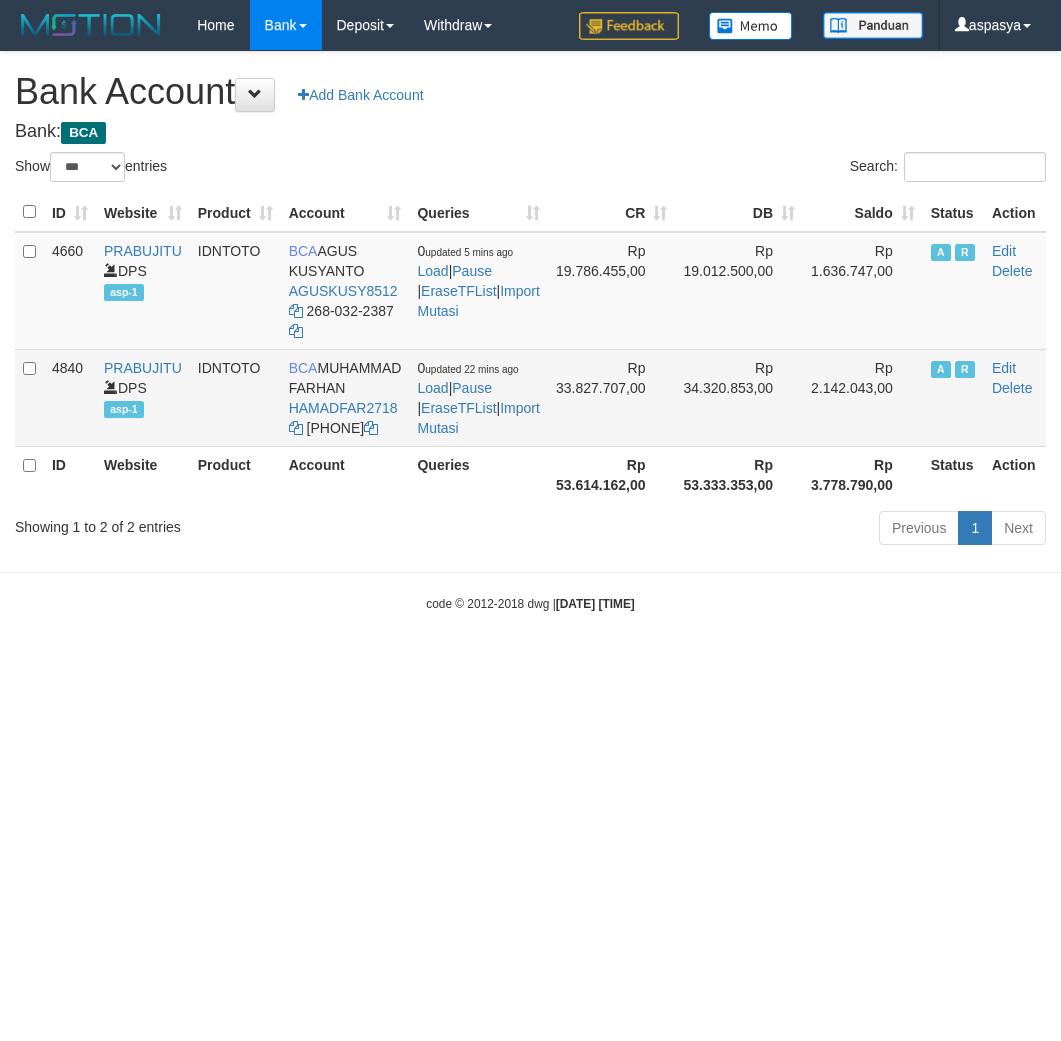 scroll, scrollTop: 0, scrollLeft: 0, axis: both 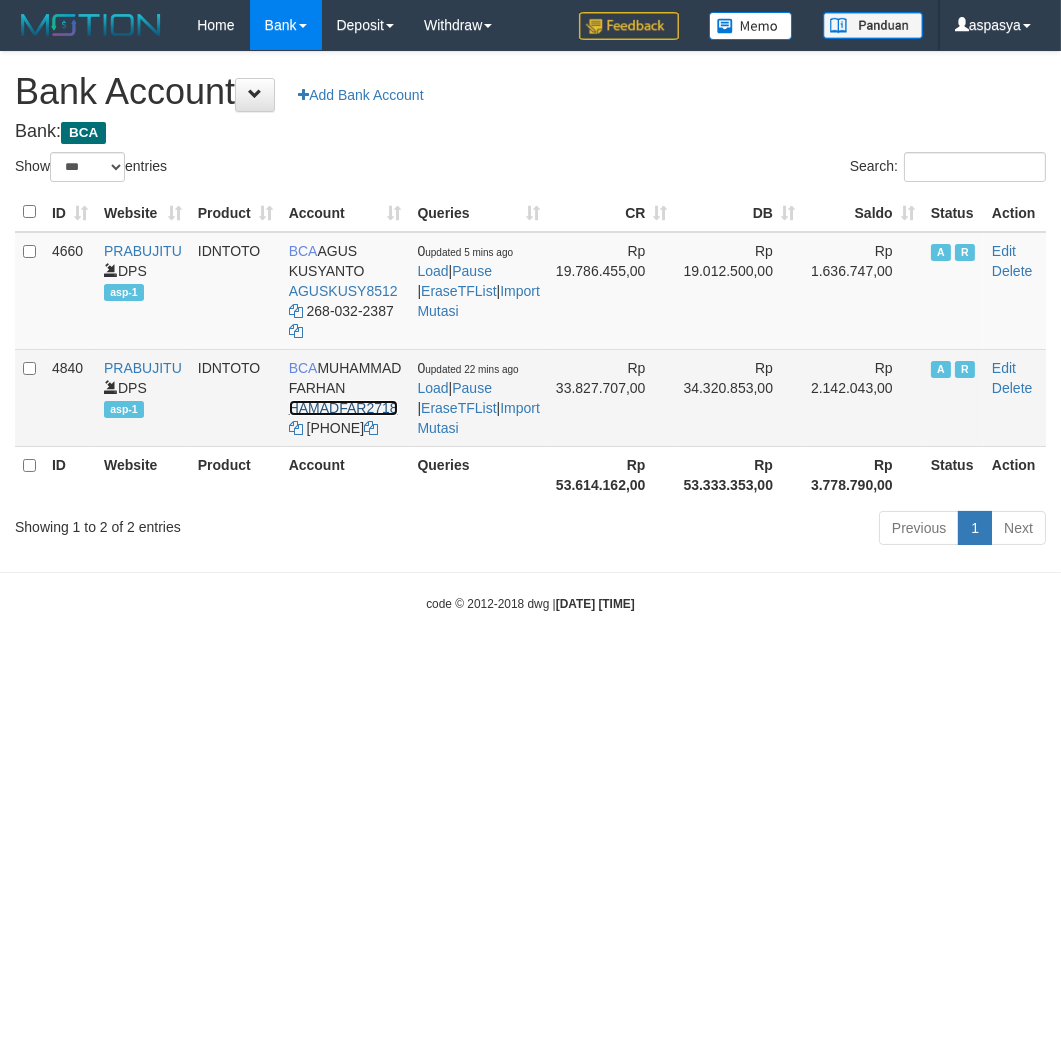 click on "HAMADFAR2718" at bounding box center [343, 408] 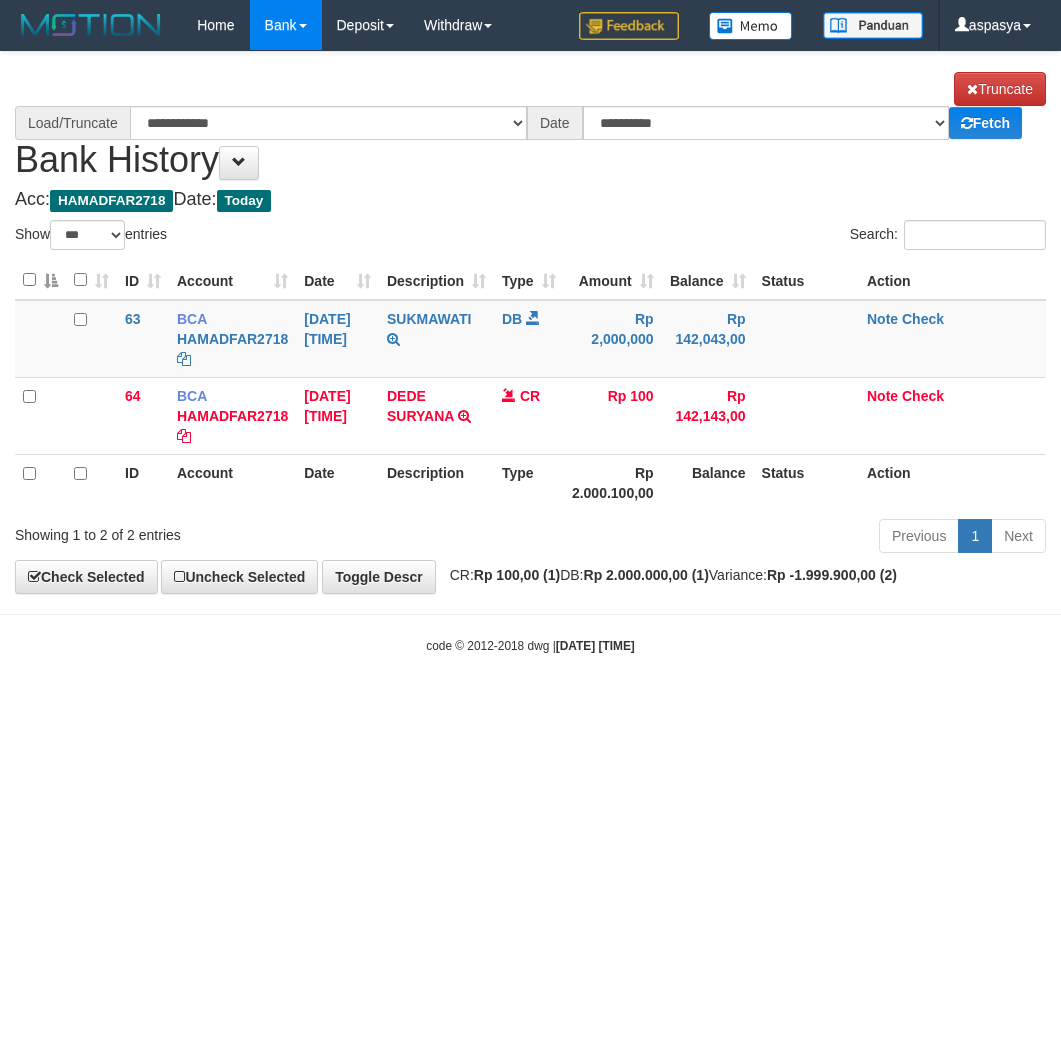 select on "***" 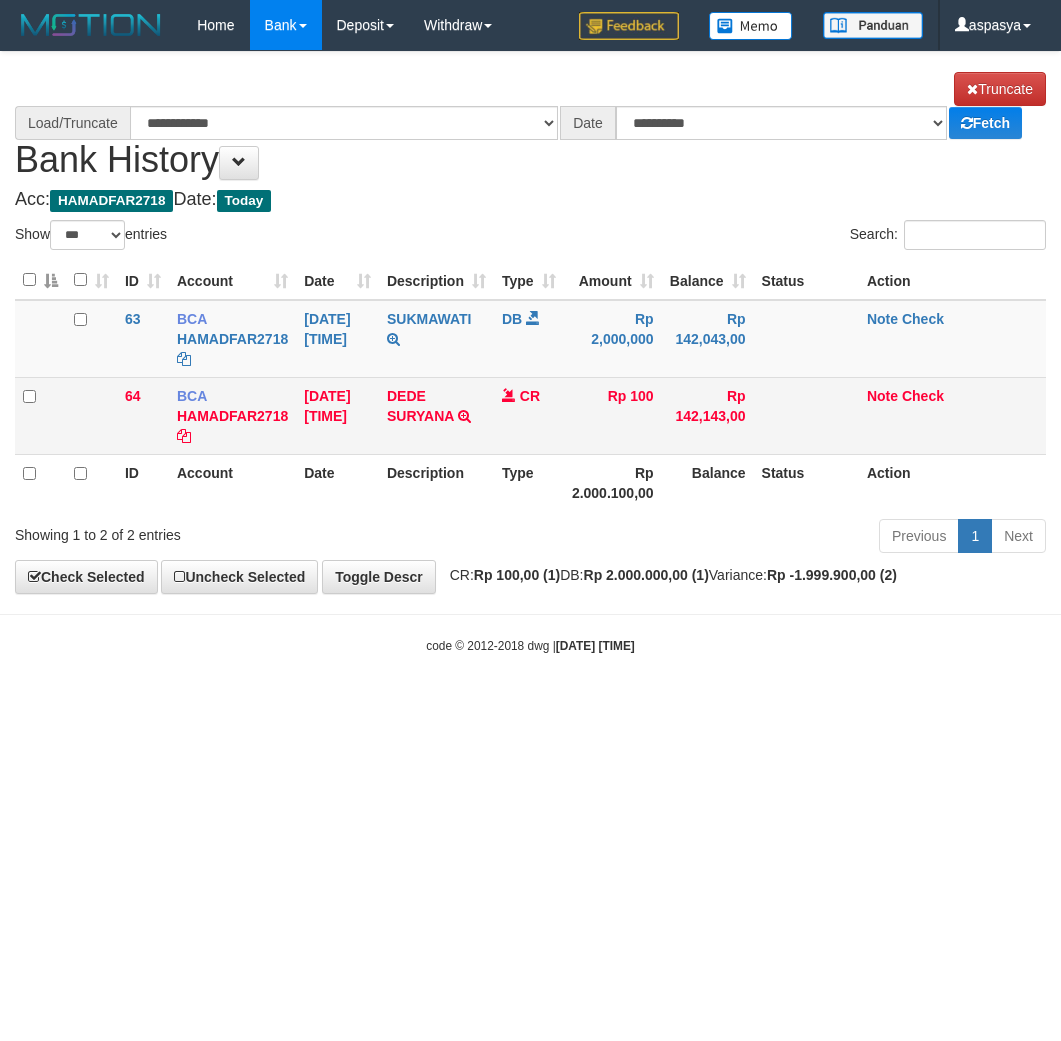 scroll, scrollTop: 0, scrollLeft: 0, axis: both 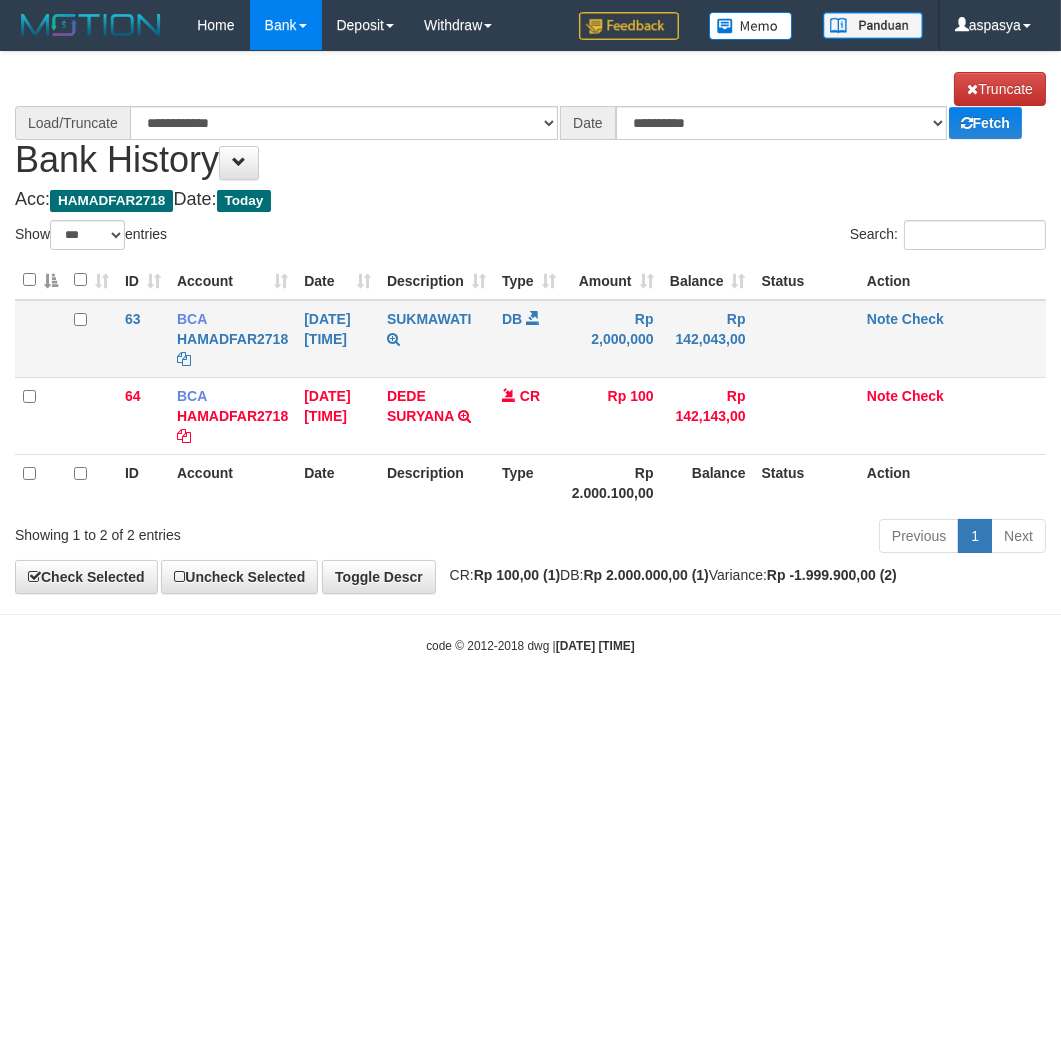 select on "****" 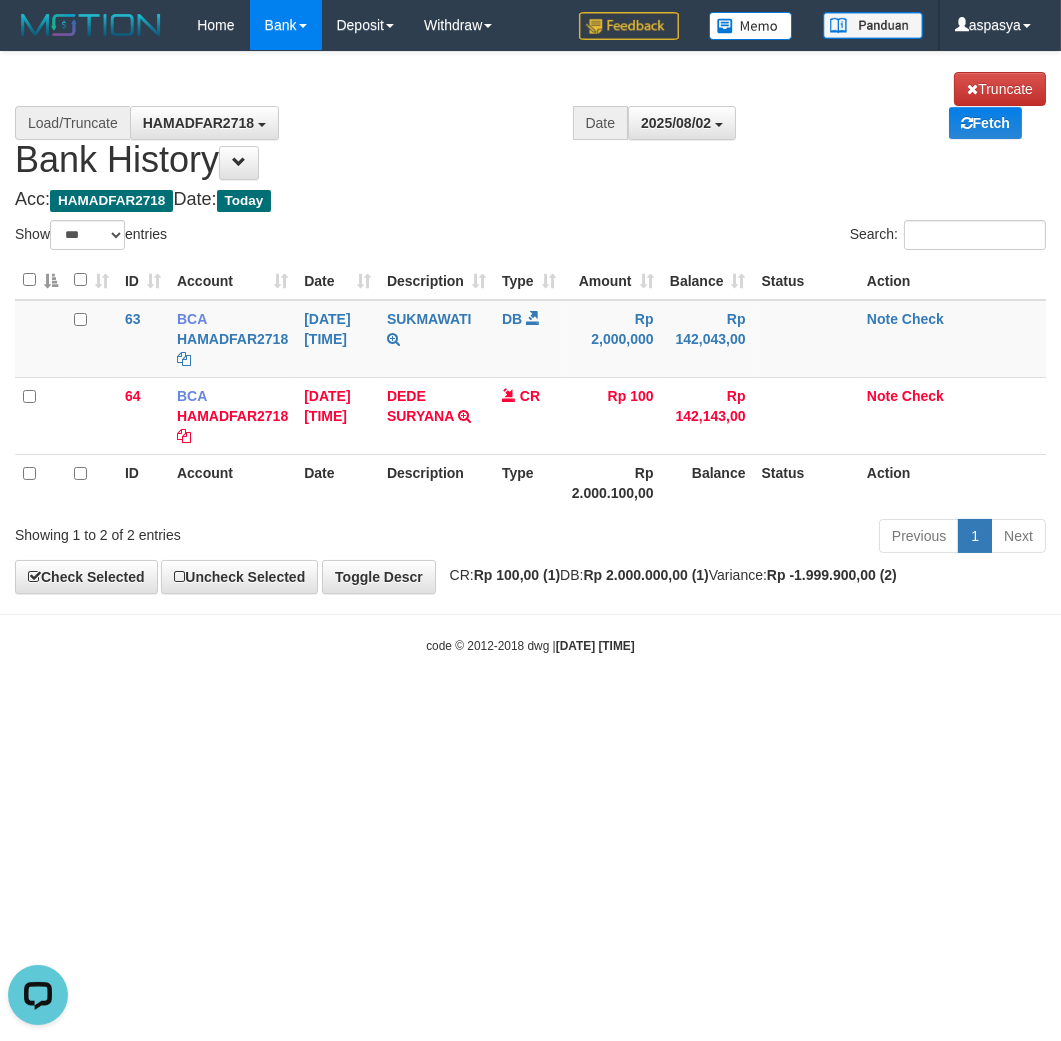 scroll, scrollTop: 0, scrollLeft: 0, axis: both 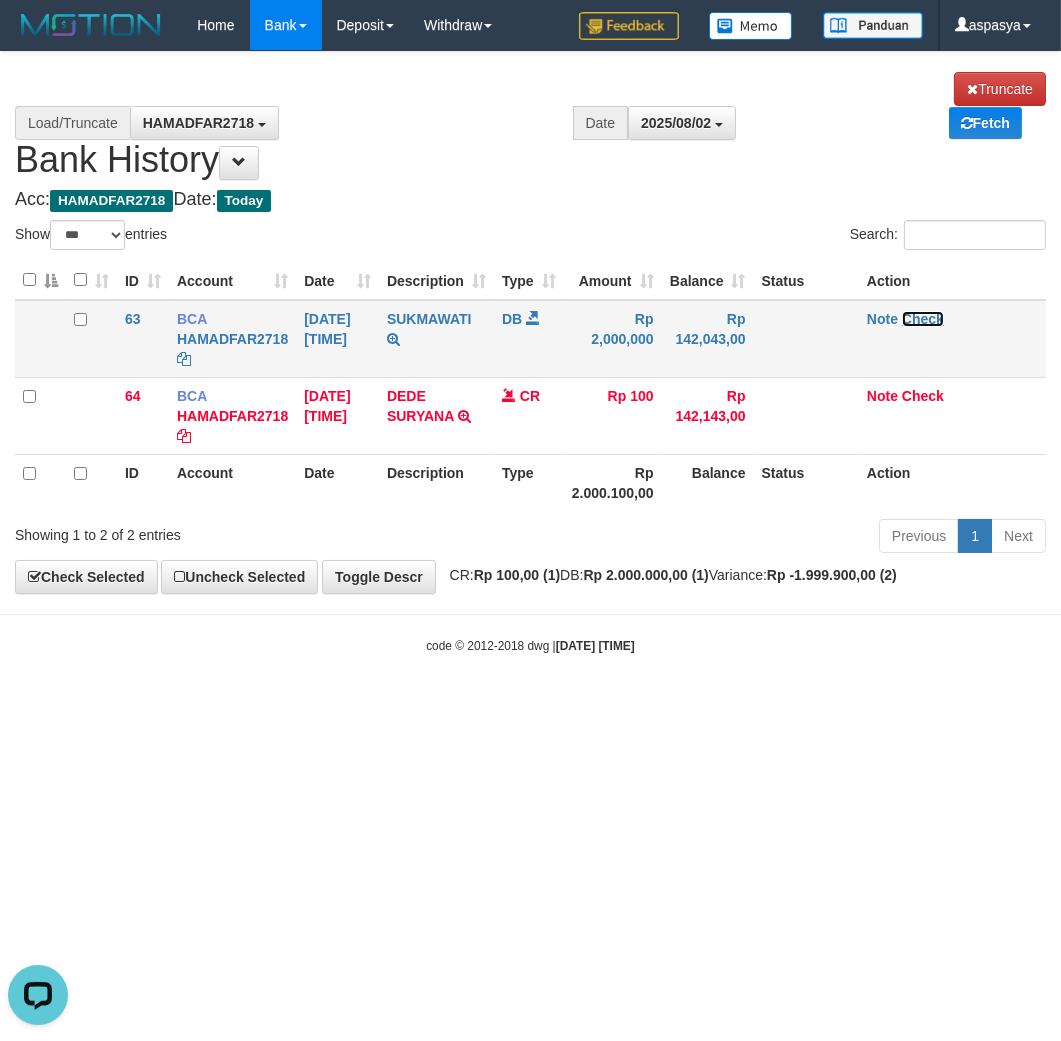 click on "Check" at bounding box center [923, 319] 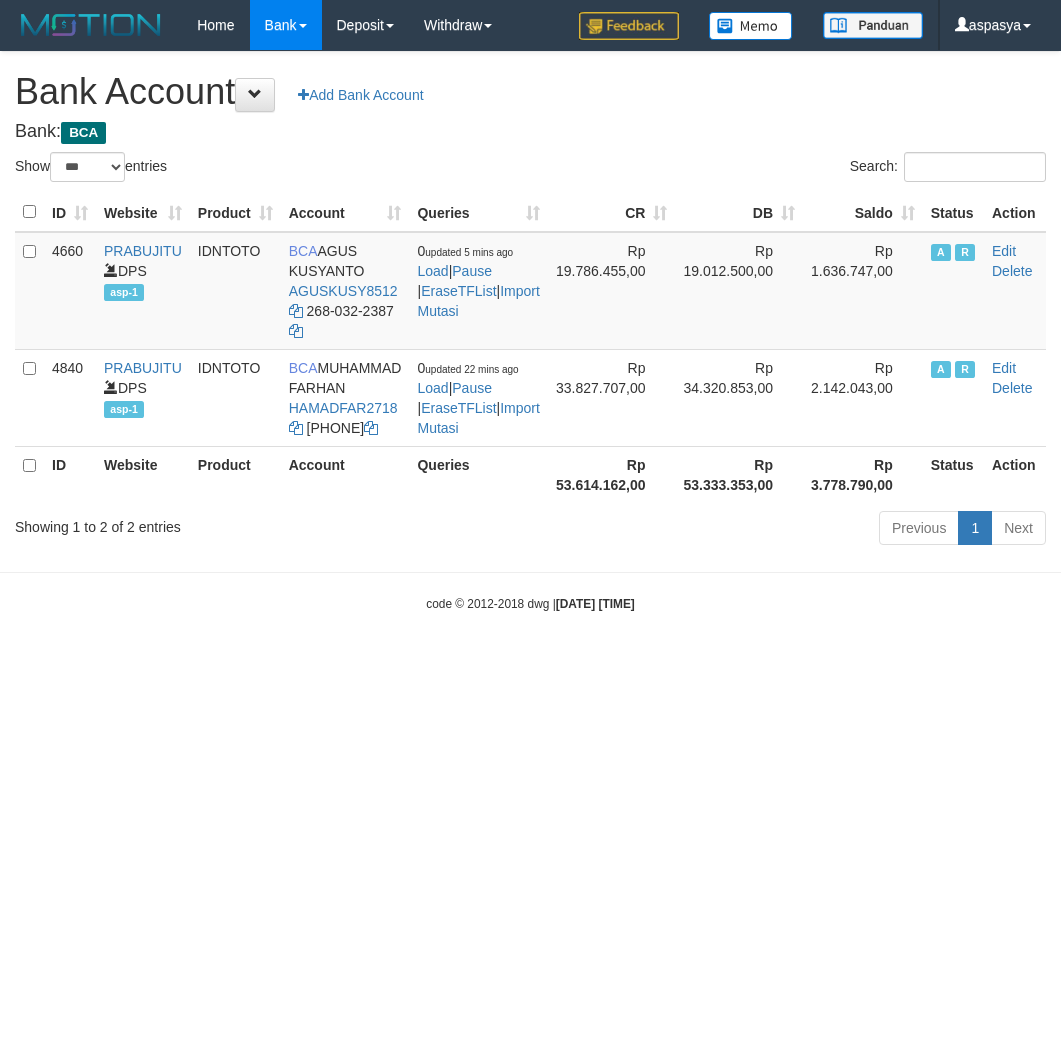 select on "***" 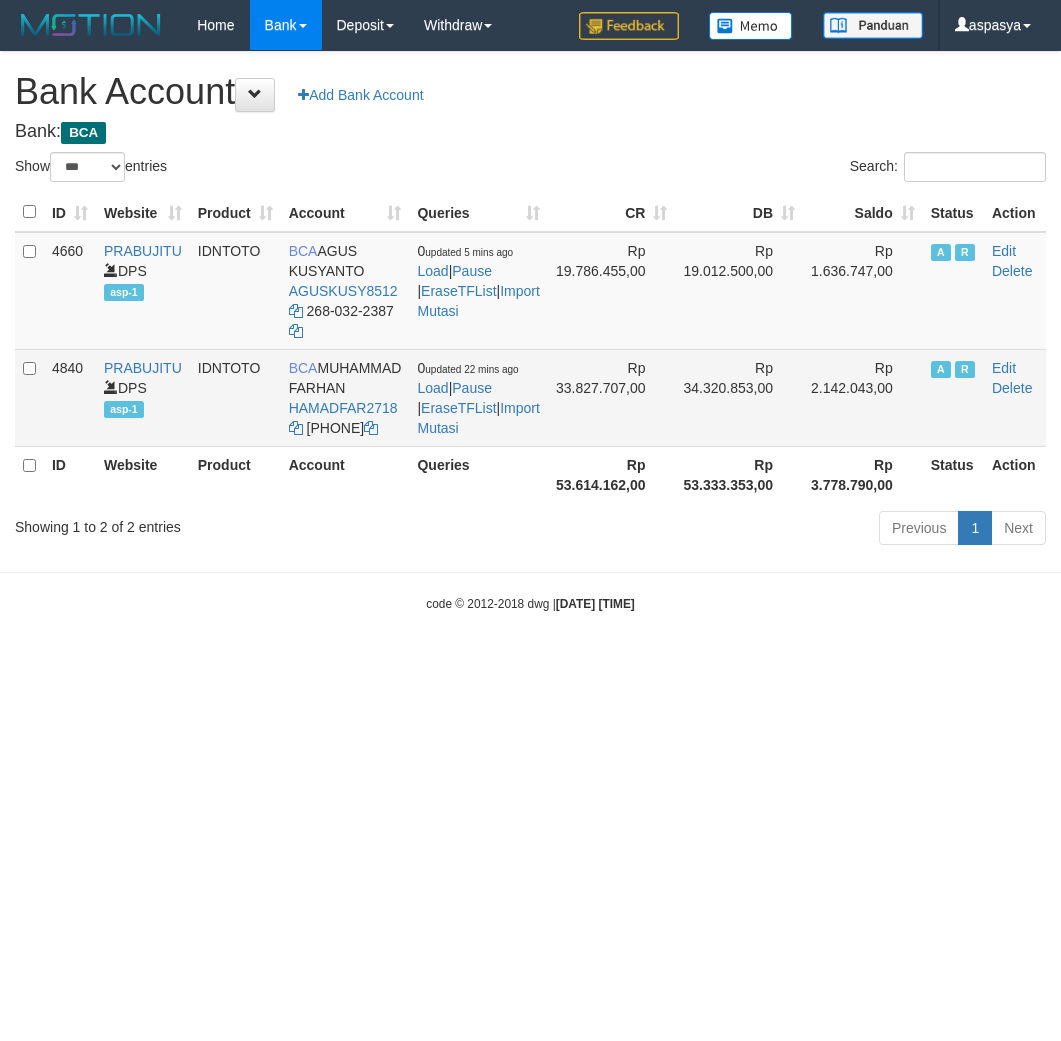scroll, scrollTop: 0, scrollLeft: 0, axis: both 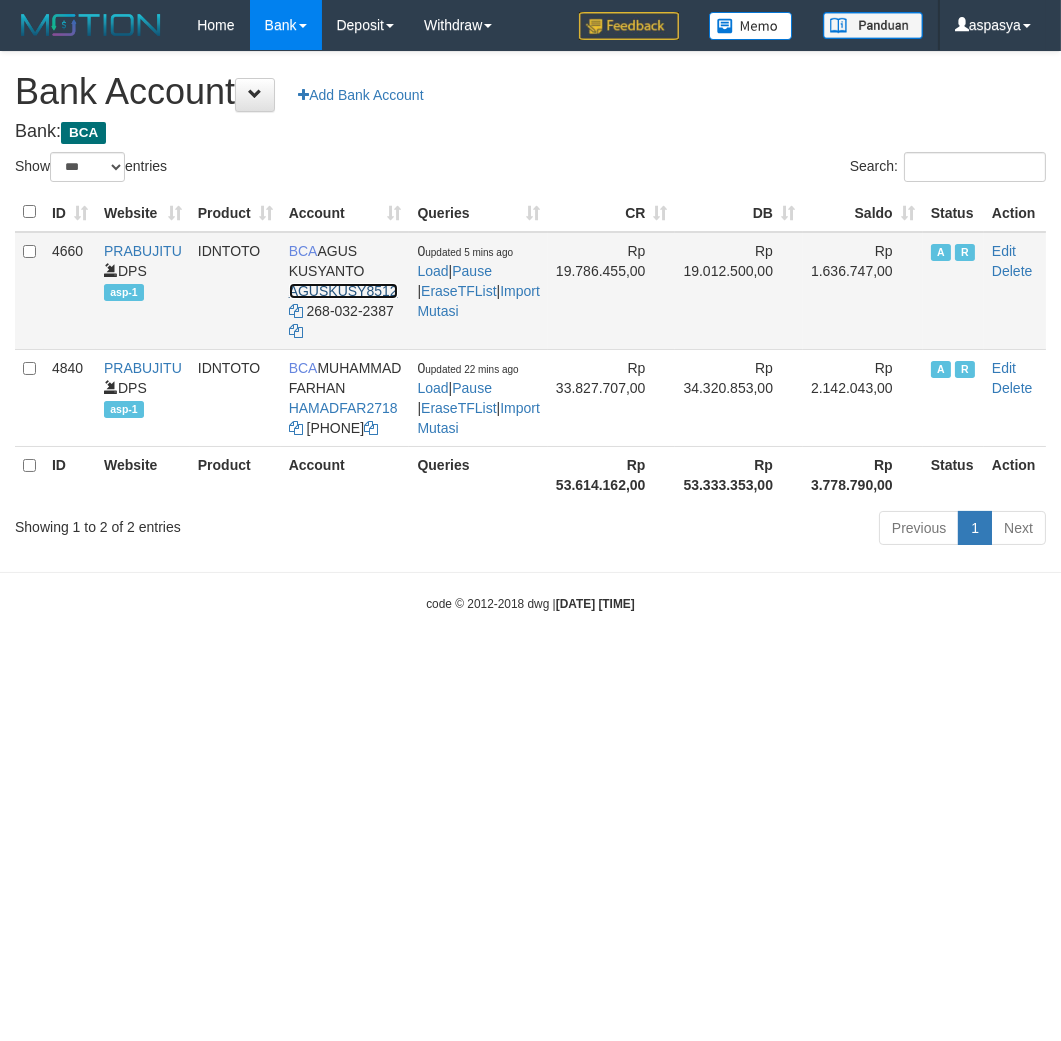 click on "AGUSKUSY8512" at bounding box center (343, 291) 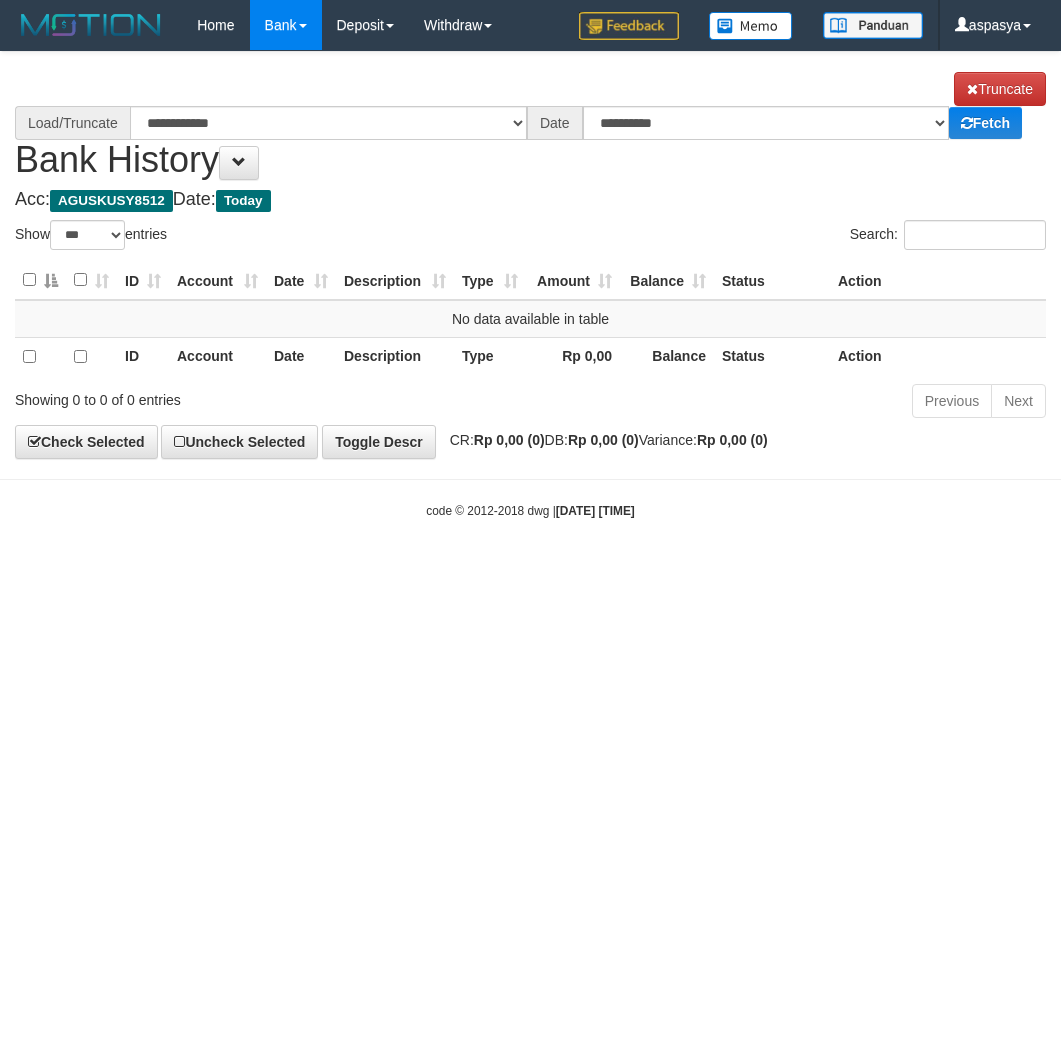 select on "***" 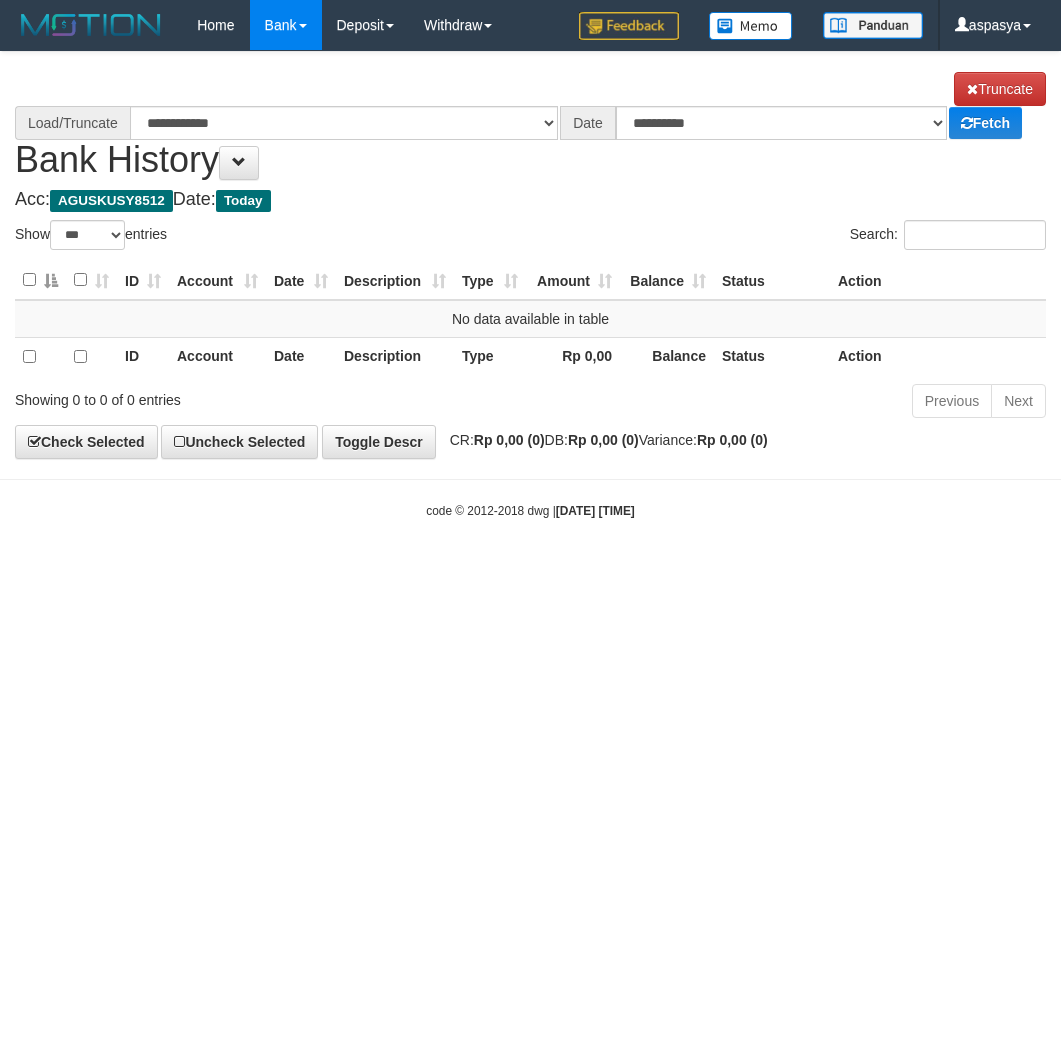 scroll, scrollTop: 0, scrollLeft: 0, axis: both 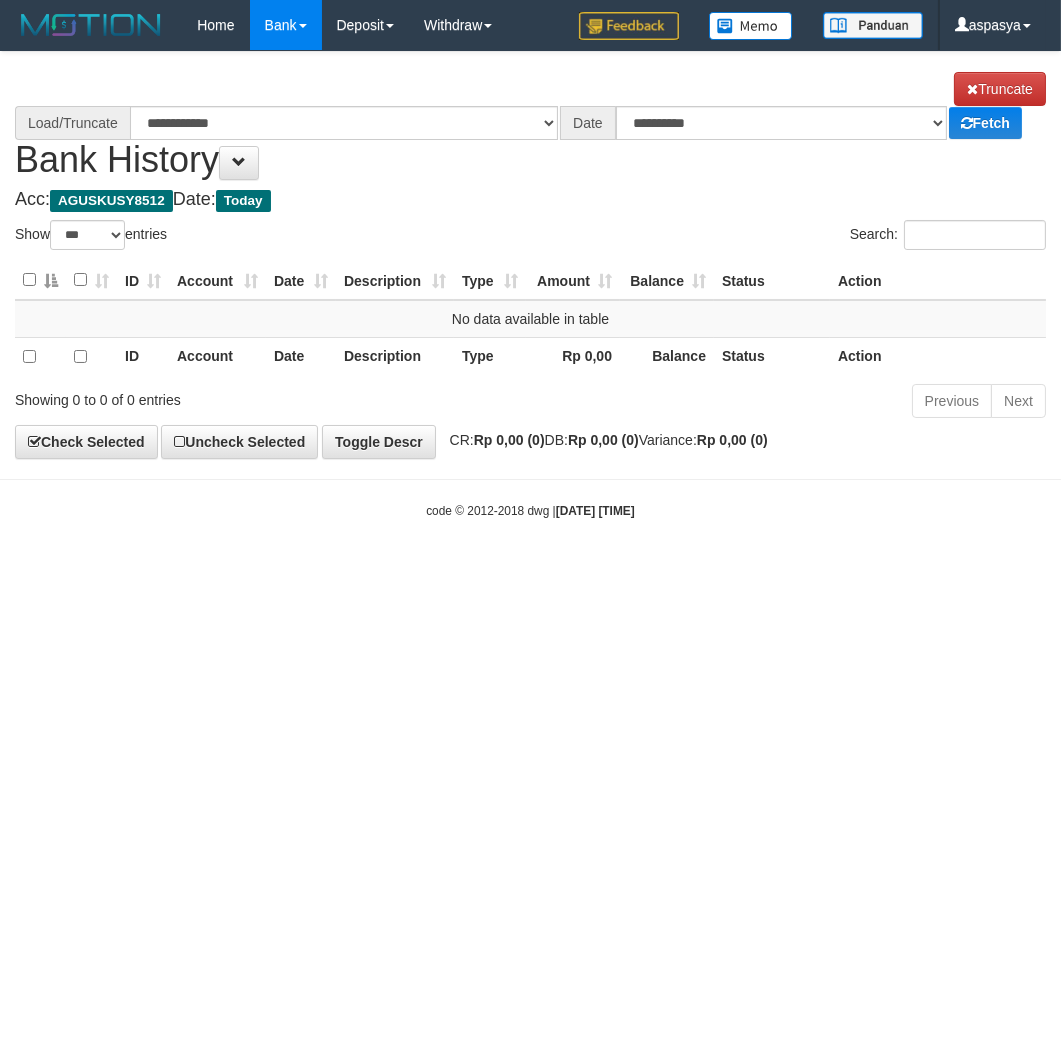 select on "****" 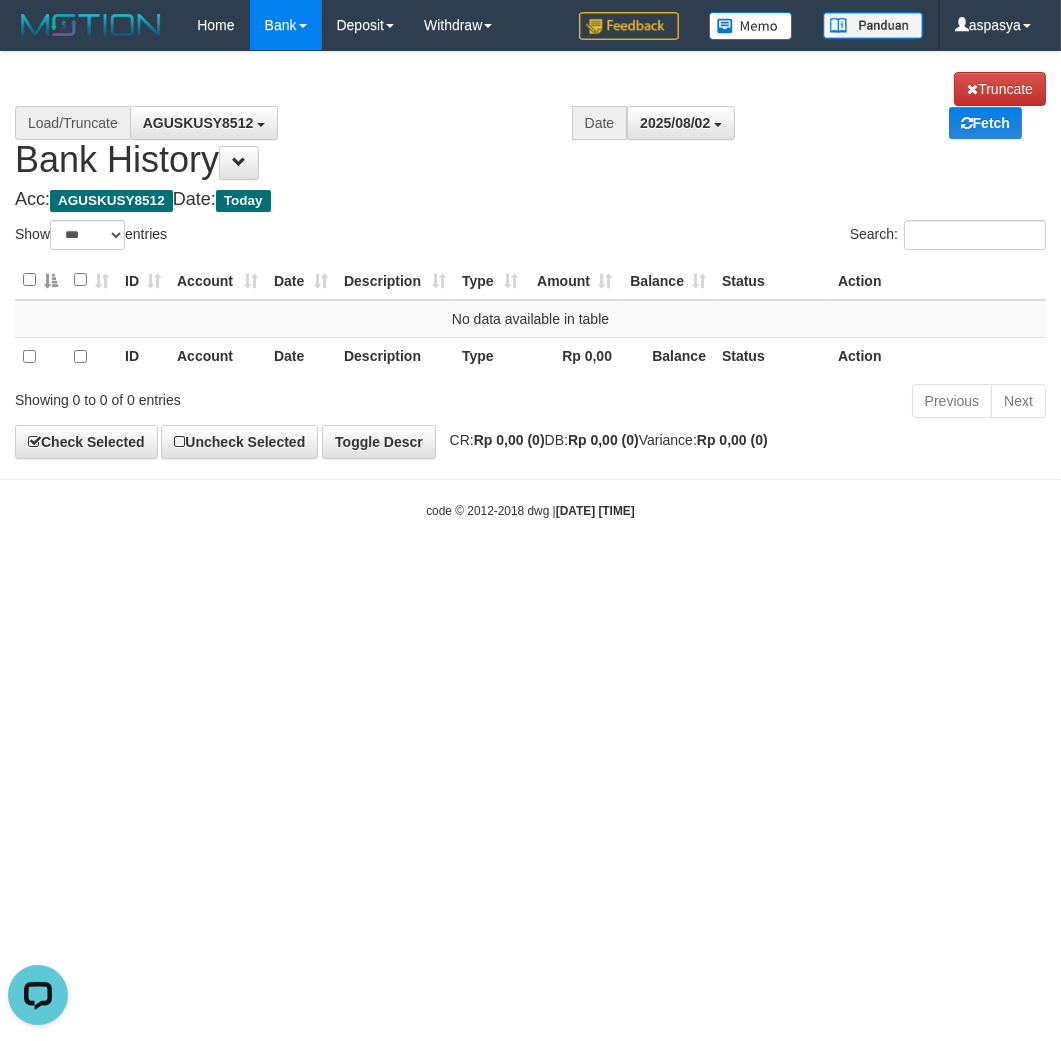 scroll, scrollTop: 0, scrollLeft: 0, axis: both 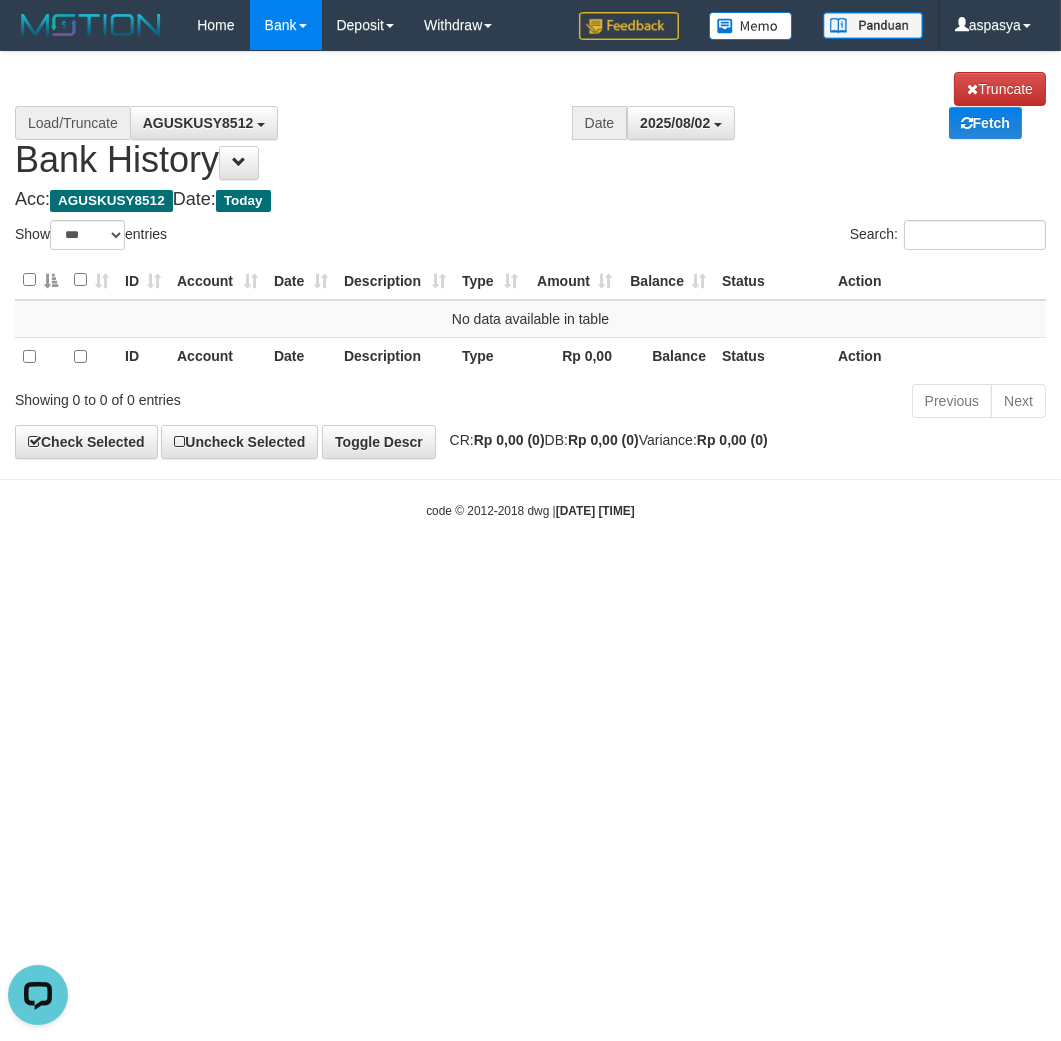 click on "Search:" at bounding box center (796, 237) 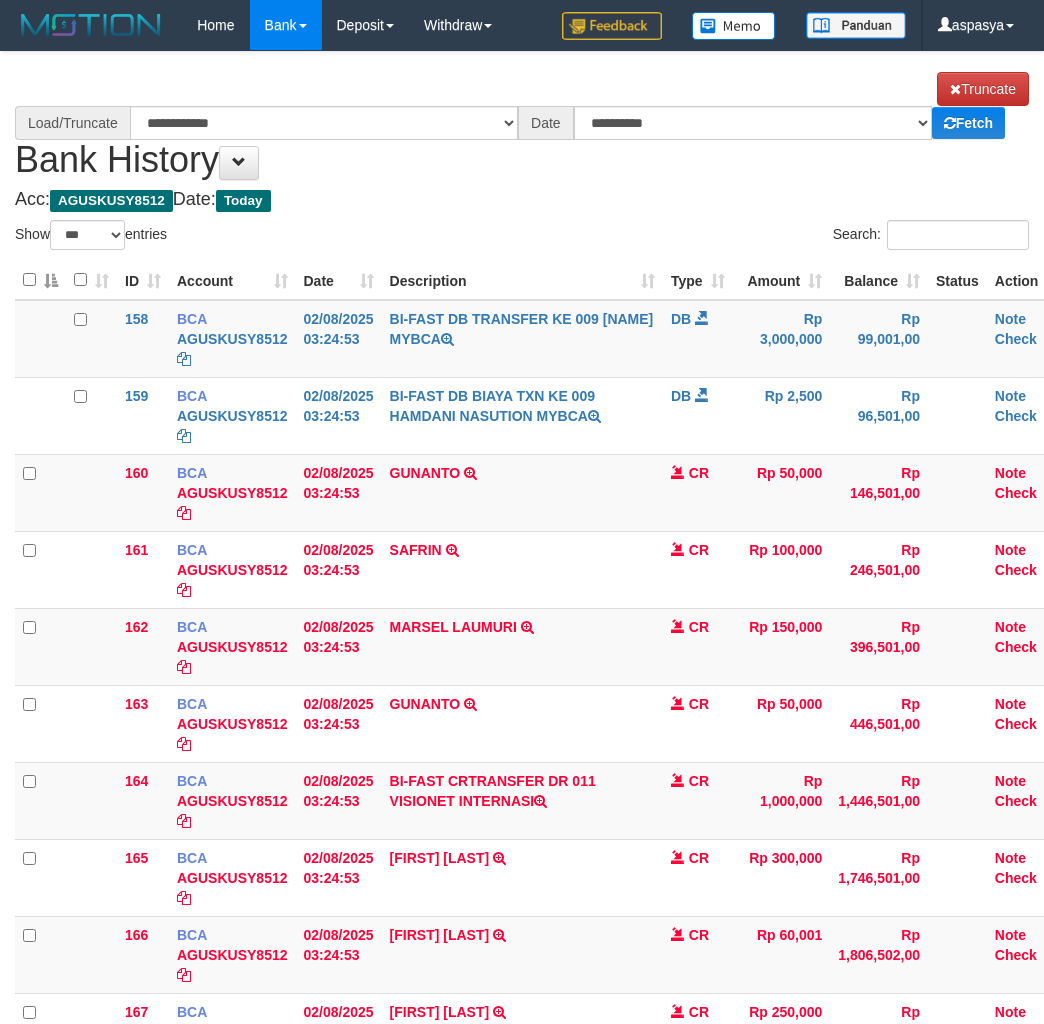 select on "***" 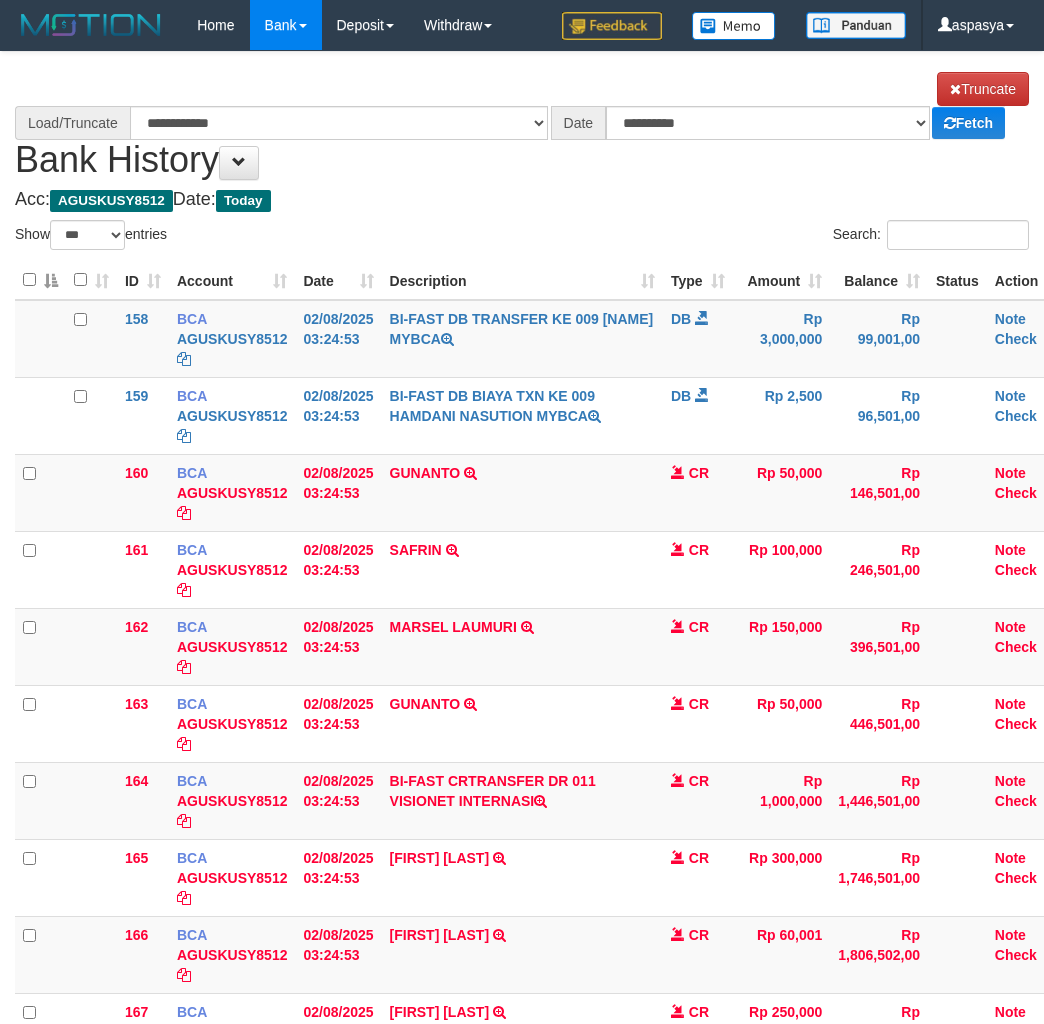 scroll, scrollTop: 0, scrollLeft: 0, axis: both 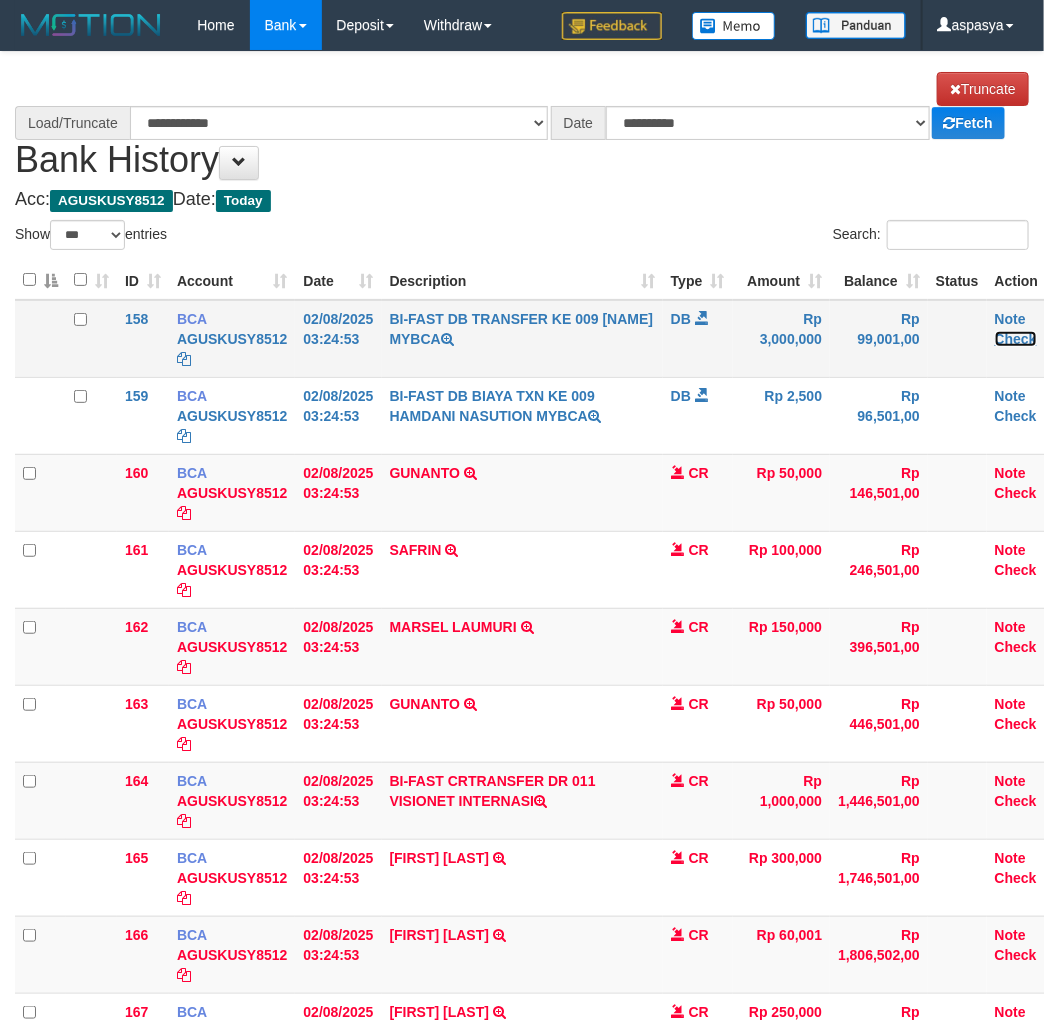 click on "Check" at bounding box center (1016, 339) 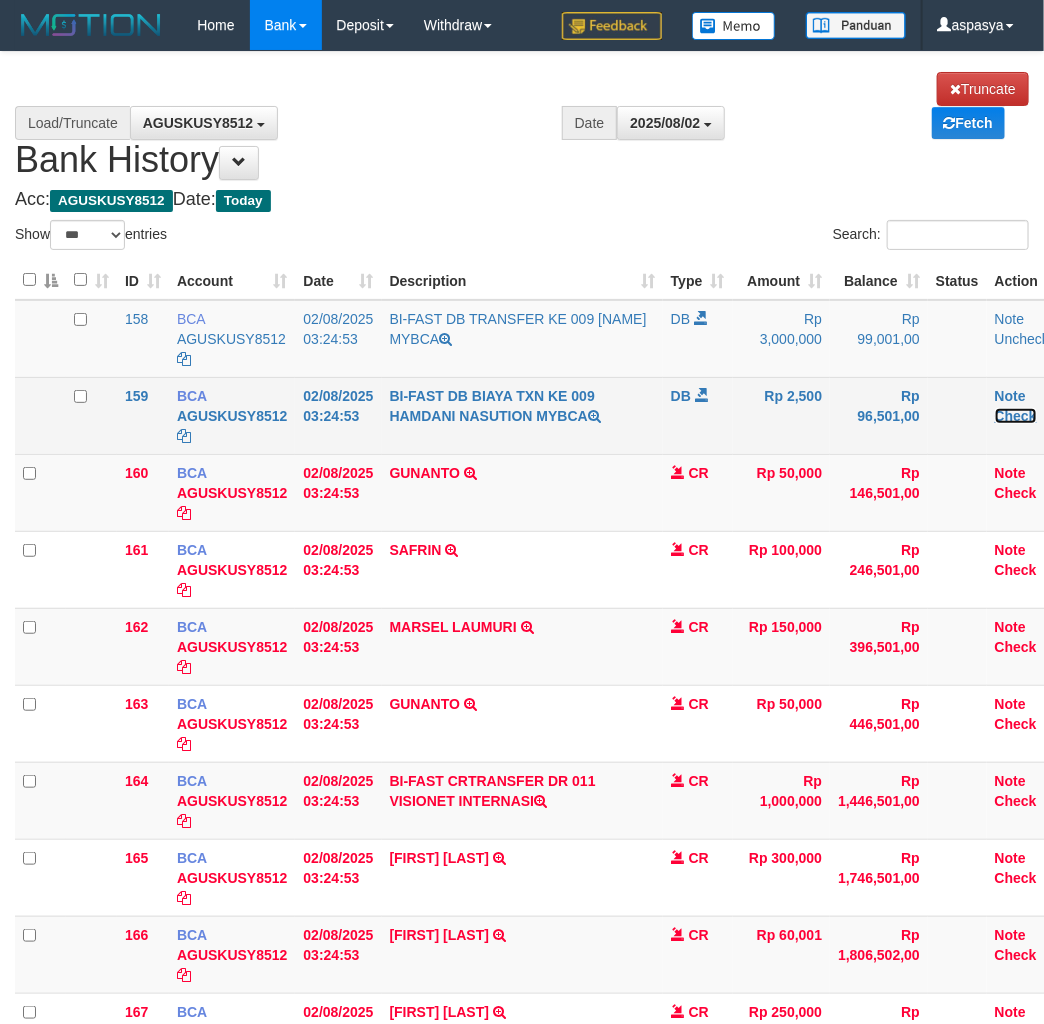 click on "Check" at bounding box center (1016, 416) 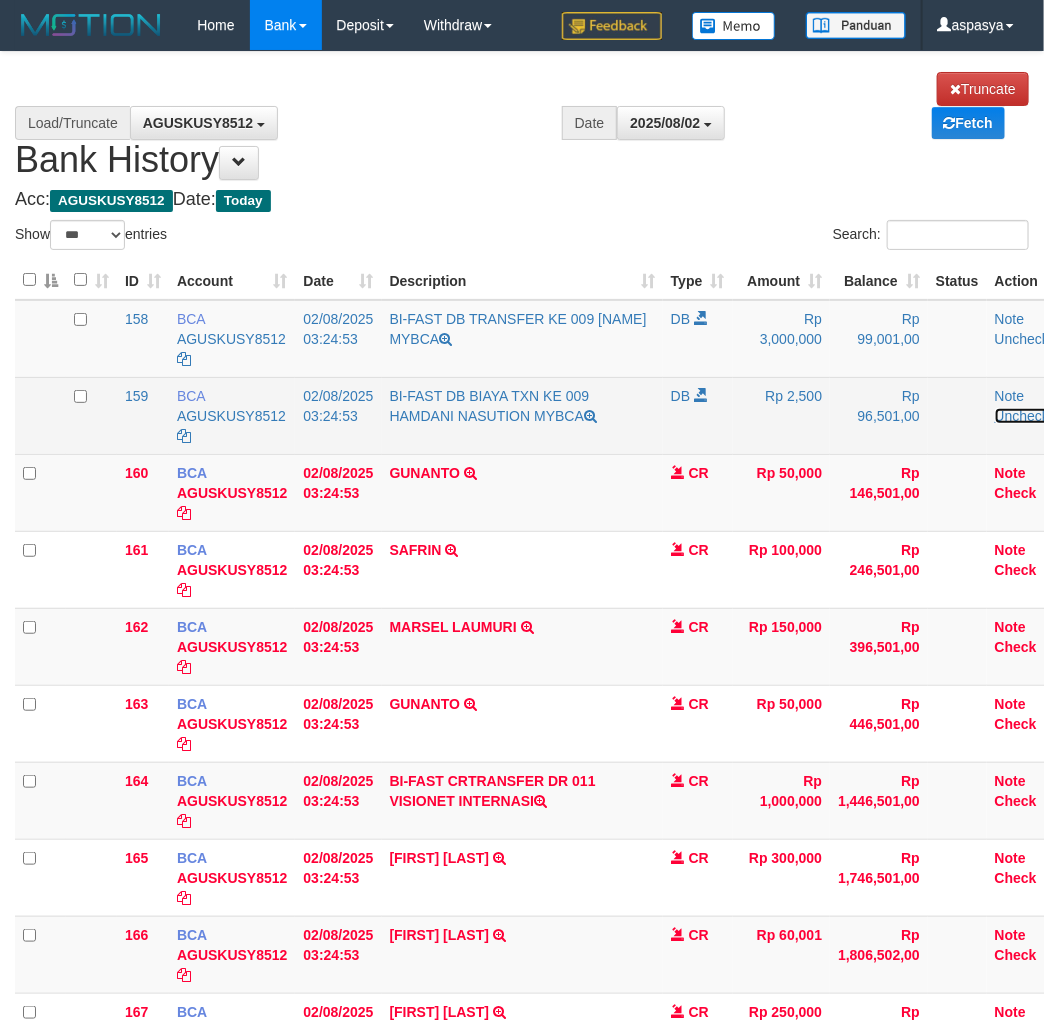 scroll, scrollTop: 185, scrollLeft: 0, axis: vertical 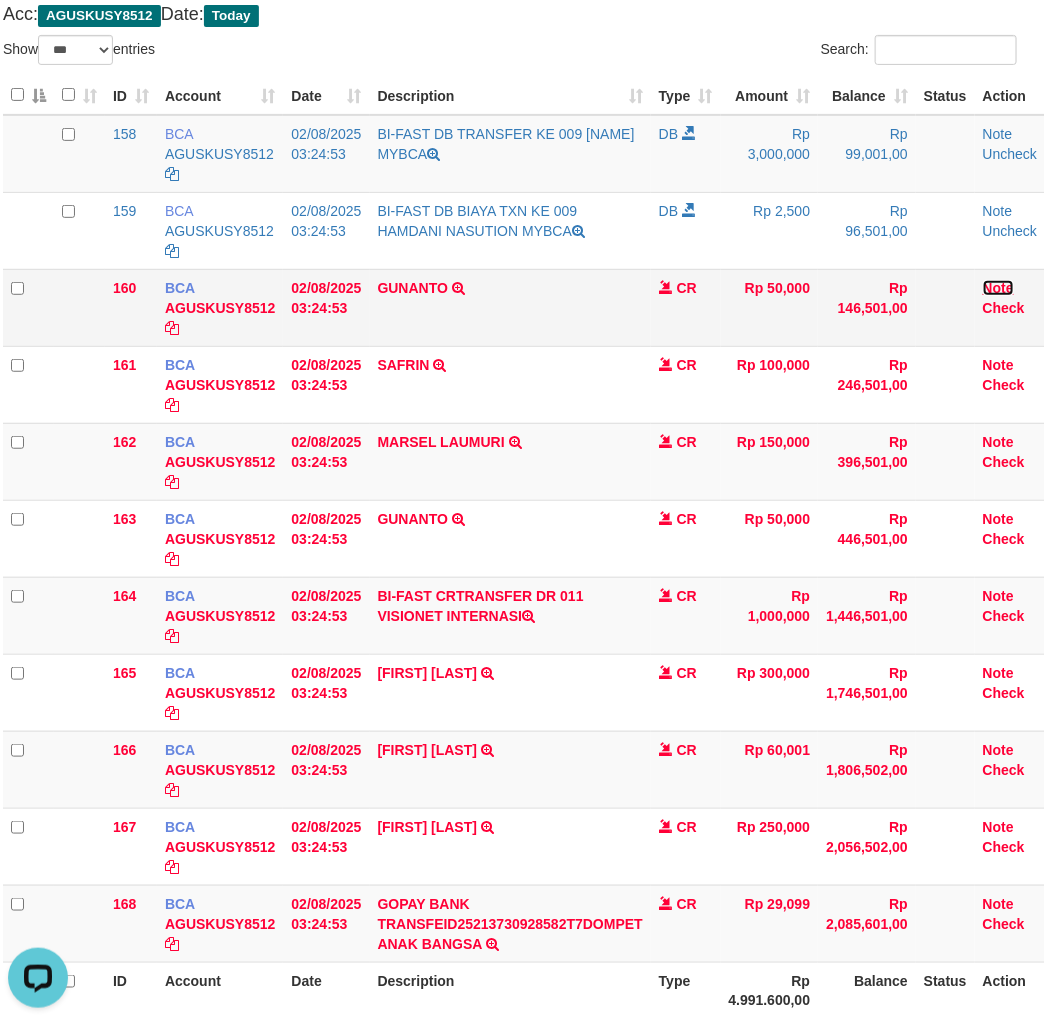 click on "Note" at bounding box center [998, 288] 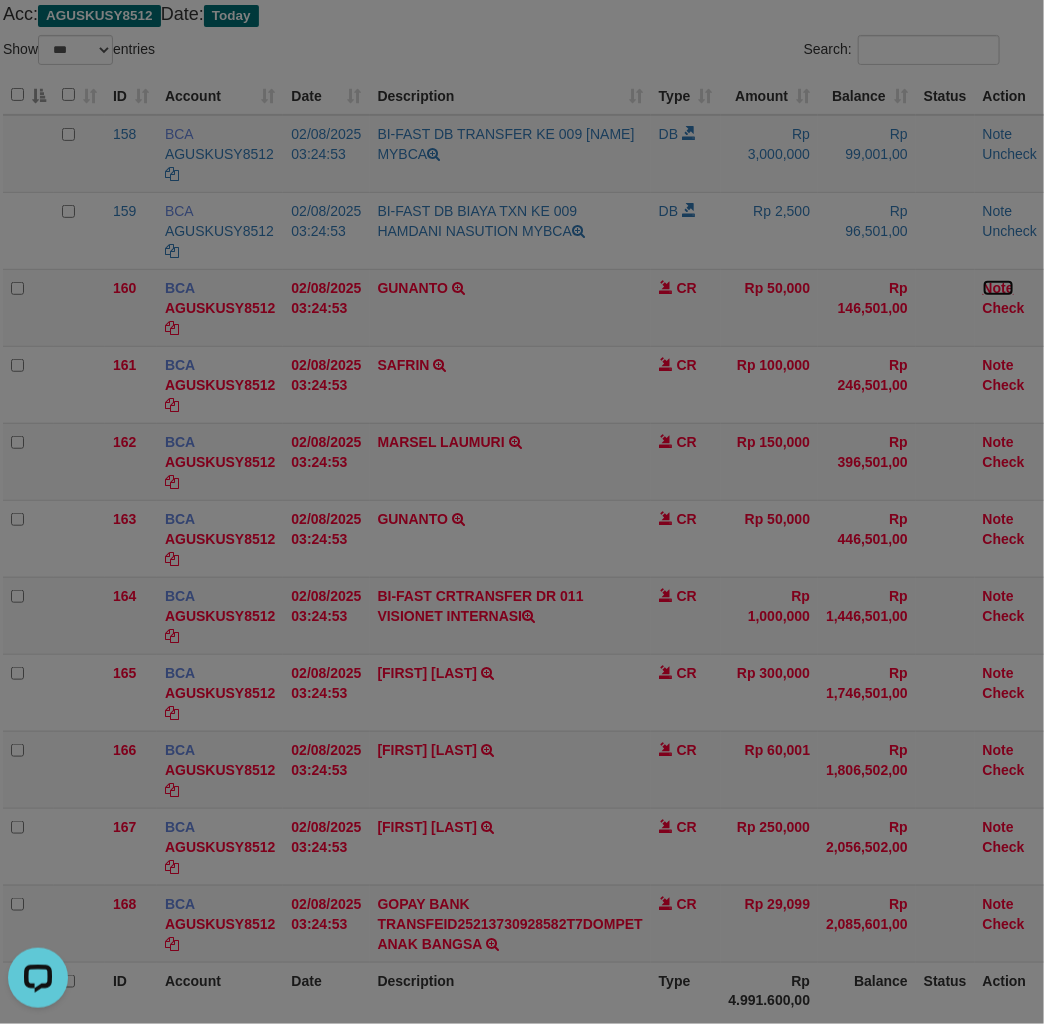 scroll, scrollTop: 185, scrollLeft: 0, axis: vertical 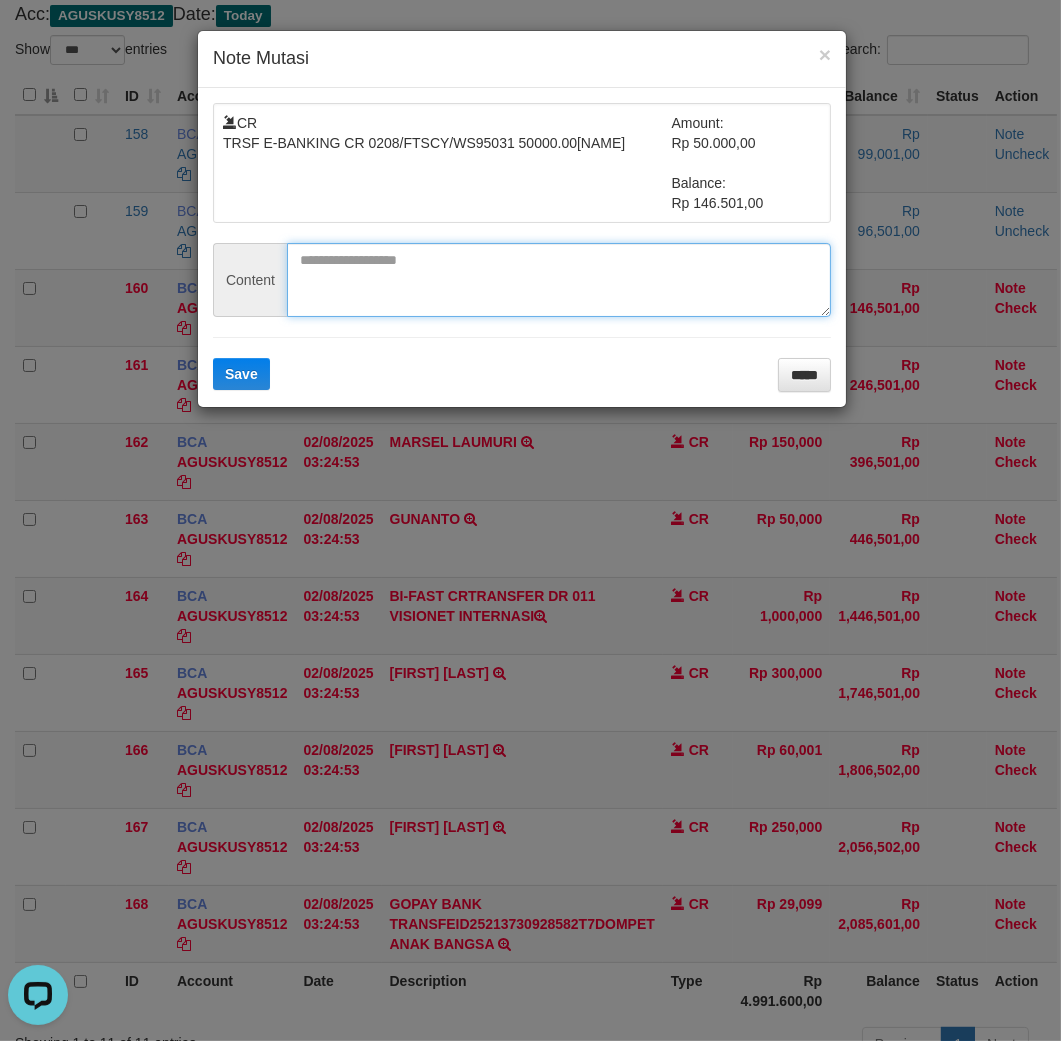 drag, startPoint x: 486, startPoint y: 280, endPoint x: 387, endPoint y: 343, distance: 117.34564 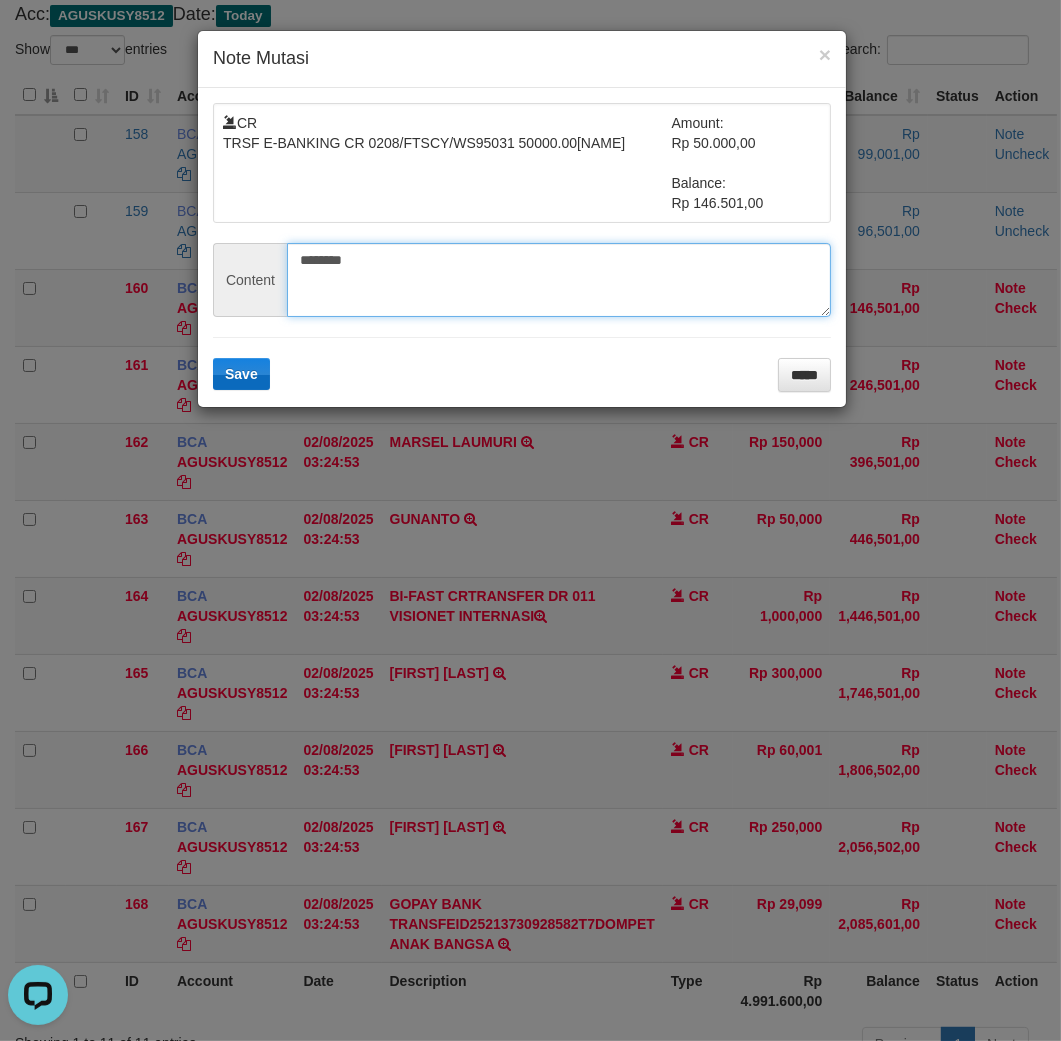 type on "********" 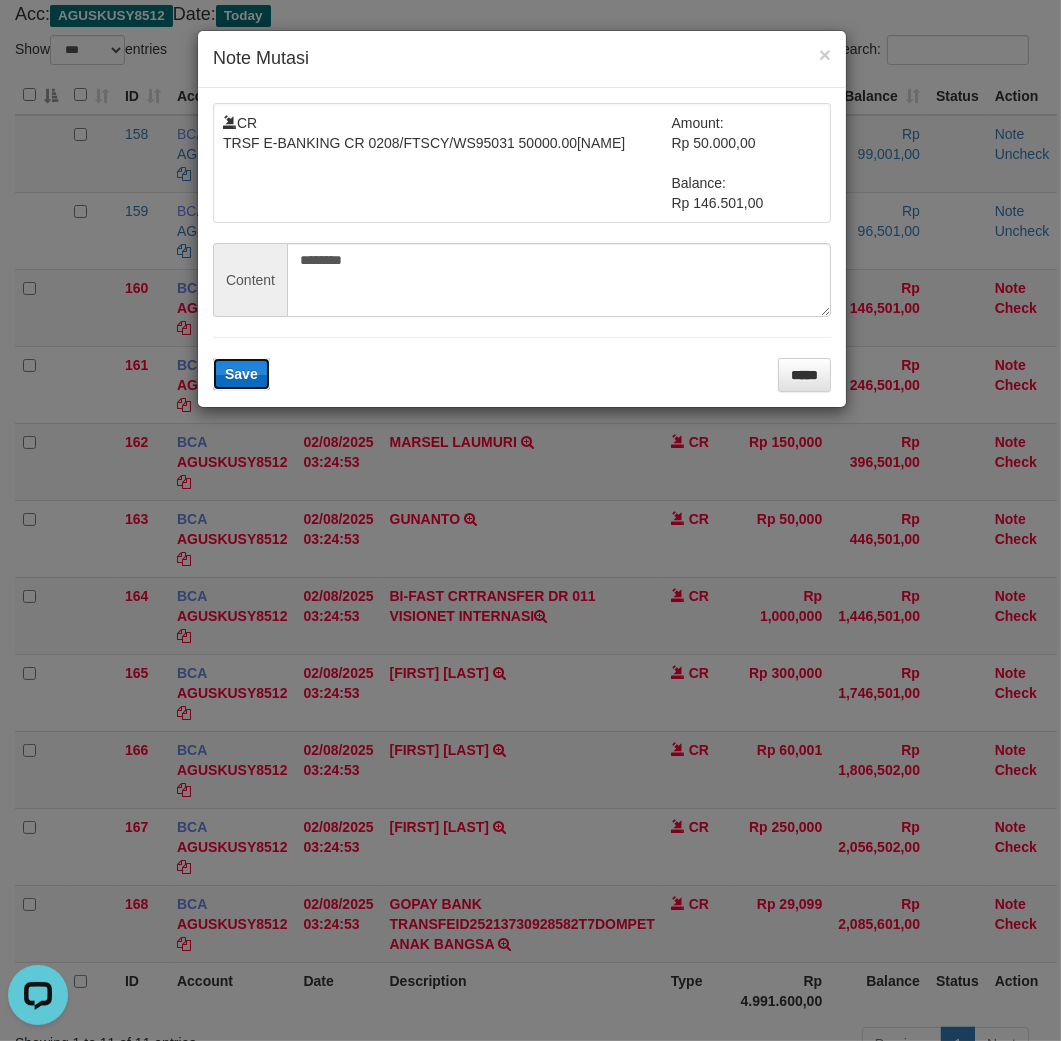 click on "Save" at bounding box center [241, 374] 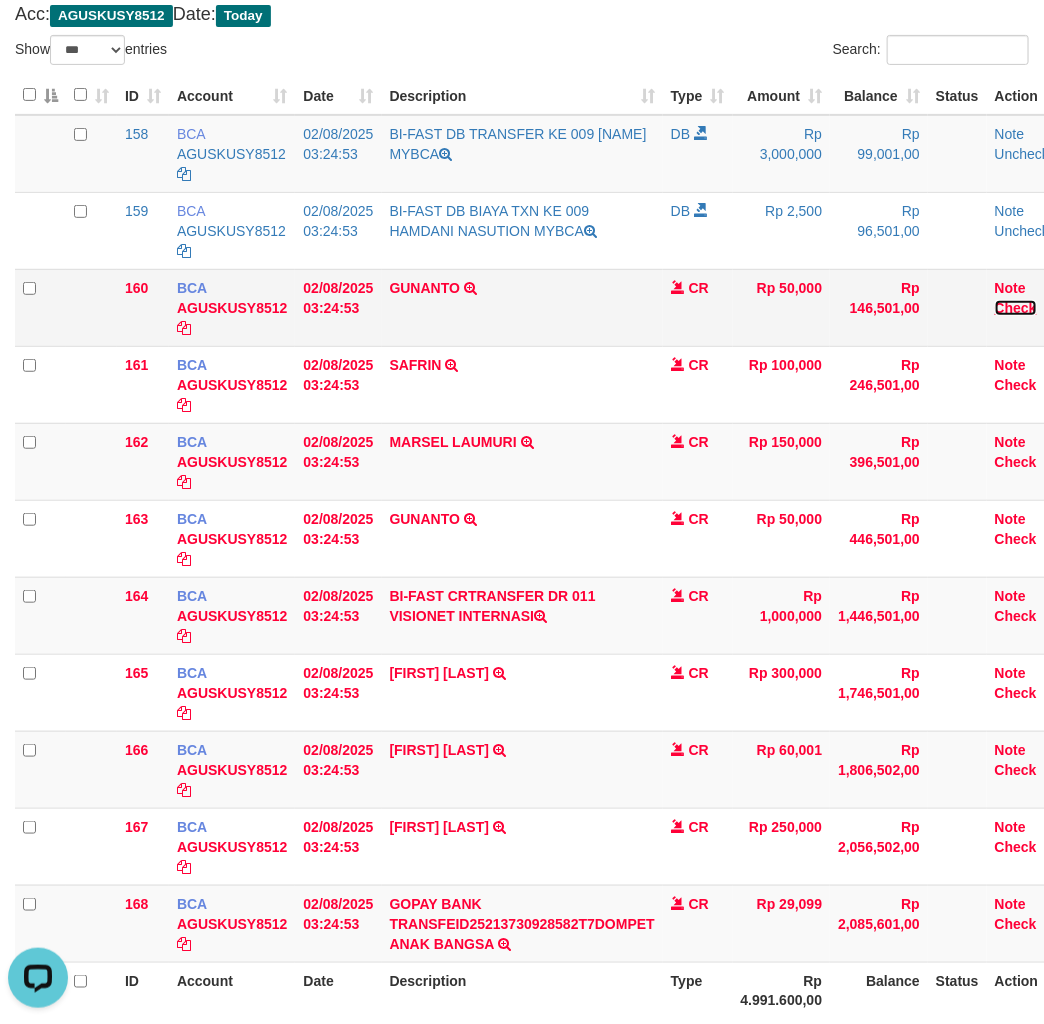 click on "Check" at bounding box center (1016, 308) 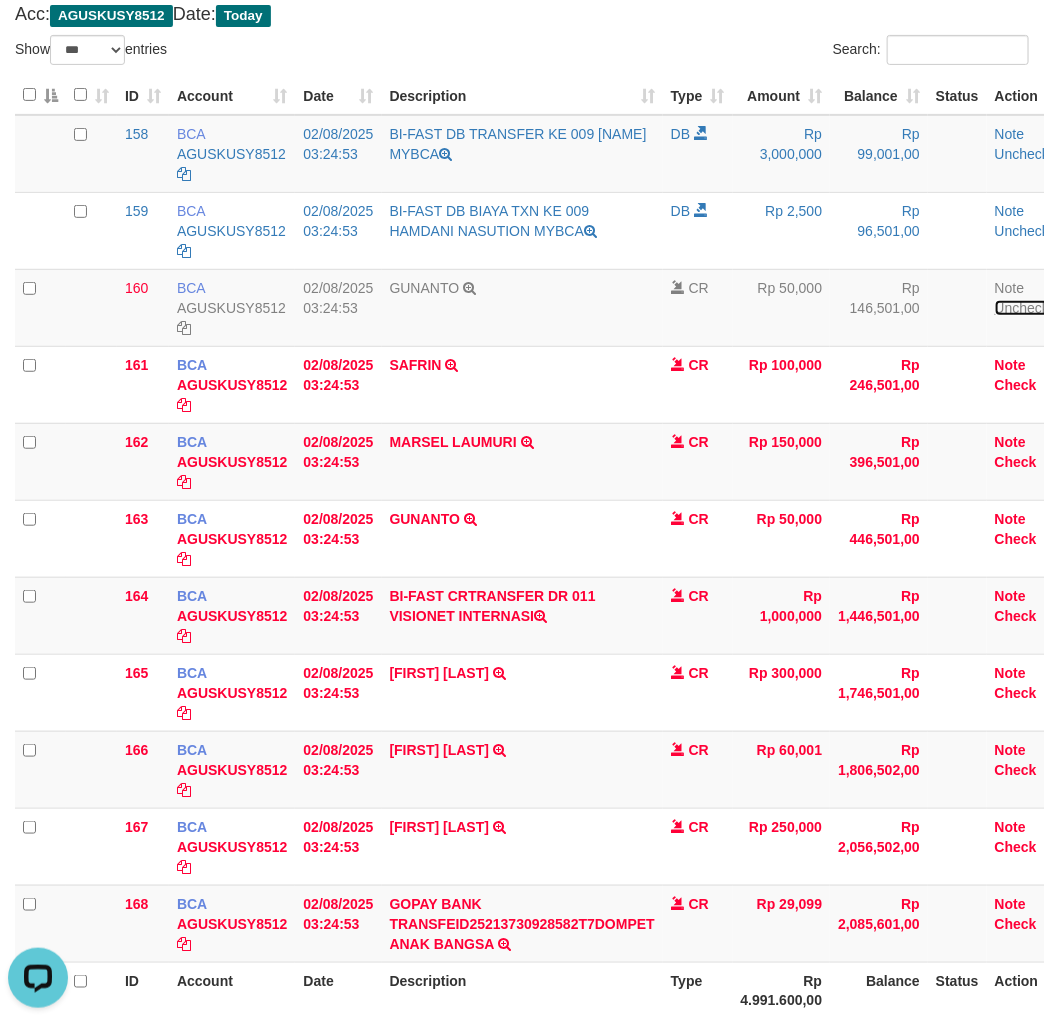 scroll, scrollTop: 185, scrollLeft: 12, axis: both 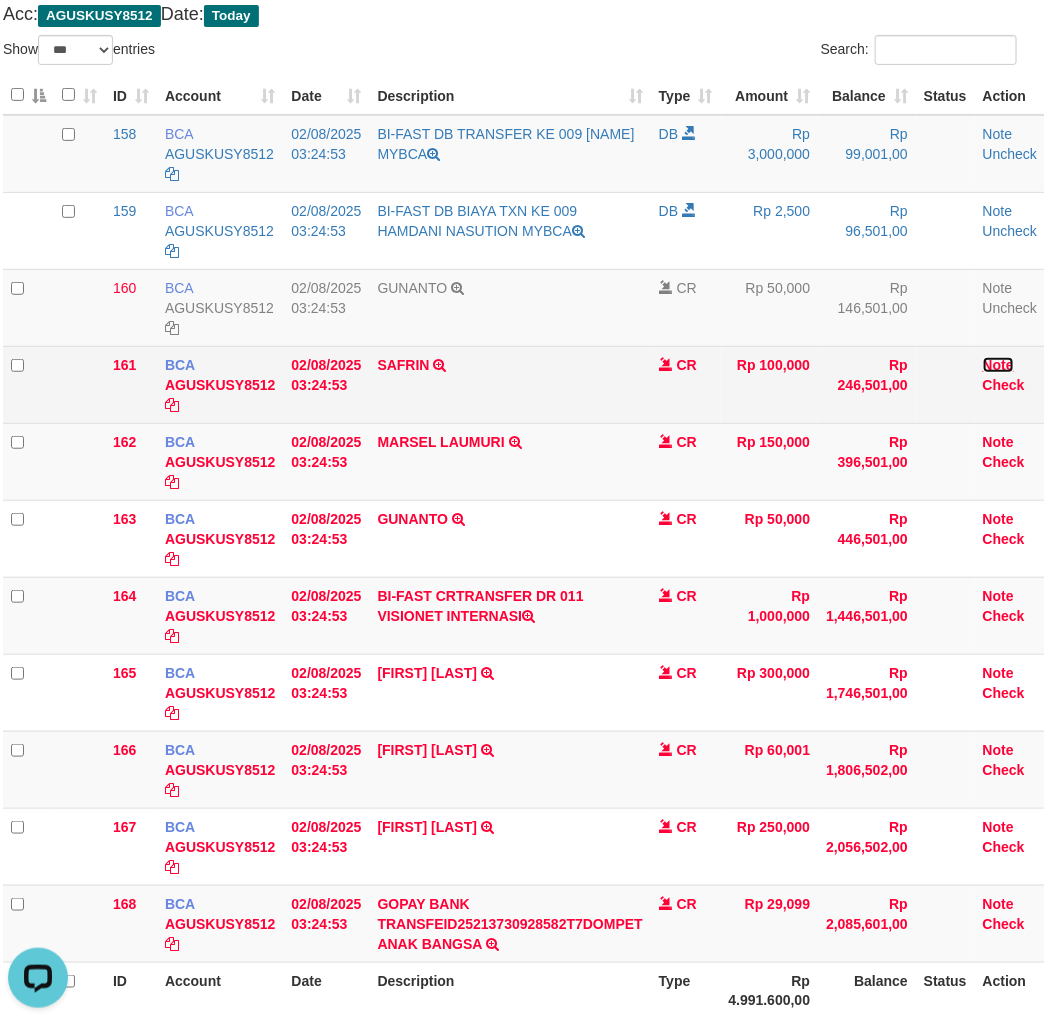 click on "Note" at bounding box center (998, 365) 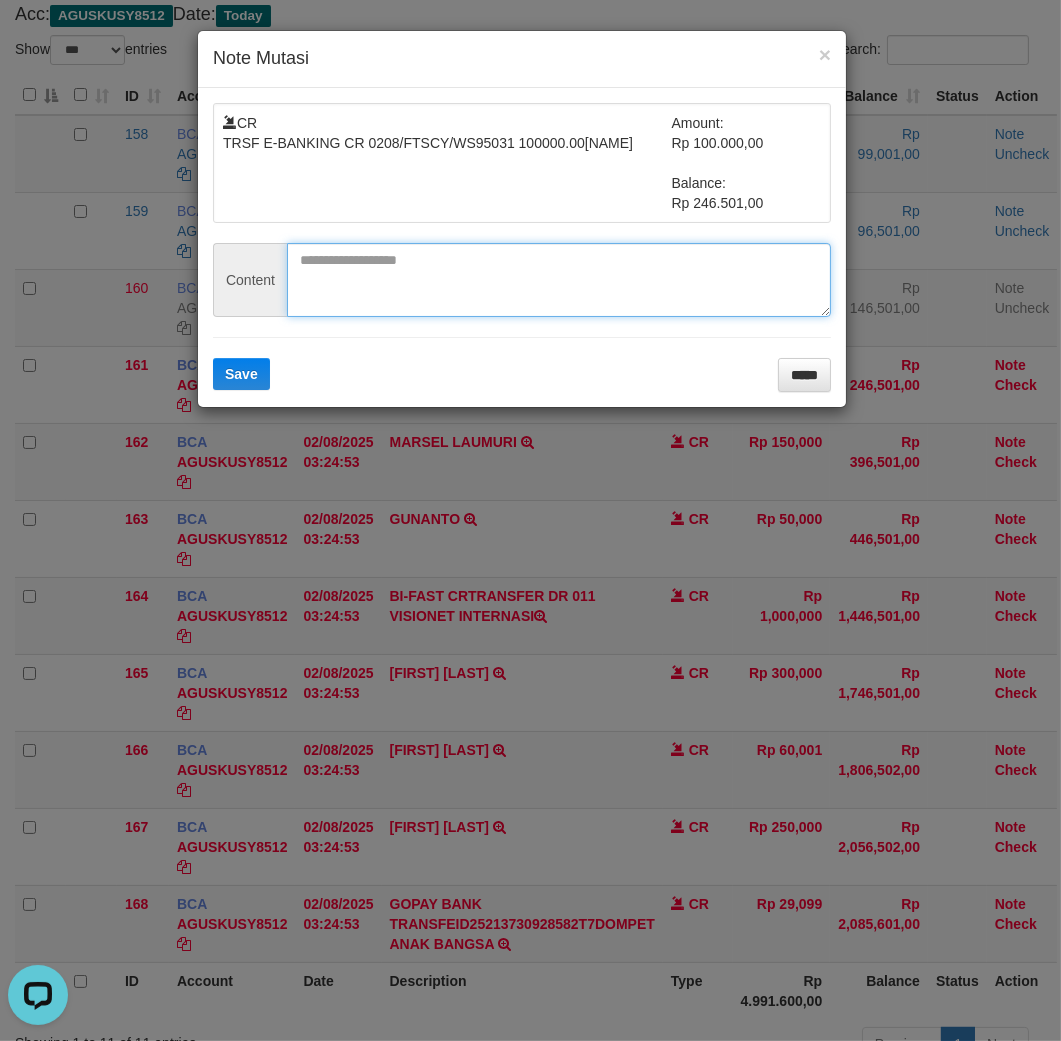 click at bounding box center [559, 280] 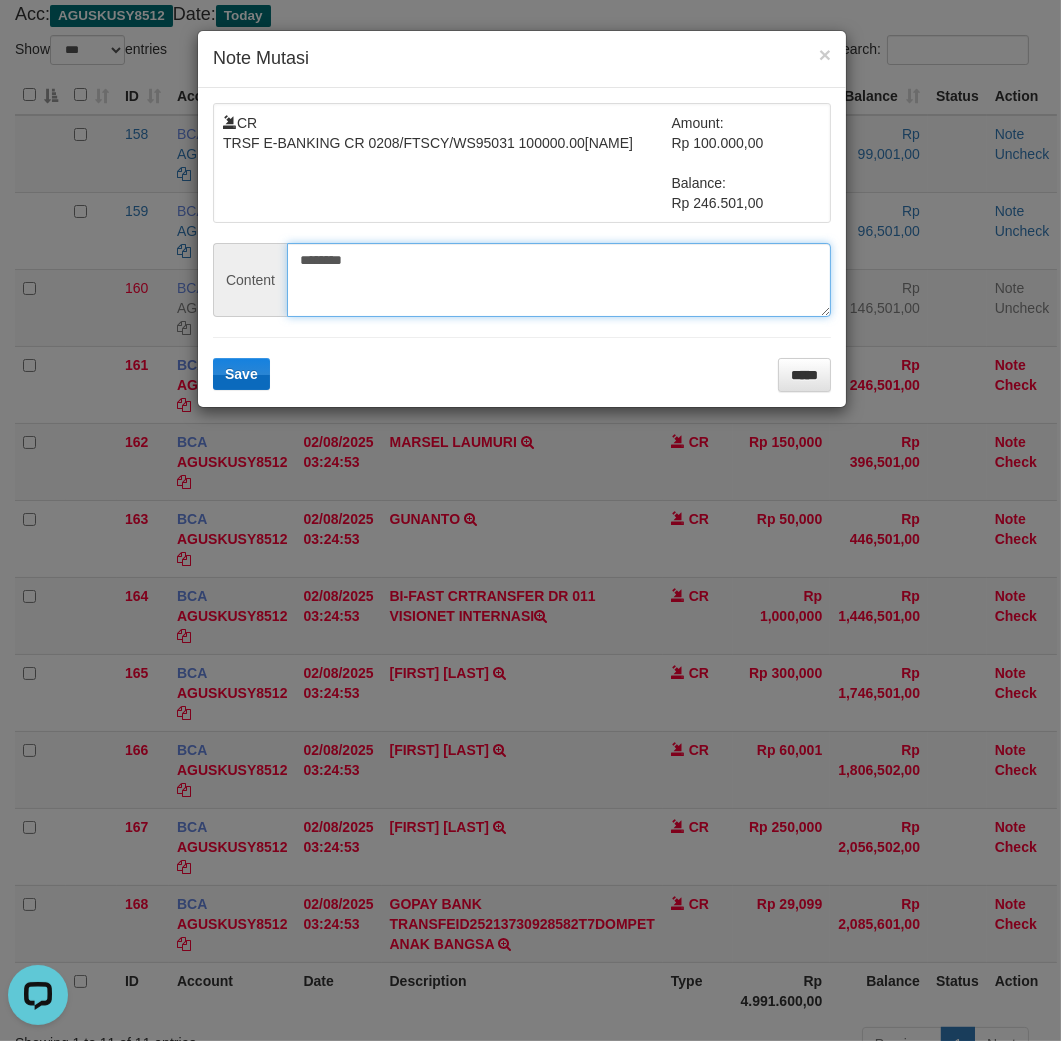 type on "********" 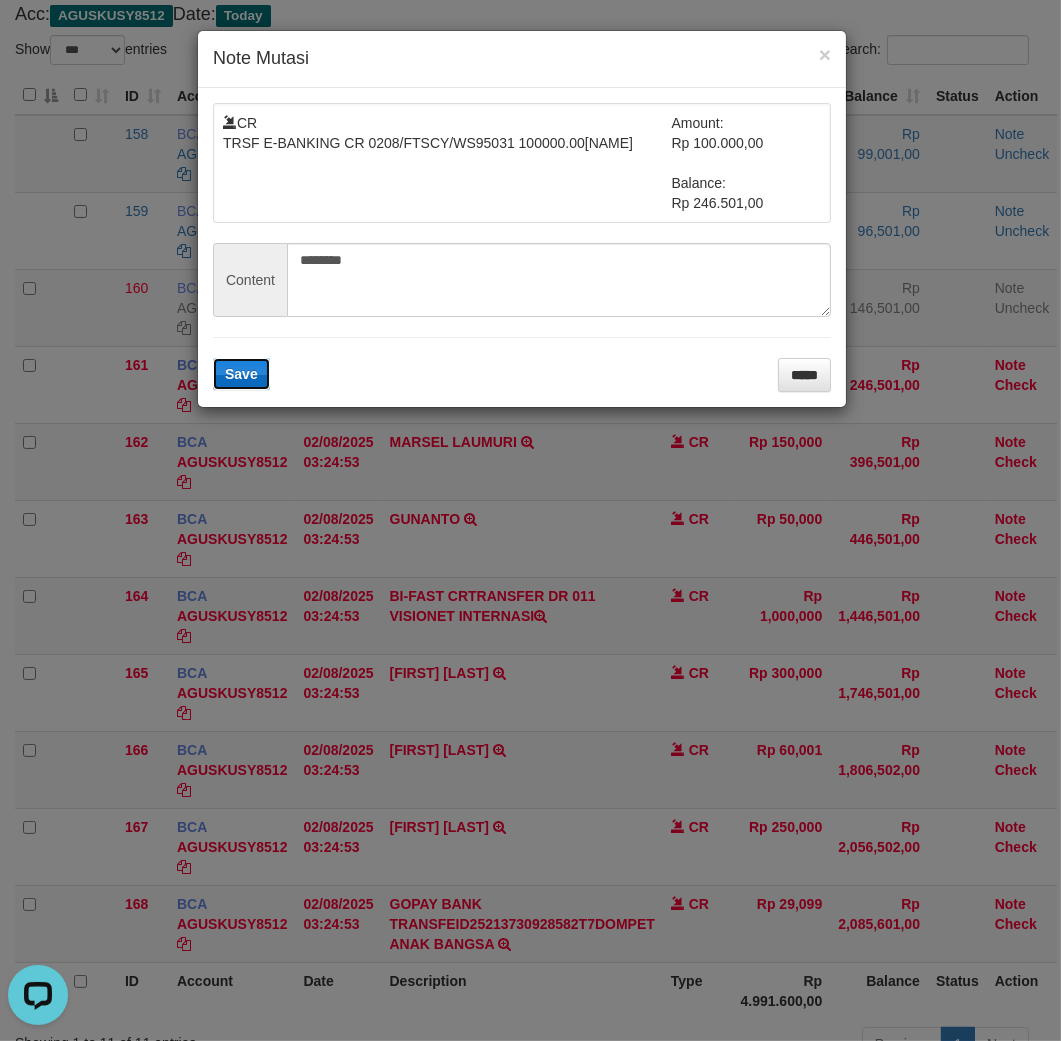 click on "Save" at bounding box center [241, 374] 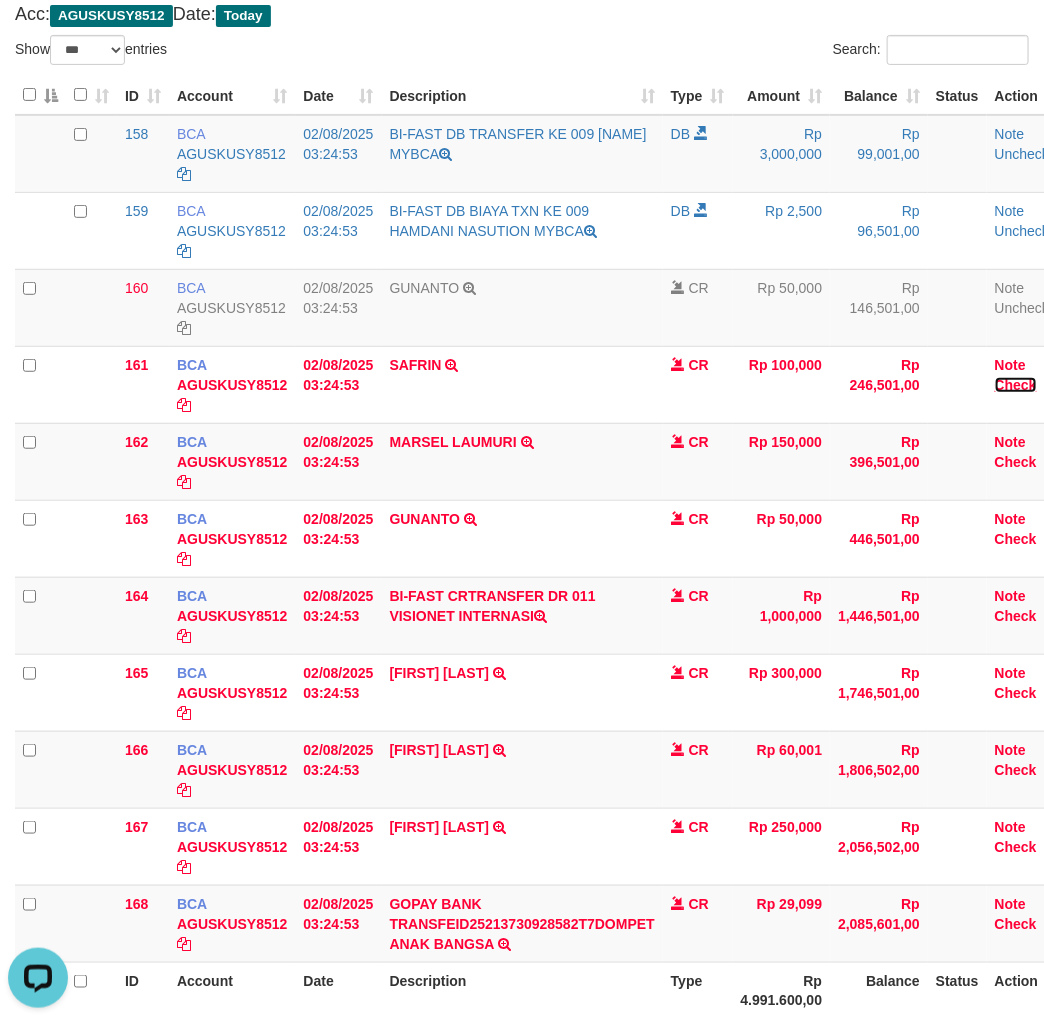 click on "Check" at bounding box center (1016, 385) 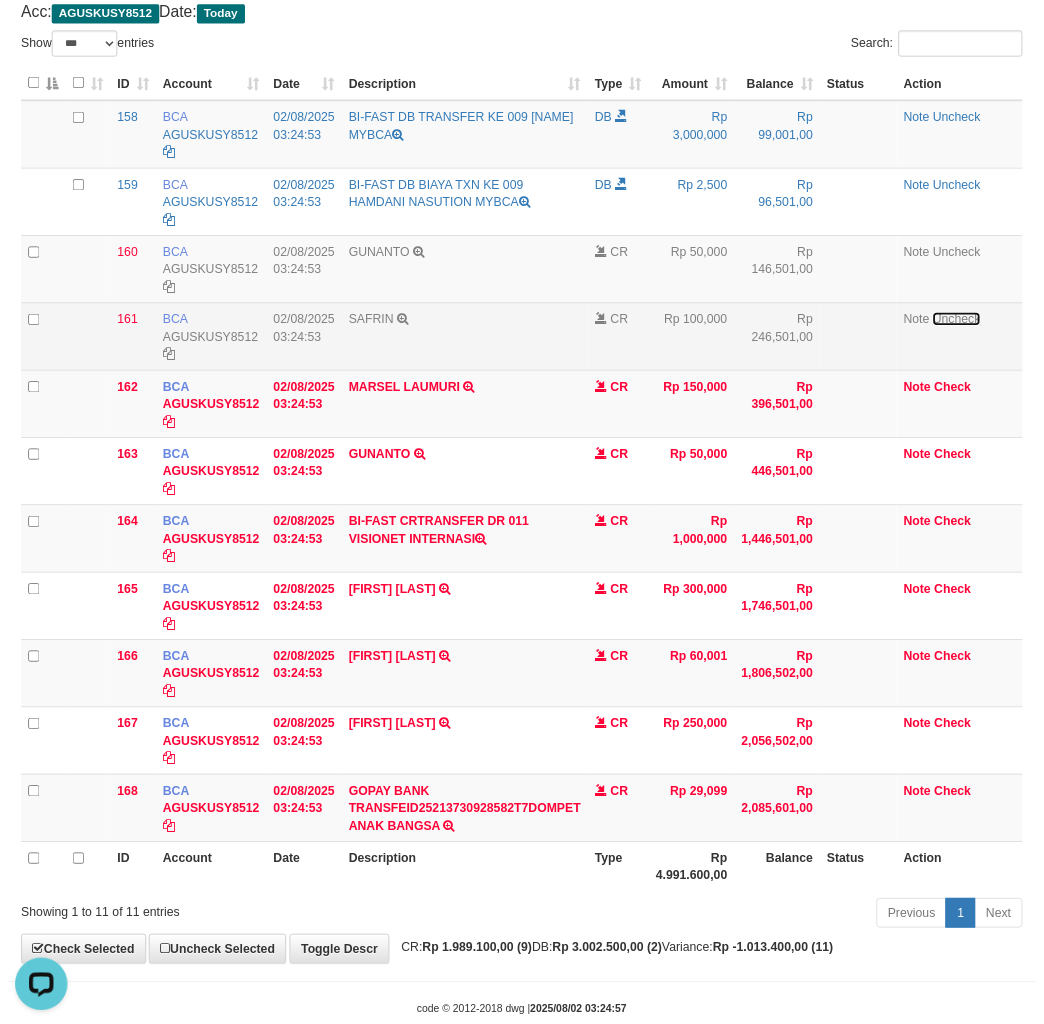 scroll, scrollTop: 185, scrollLeft: 0, axis: vertical 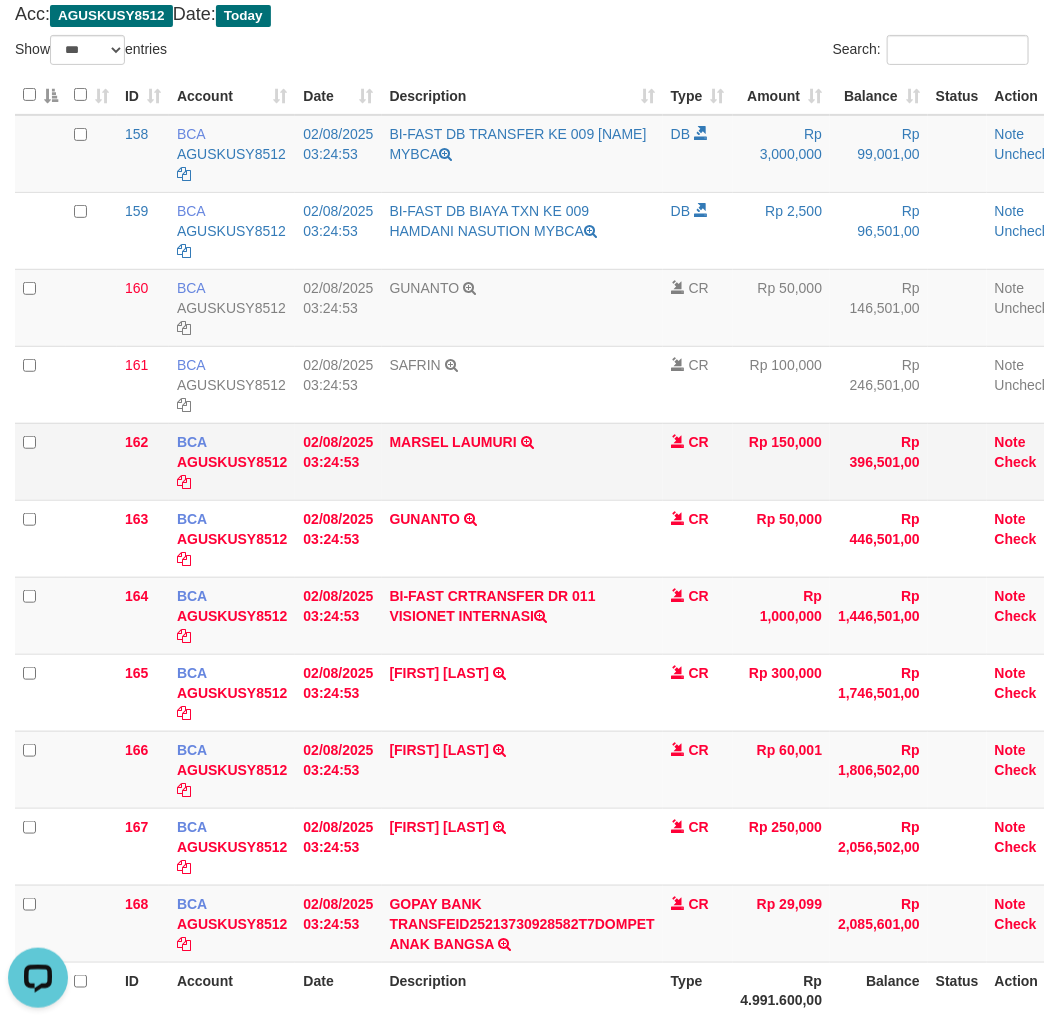 click on "Rp 396,501,00" at bounding box center [879, 461] 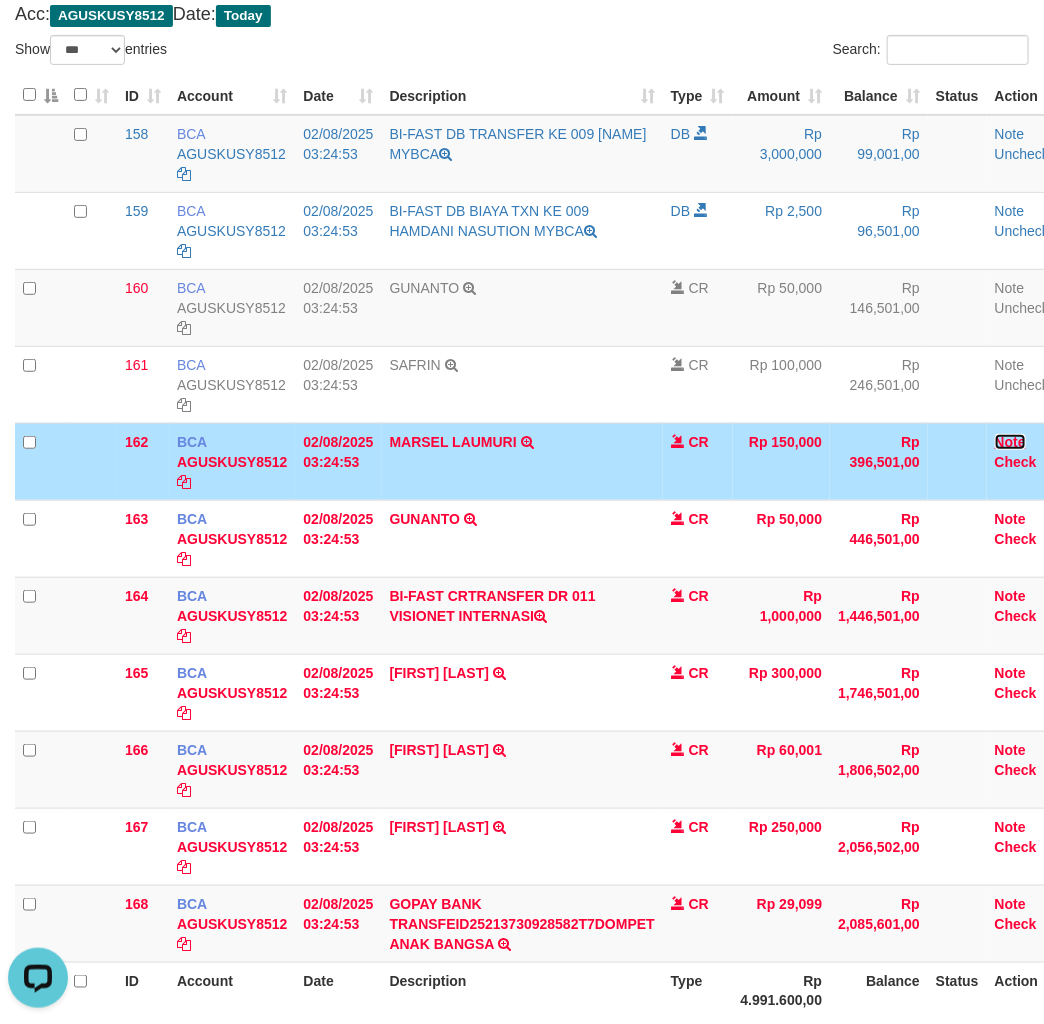 click on "Note" at bounding box center (1010, 442) 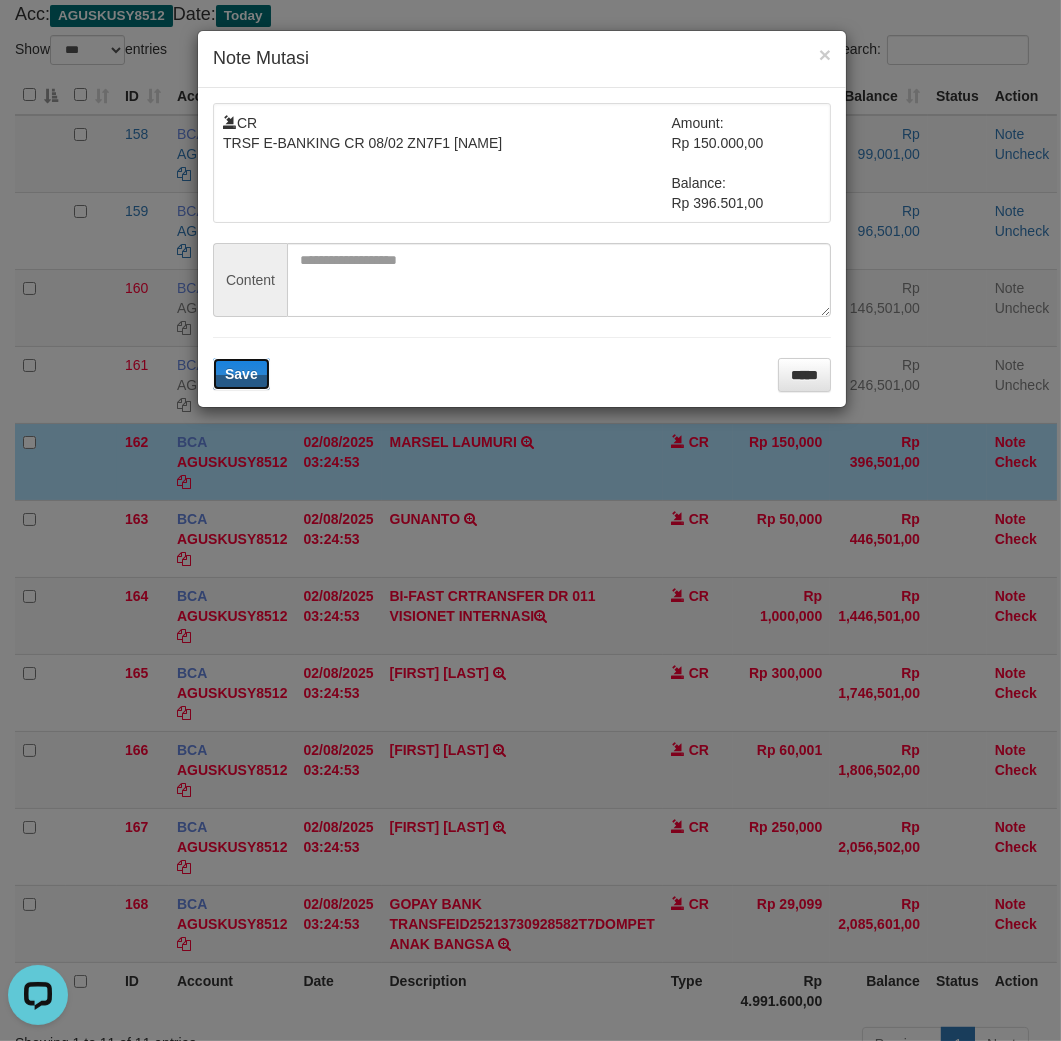 type 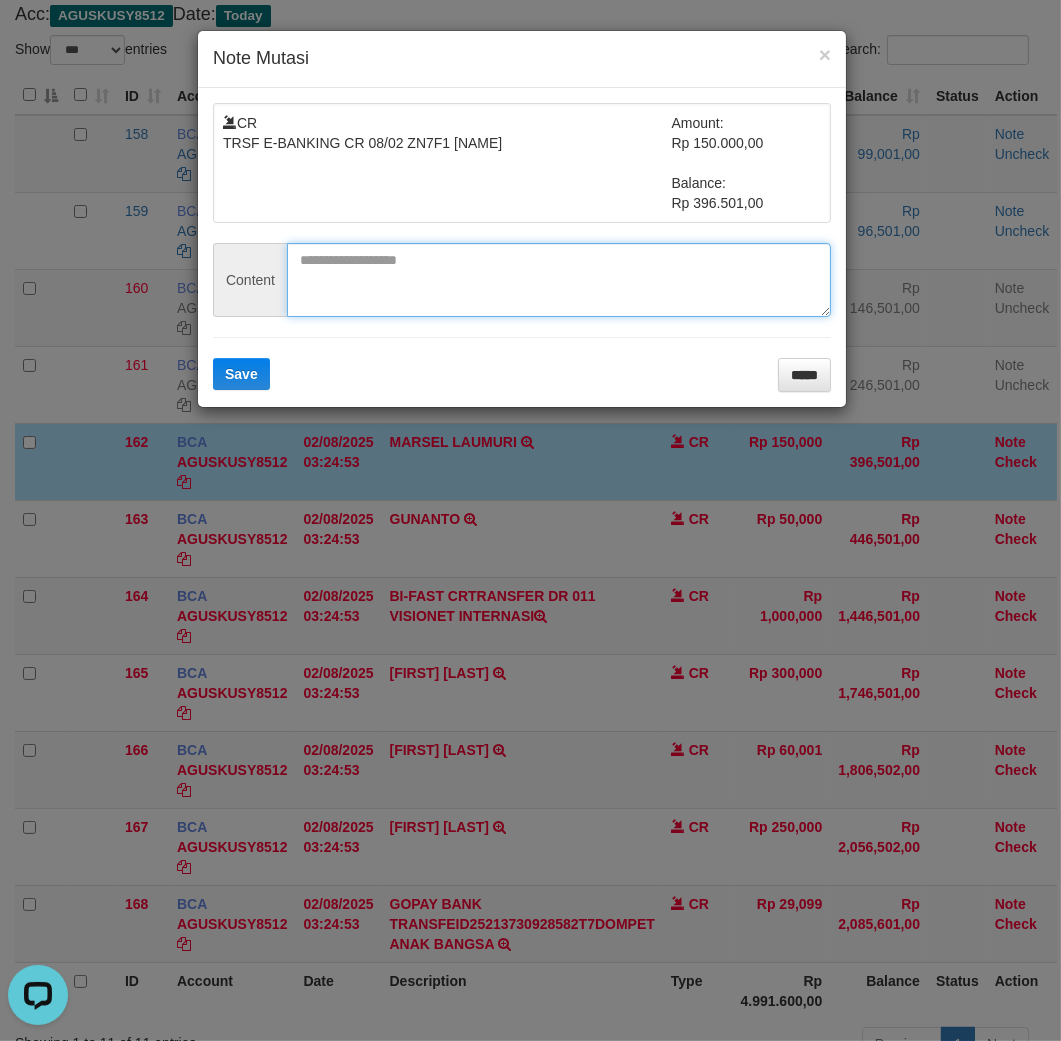 click at bounding box center [559, 280] 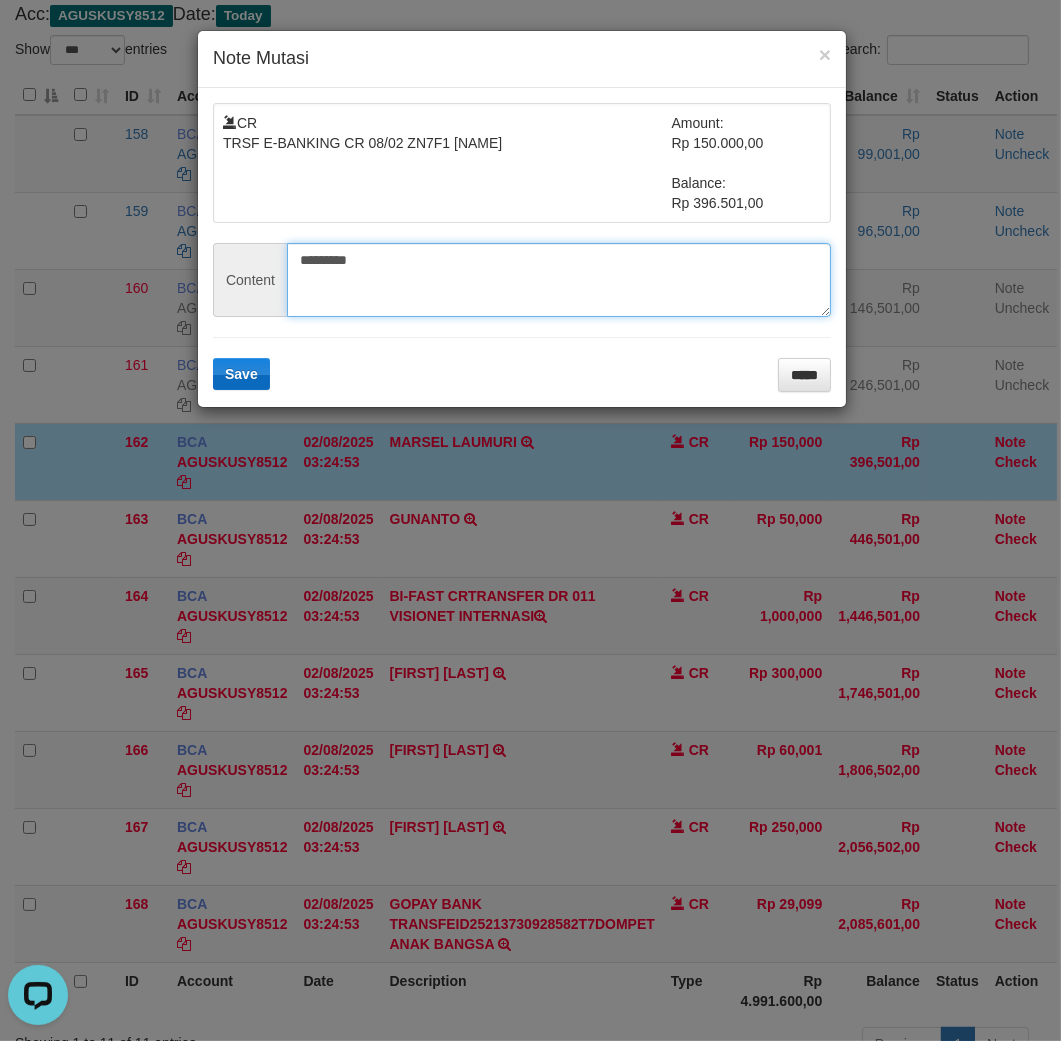 type on "*********" 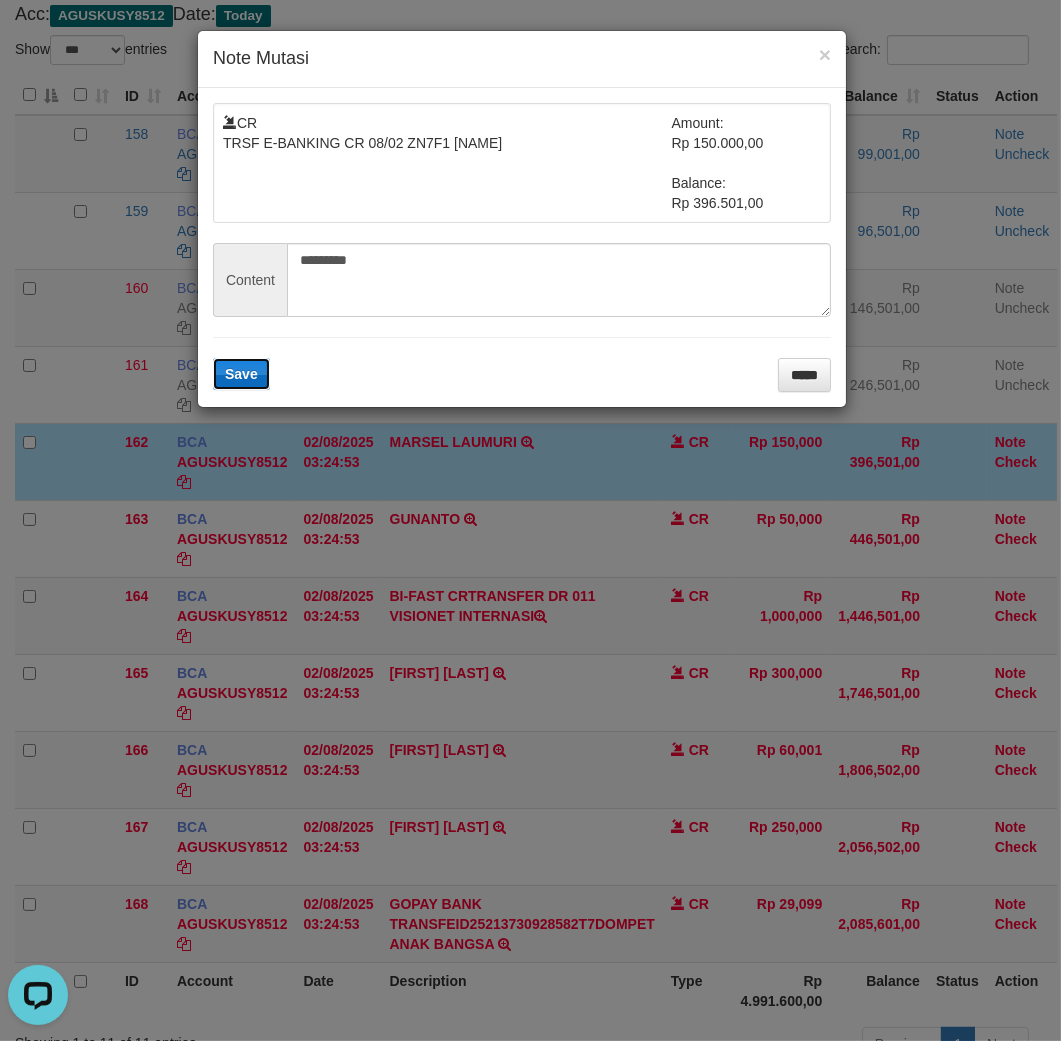 click on "Save" at bounding box center (241, 374) 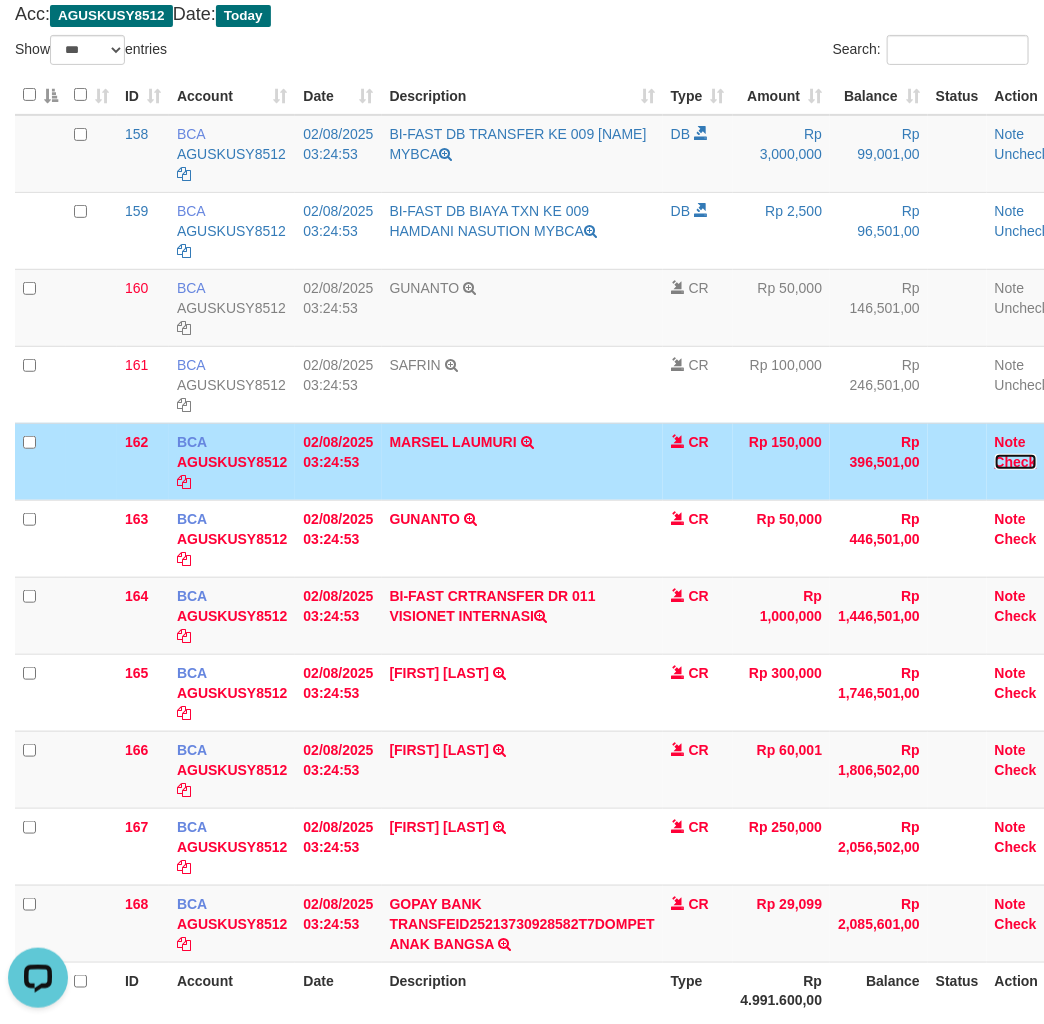 click on "Check" at bounding box center [1016, 462] 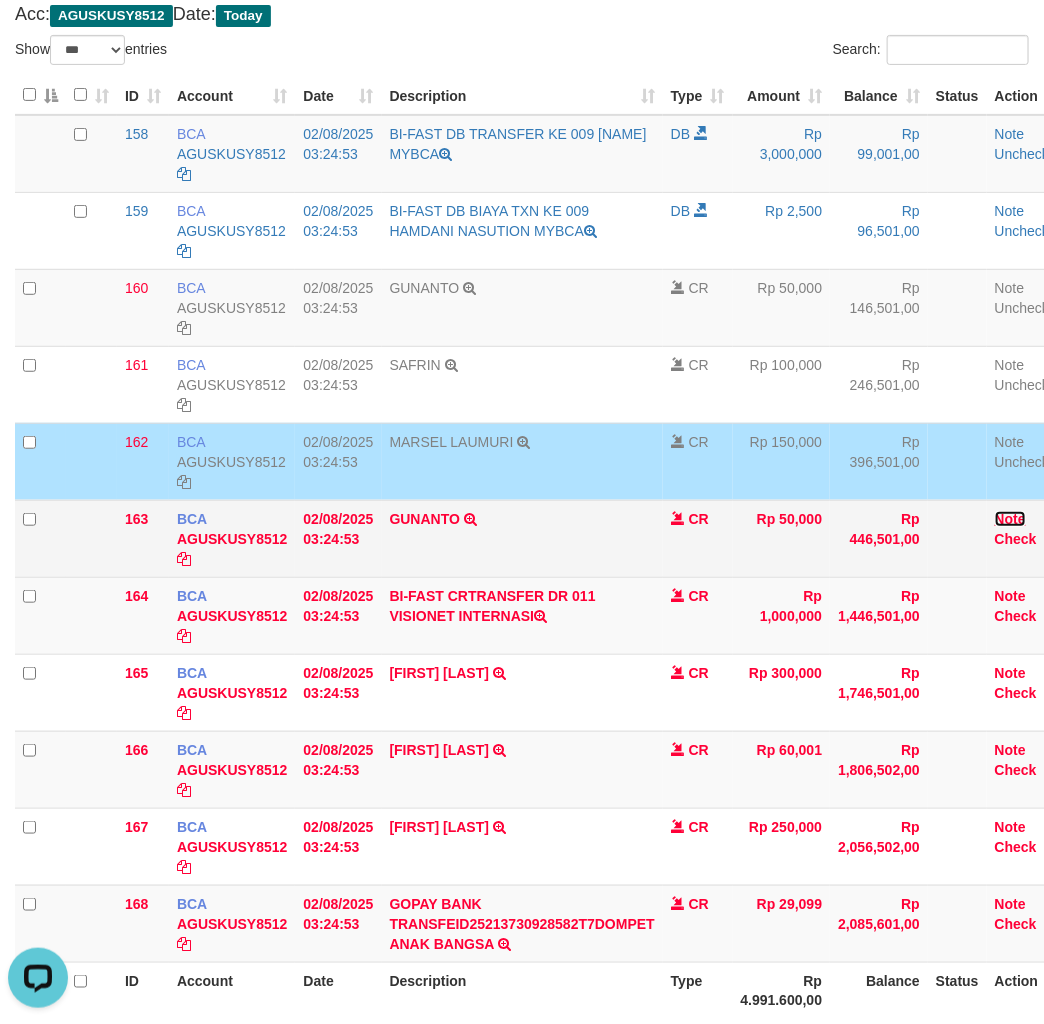click on "Note" at bounding box center (1010, 519) 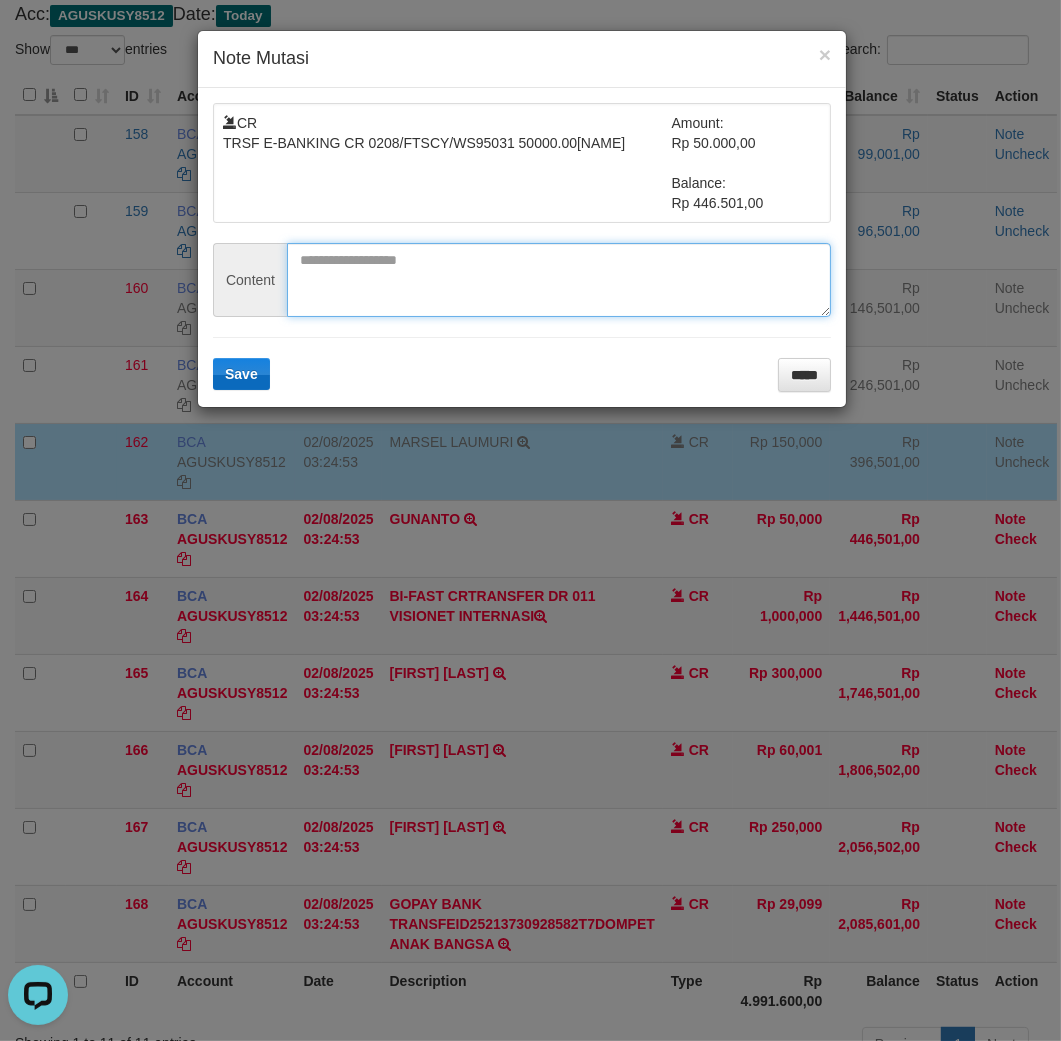 drag, startPoint x: 335, startPoint y: 278, endPoint x: 242, endPoint y: 372, distance: 132.23087 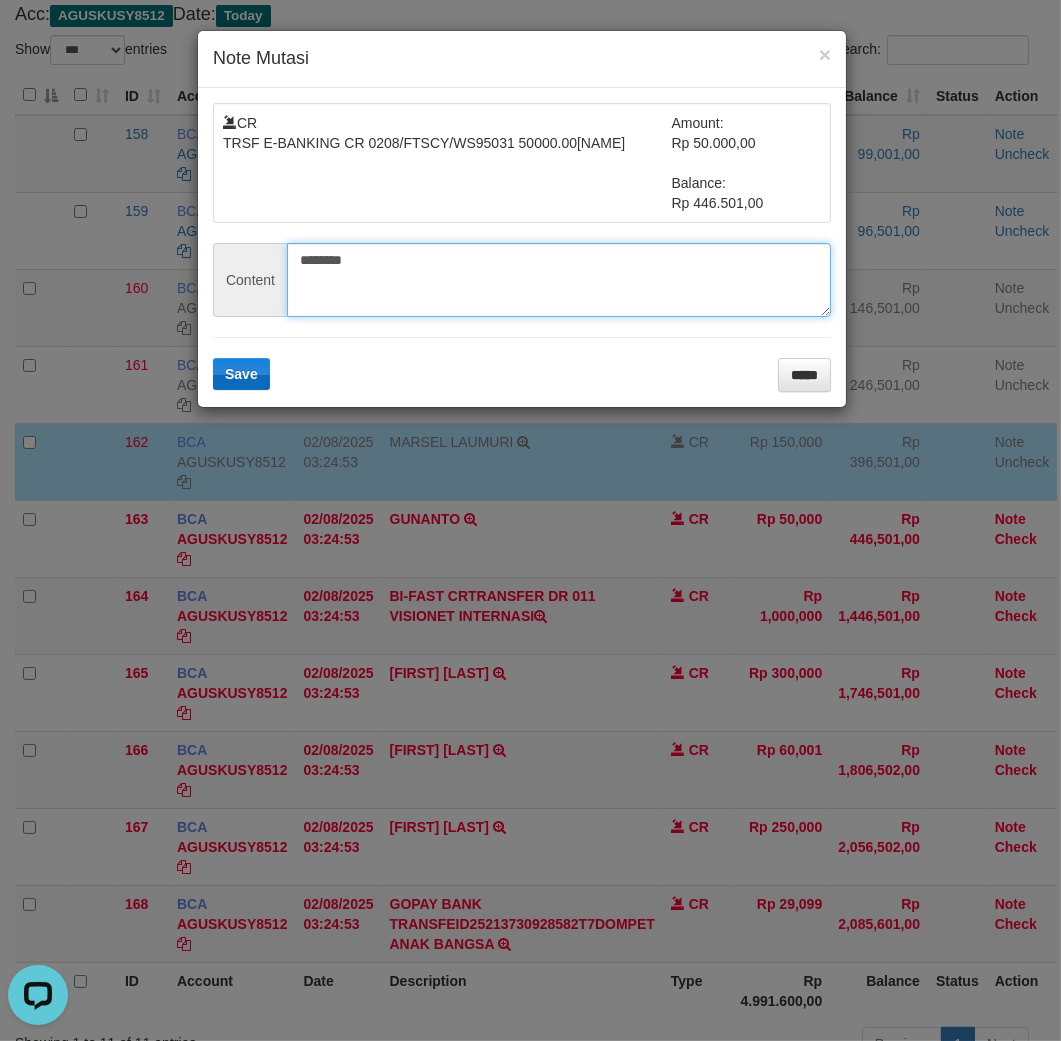 type on "********" 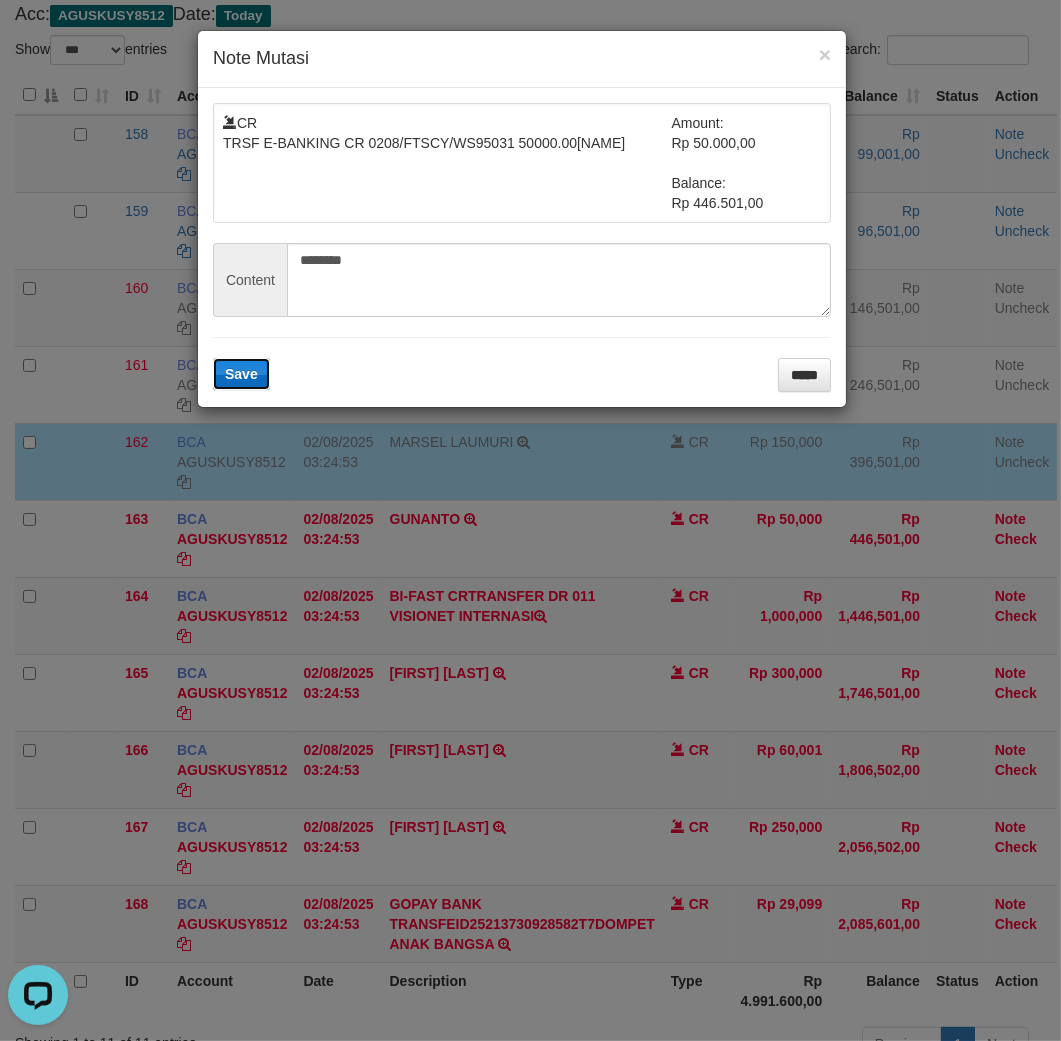 click on "Save" at bounding box center [241, 374] 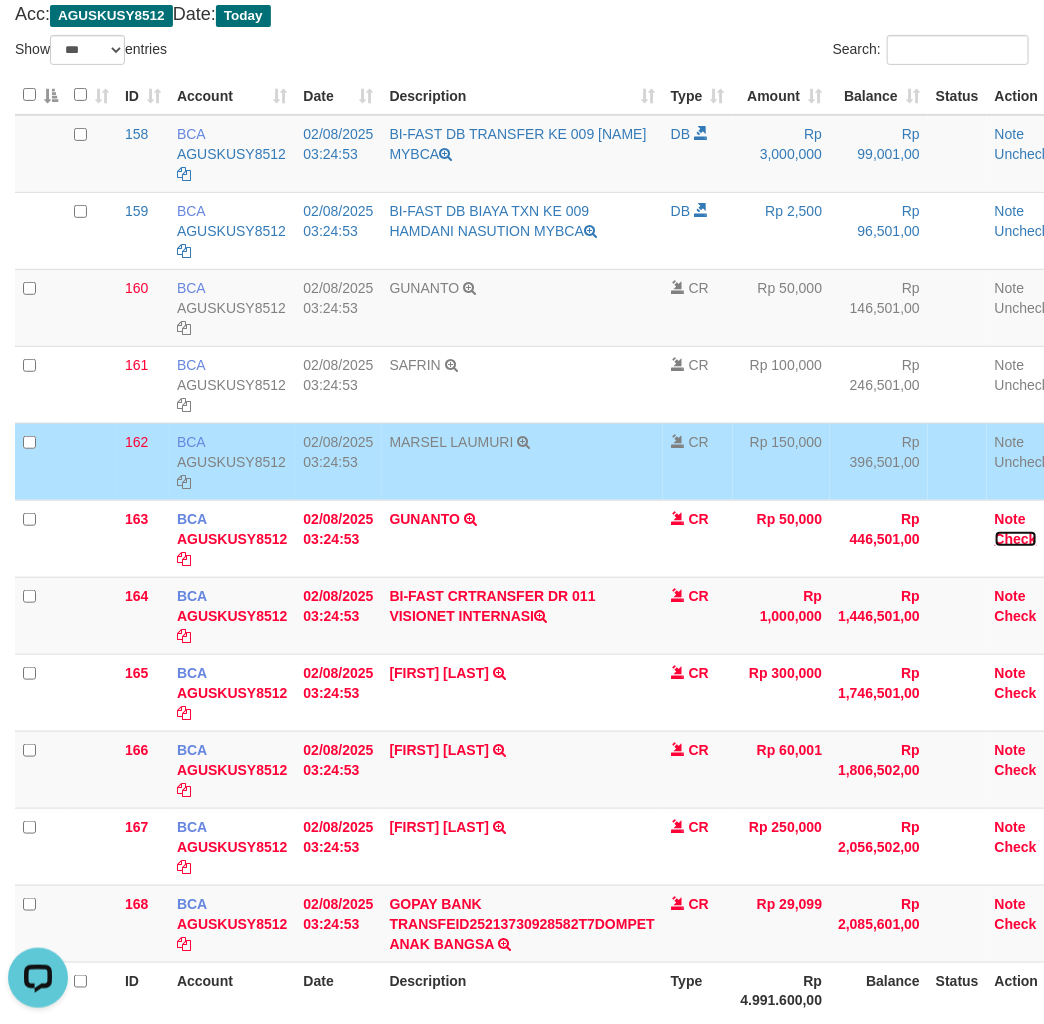 click on "Check" at bounding box center [1016, 539] 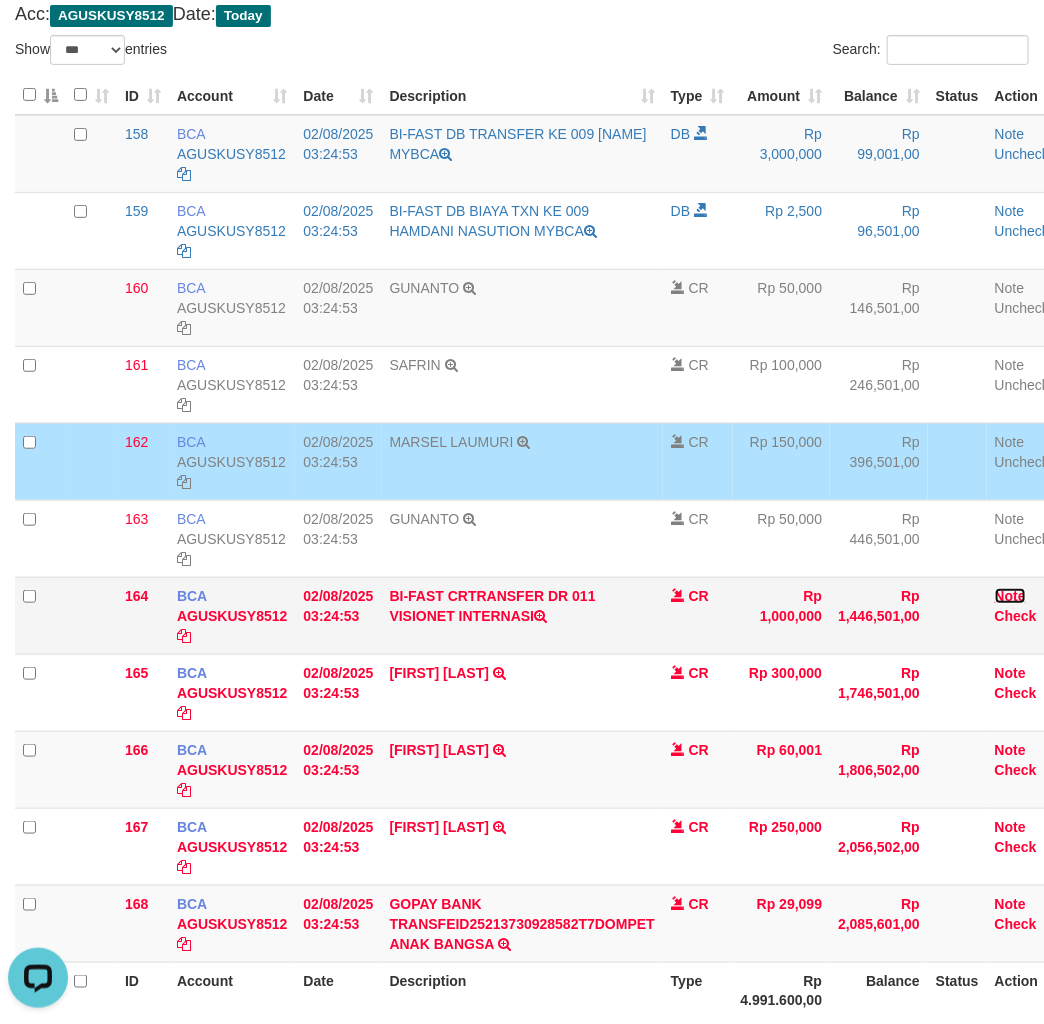 click on "Note" at bounding box center (1010, 596) 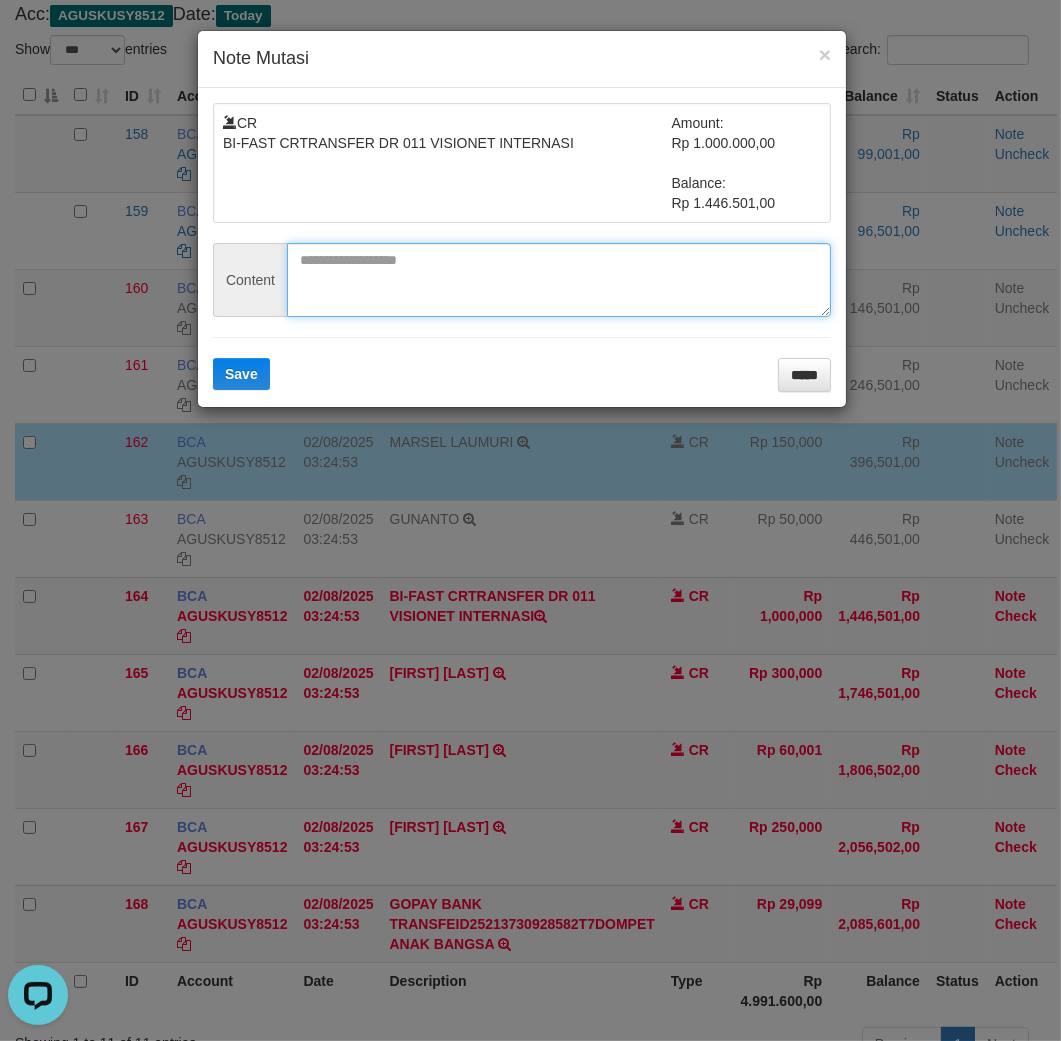 click at bounding box center (559, 280) 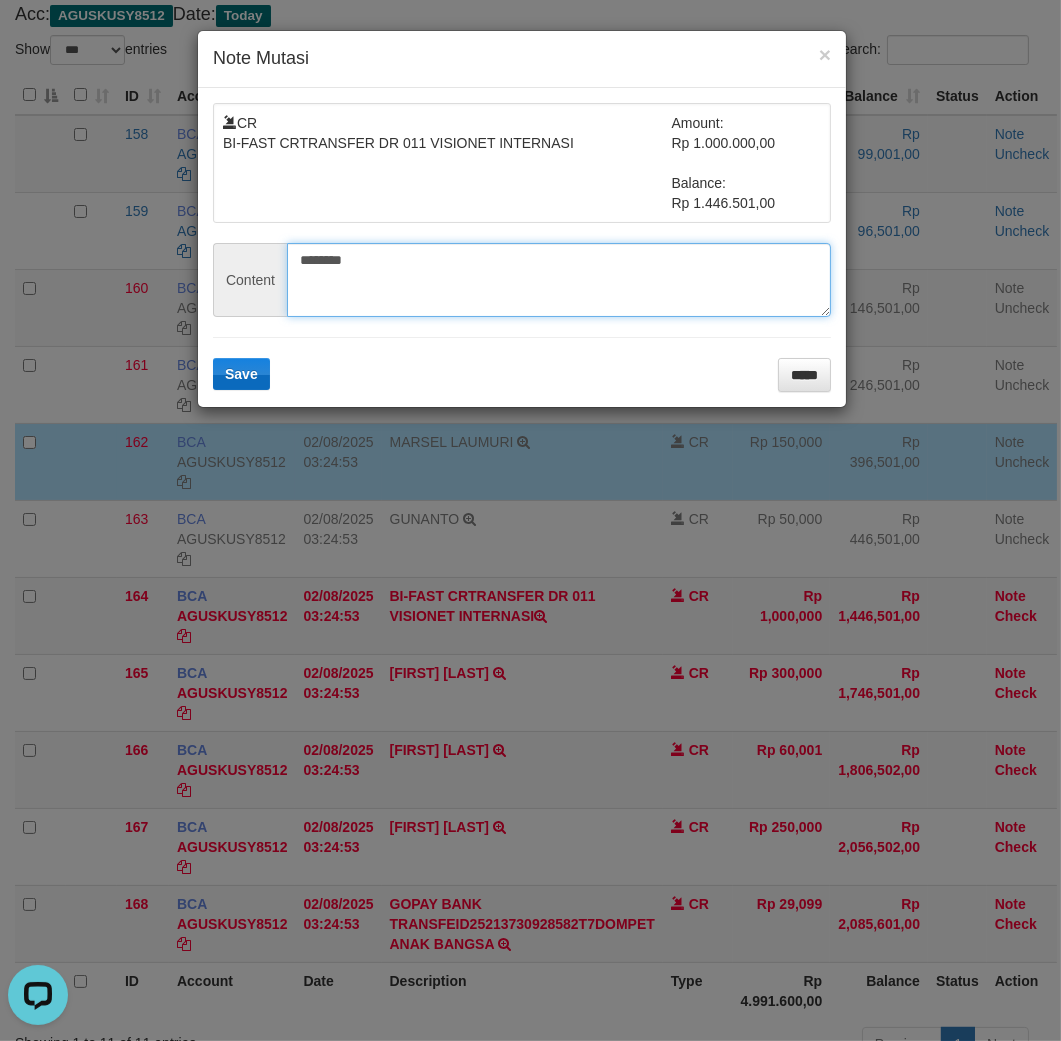 type on "********" 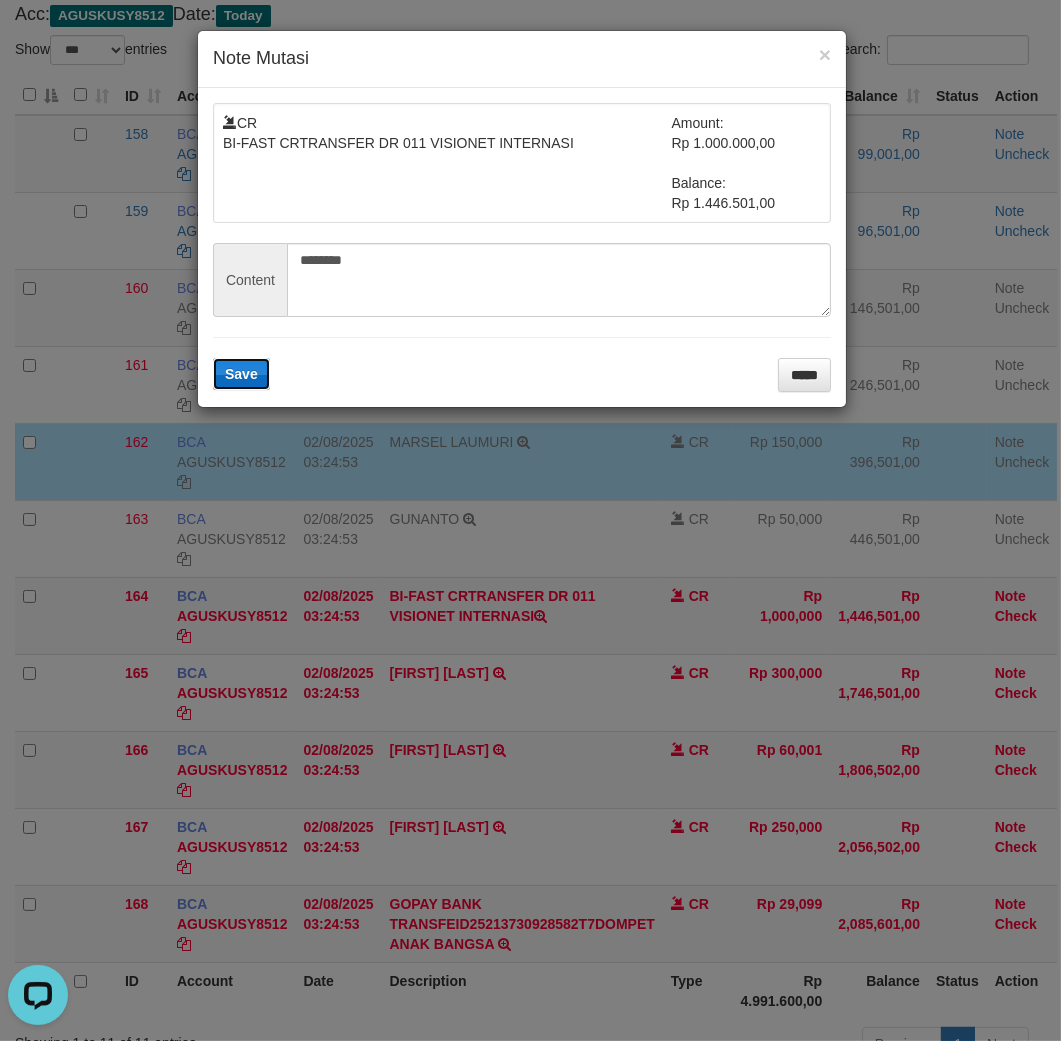 click on "Save" at bounding box center (241, 374) 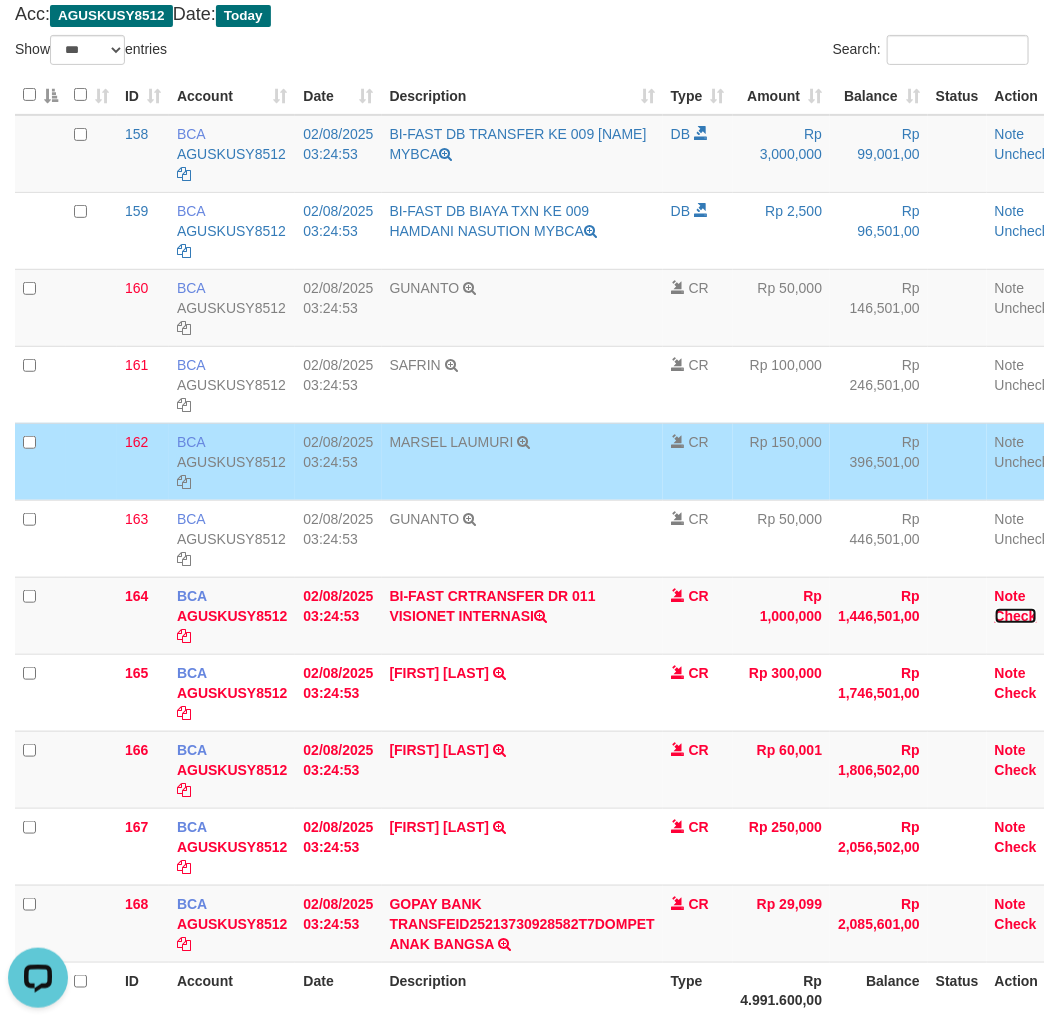 click on "Check" at bounding box center (1016, 616) 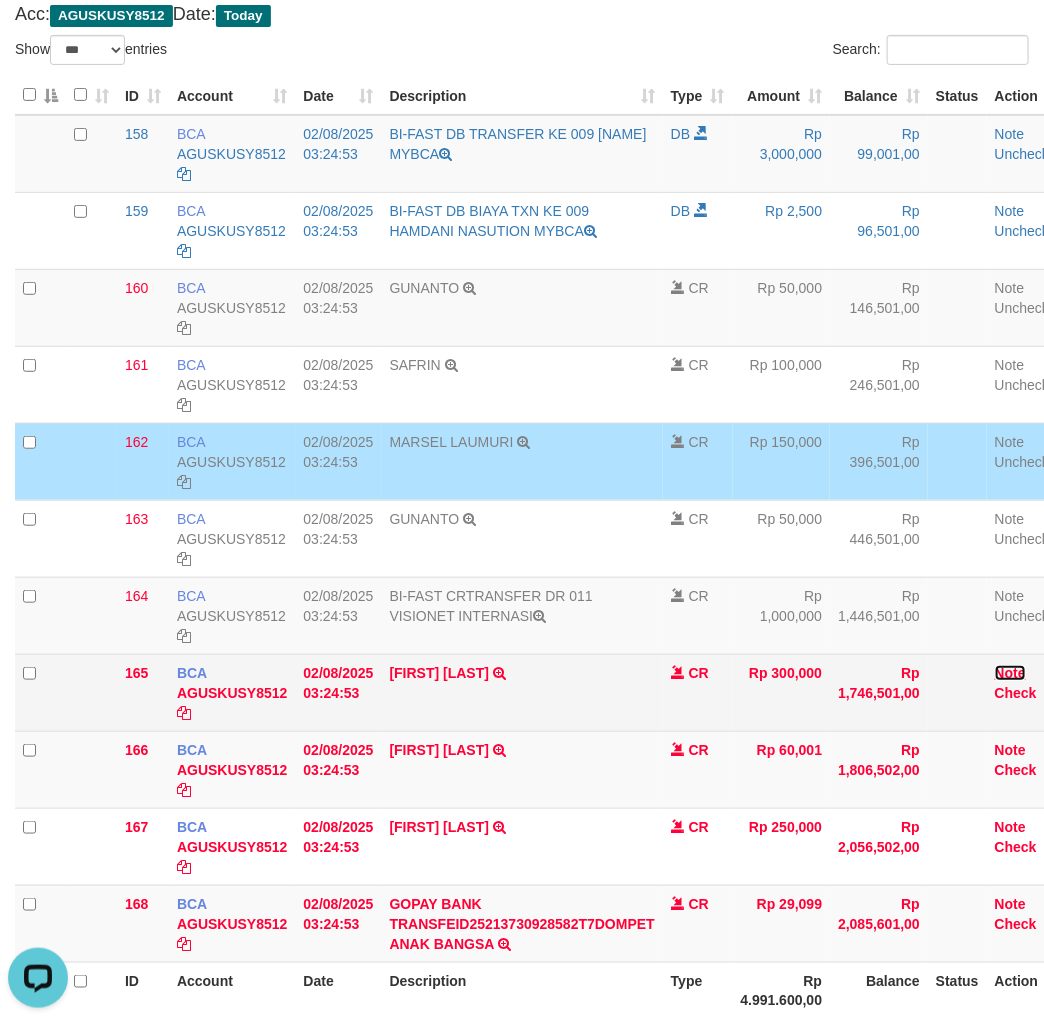 click on "Note" at bounding box center (1010, 673) 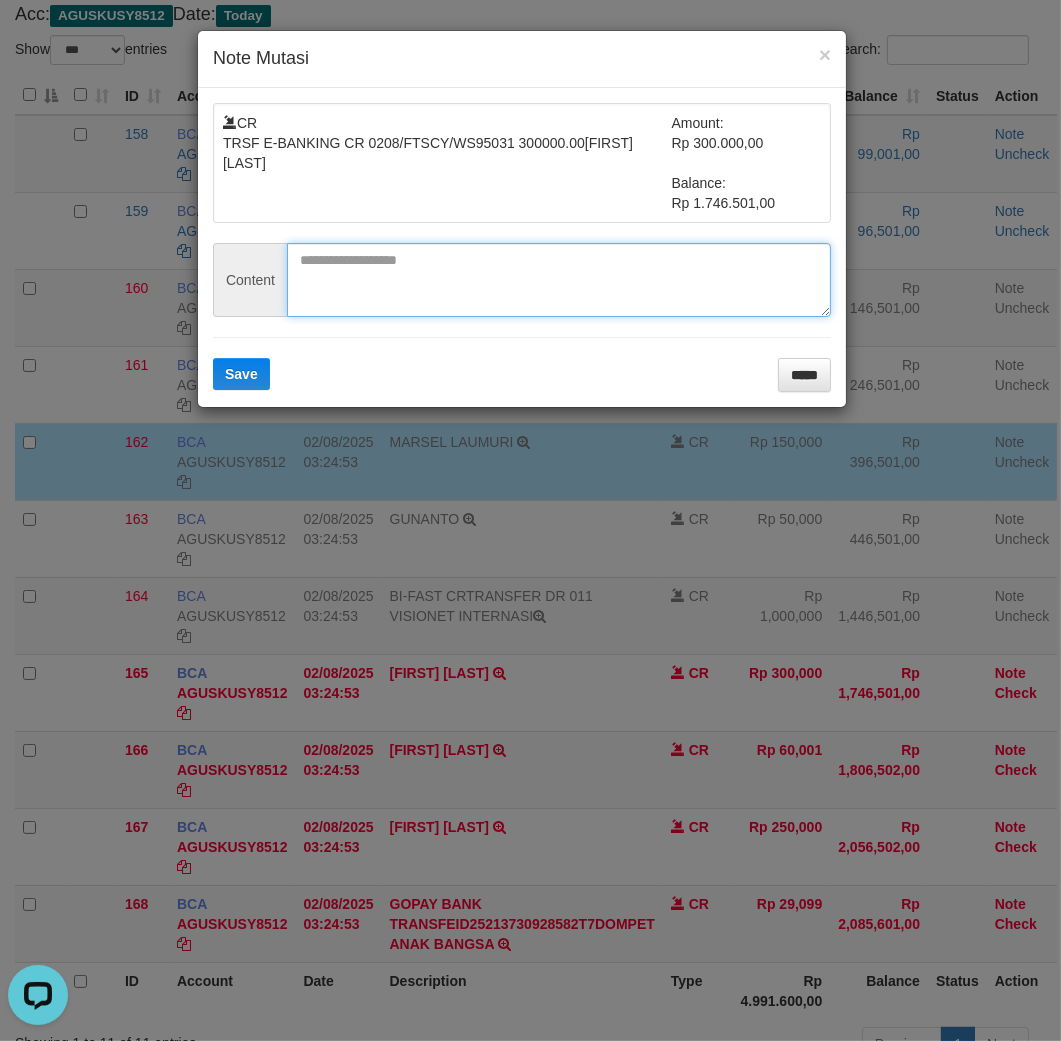 drag, startPoint x: 325, startPoint y: 292, endPoint x: 236, endPoint y: 401, distance: 140.71957 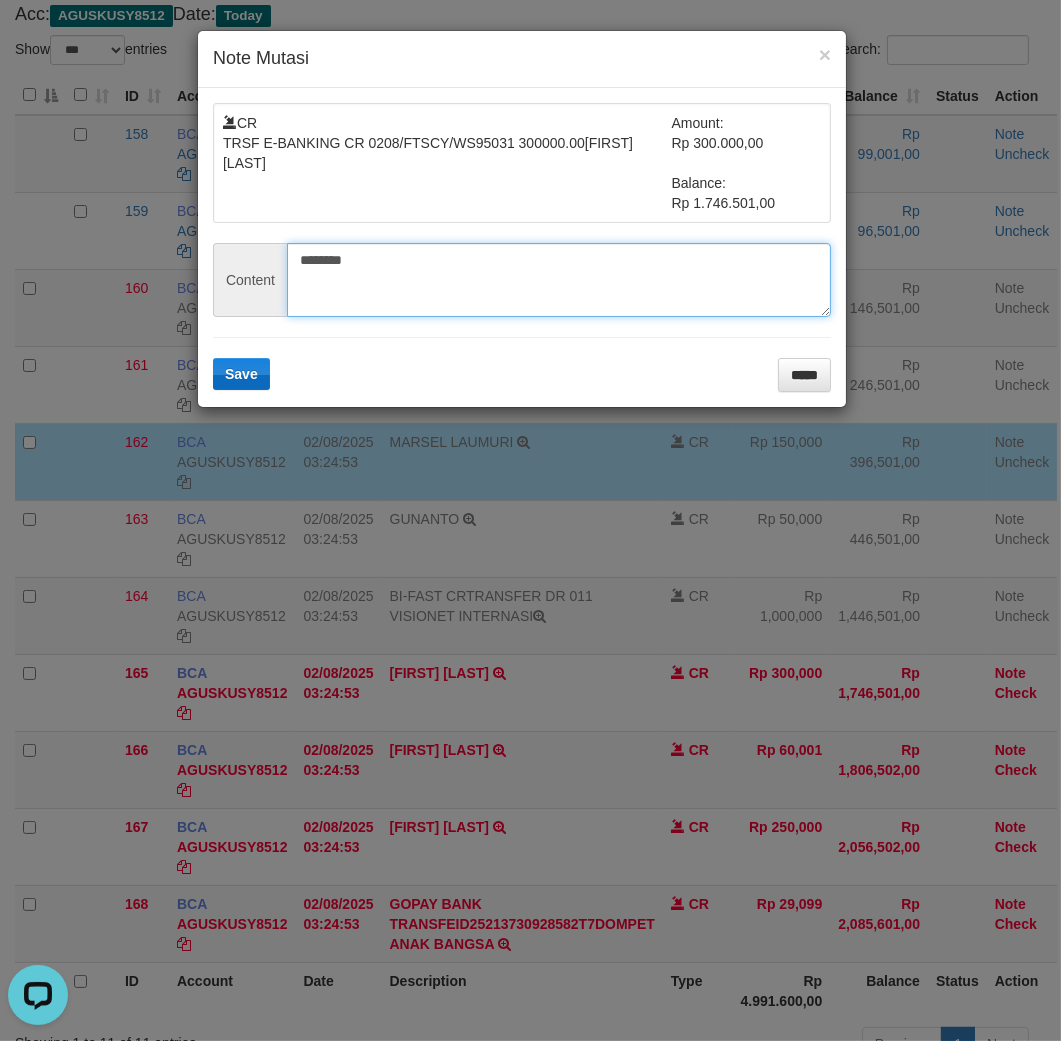 type on "********" 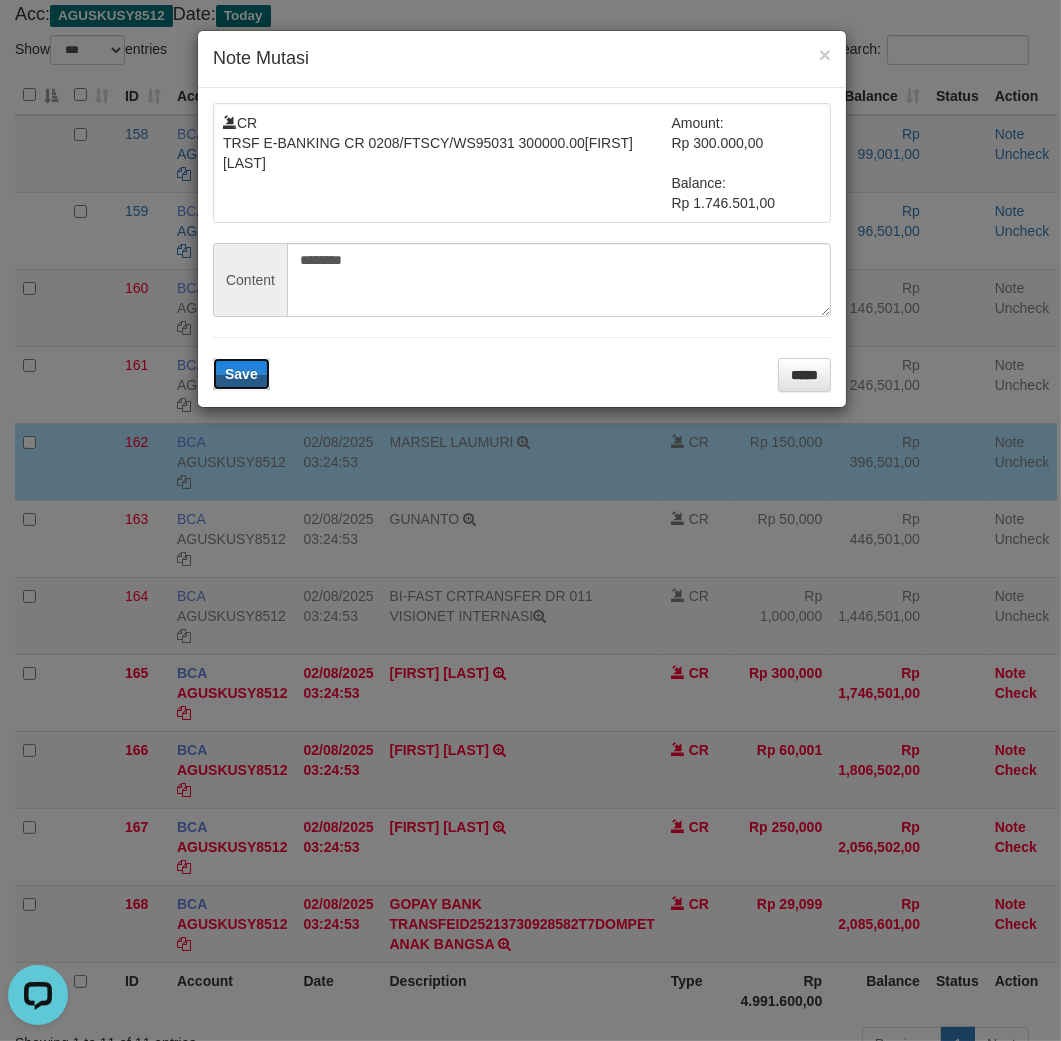 drag, startPoint x: 238, startPoint y: 390, endPoint x: 266, endPoint y: 397, distance: 28.86174 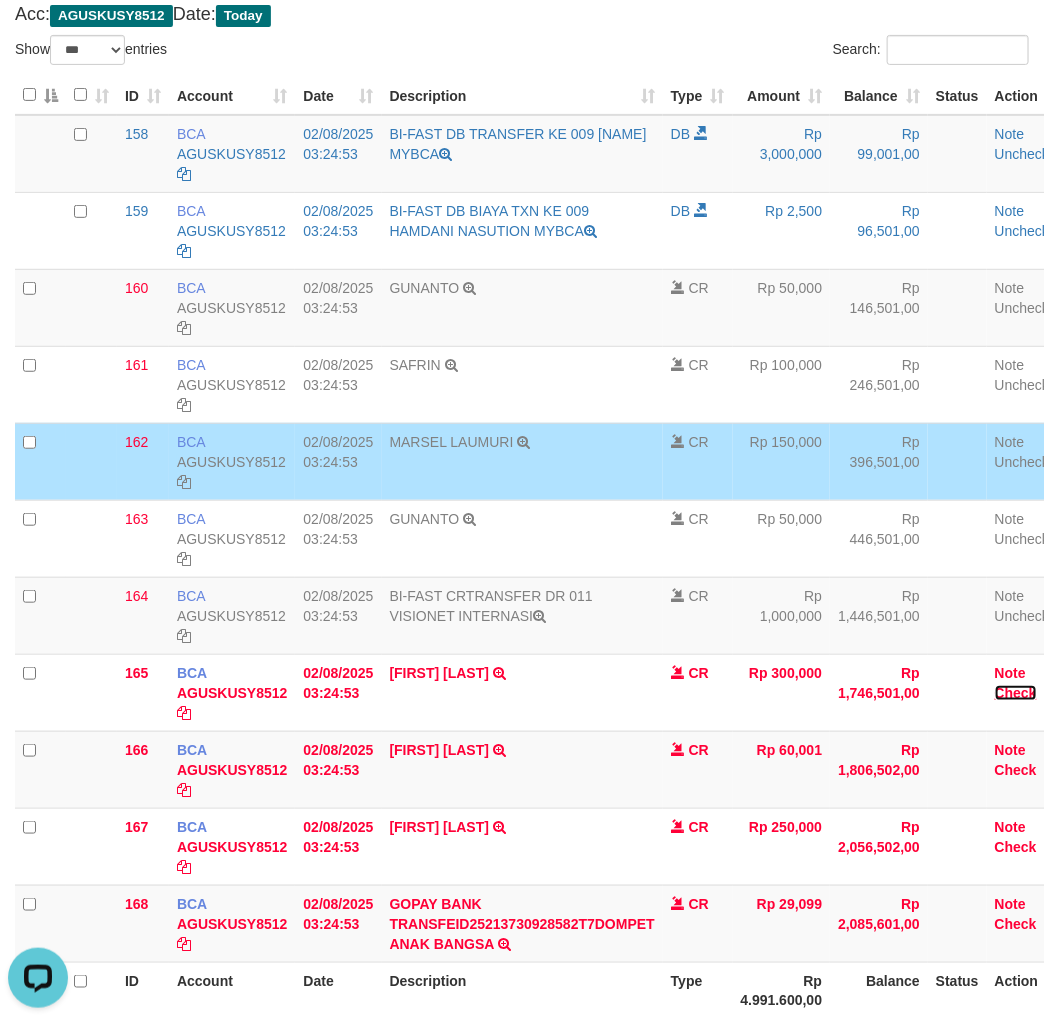 click on "Check" at bounding box center (1016, 693) 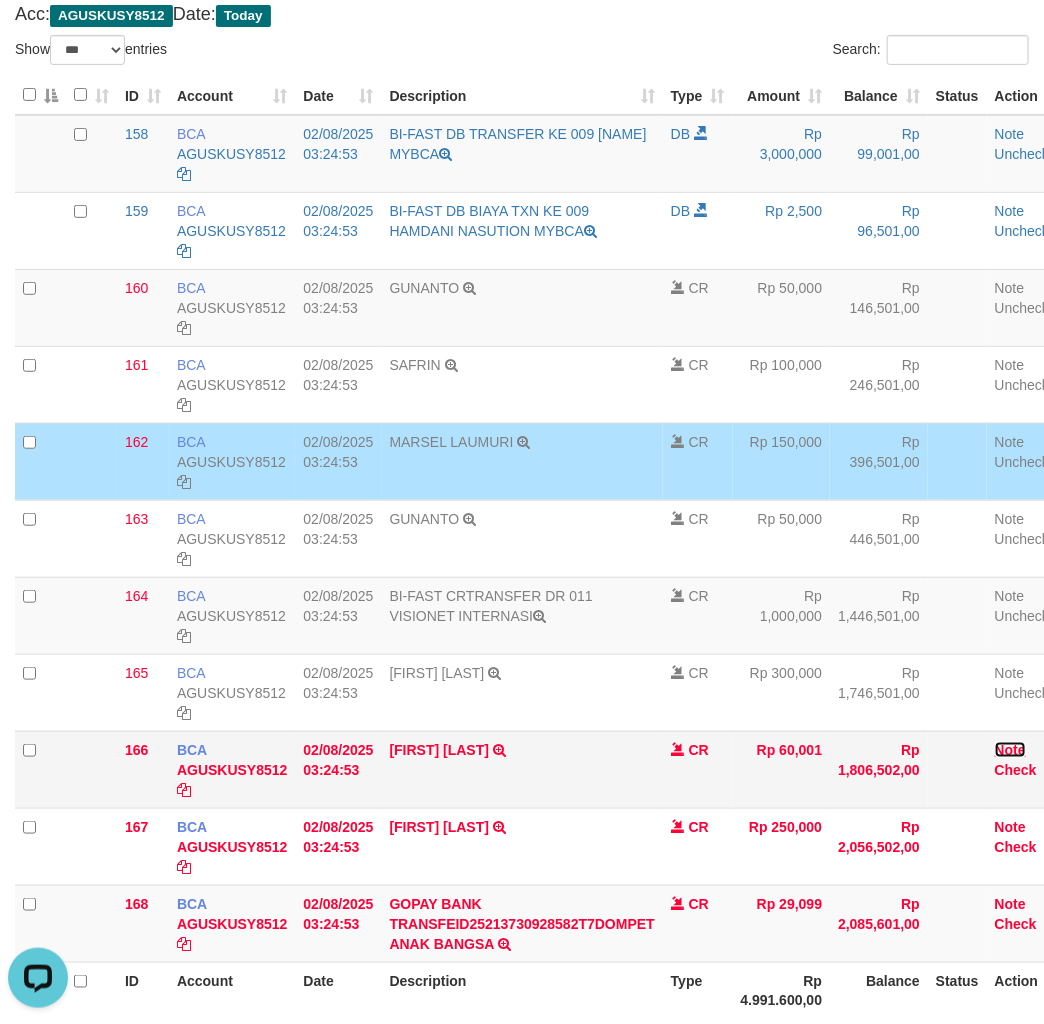 click on "Note" at bounding box center (1010, 750) 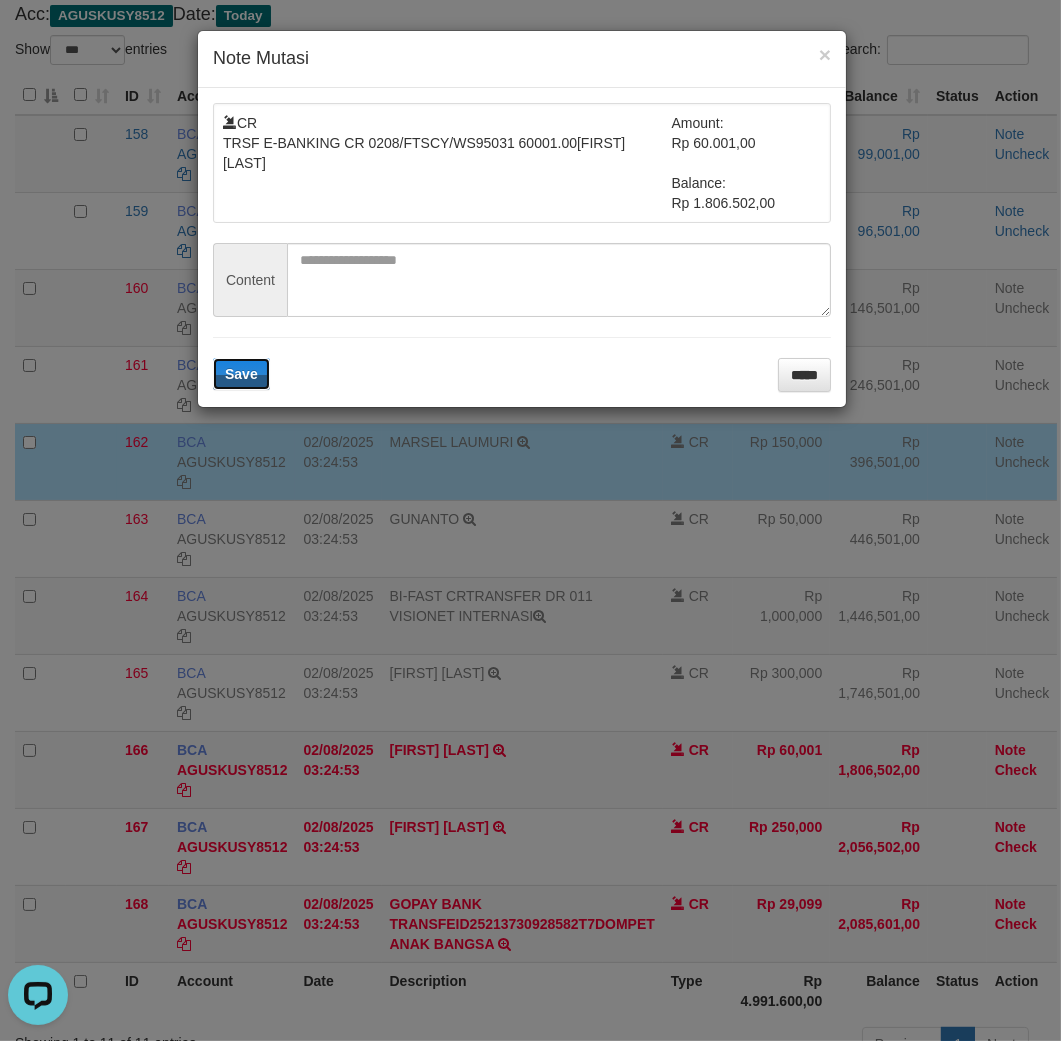 type 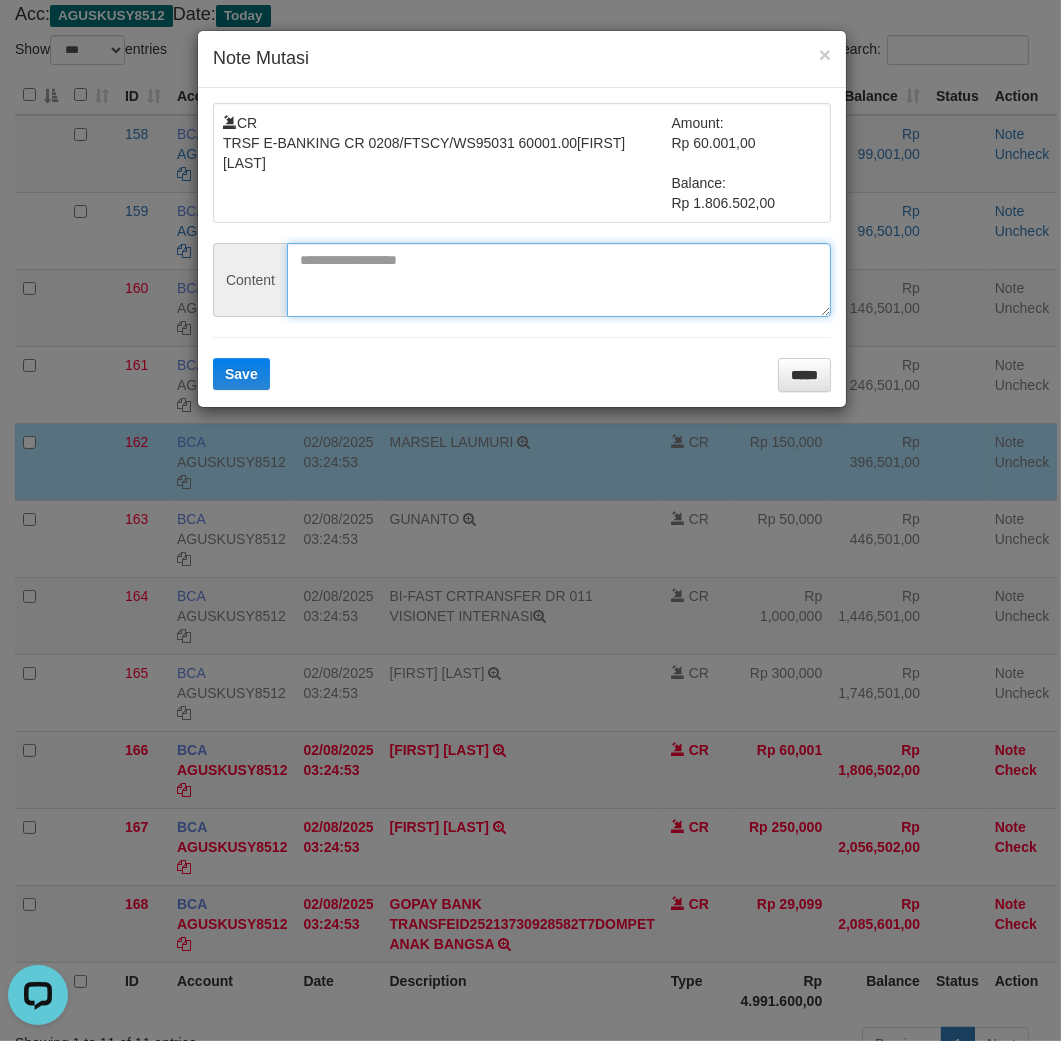click at bounding box center (559, 280) 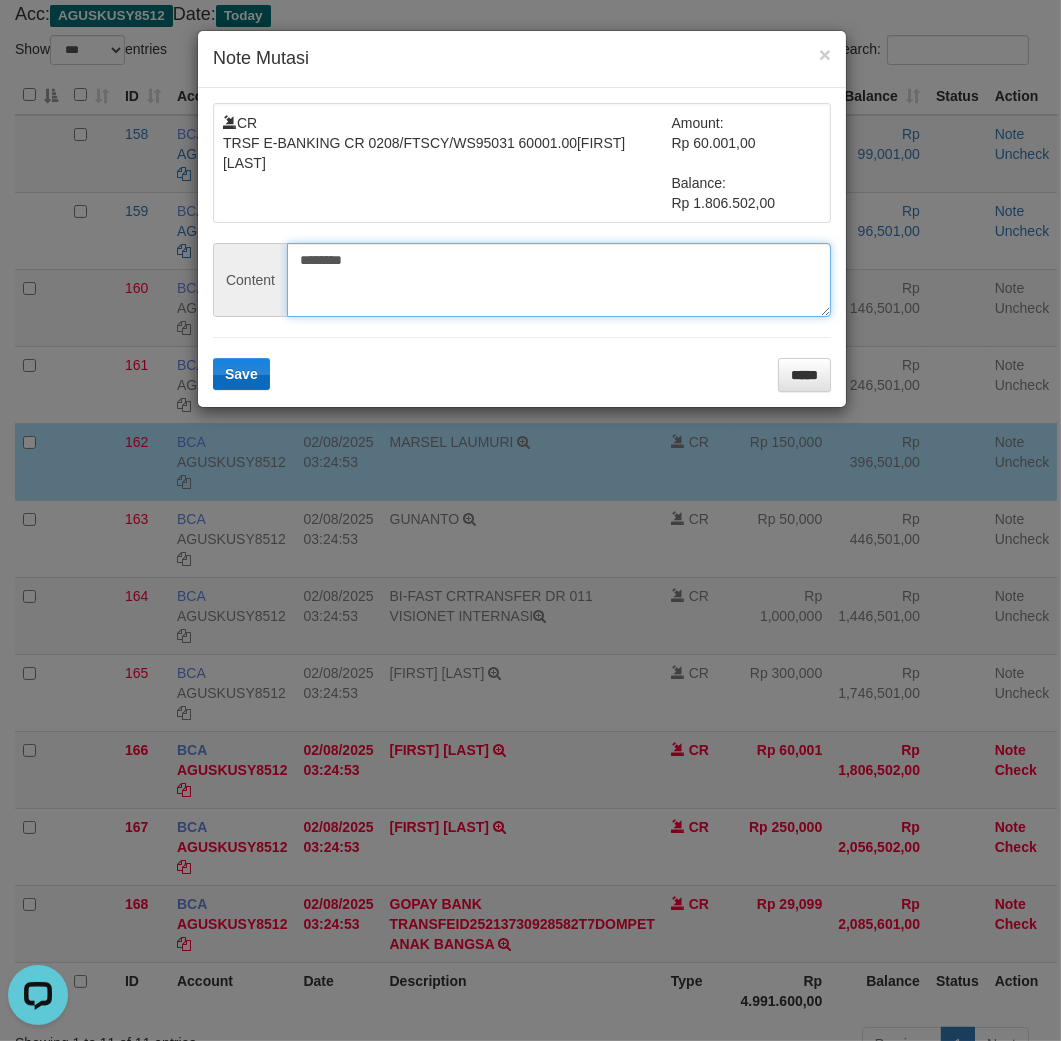 type on "********" 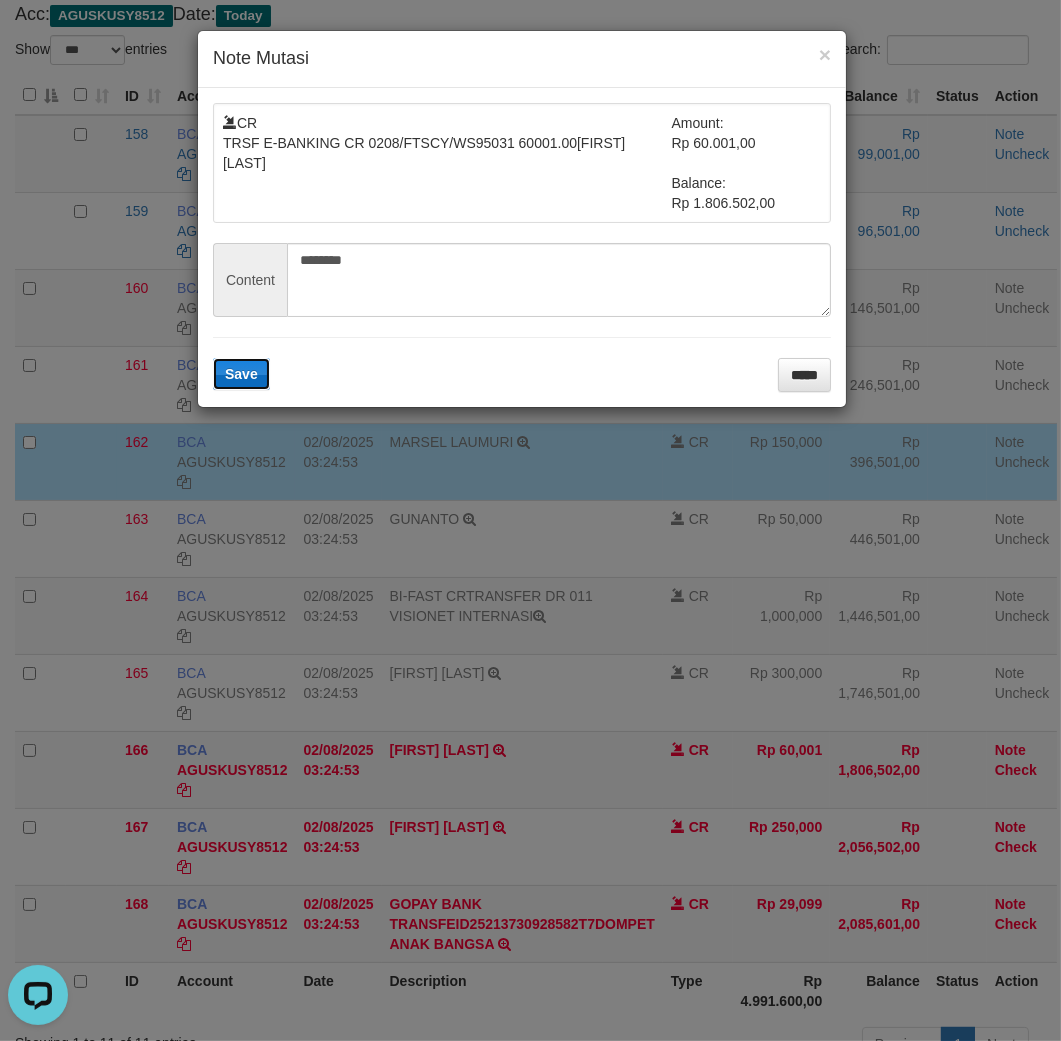 click on "Save" at bounding box center [241, 374] 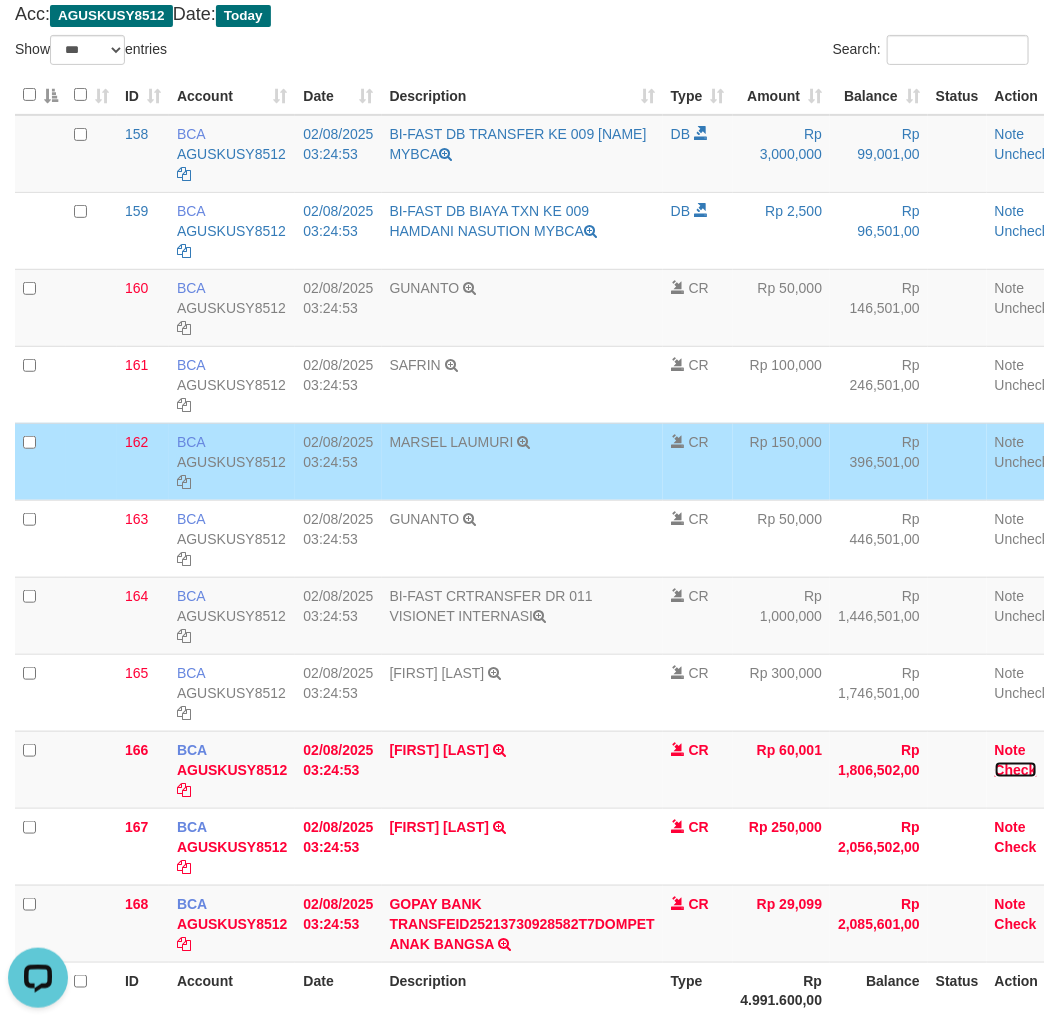 click on "Check" at bounding box center (1016, 770) 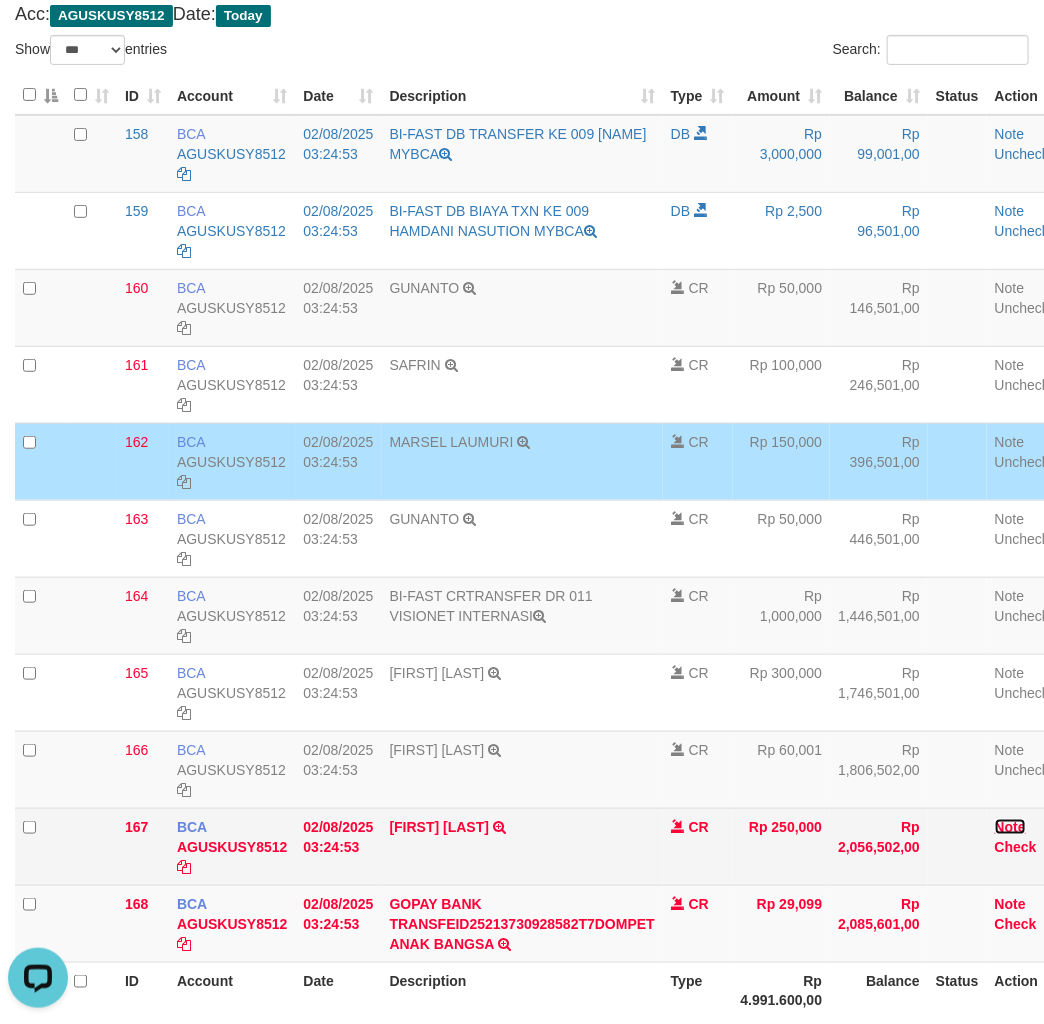 click on "Note" at bounding box center [1010, 827] 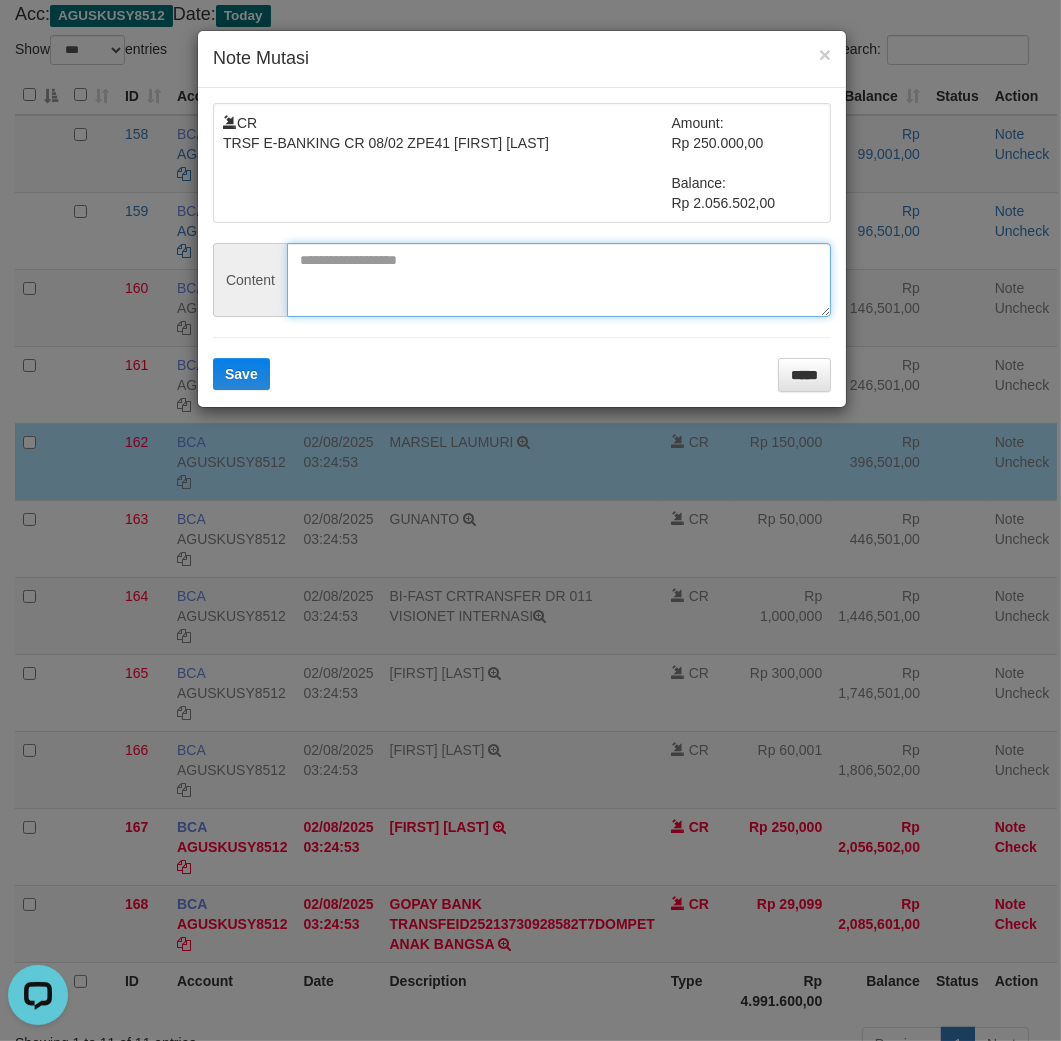 click at bounding box center (559, 280) 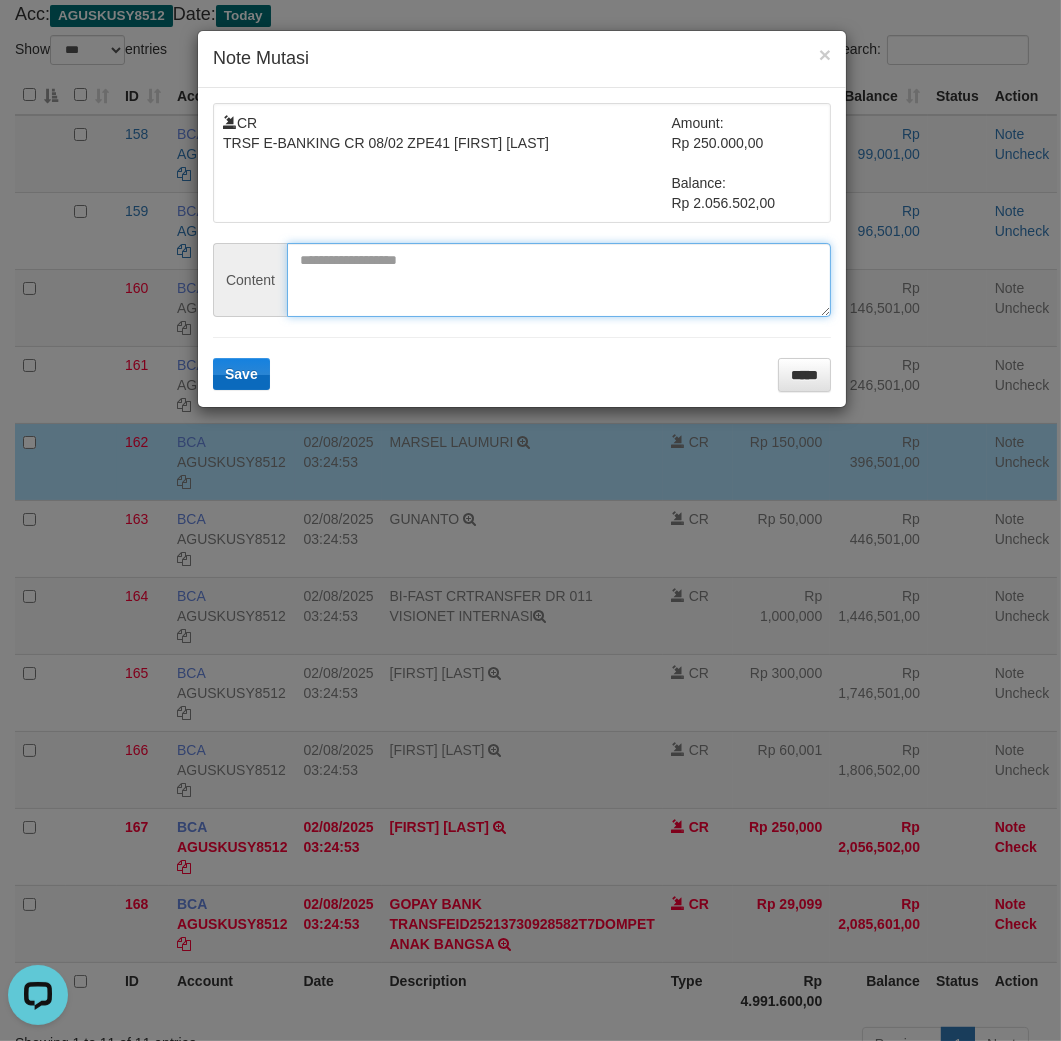 paste on "*******" 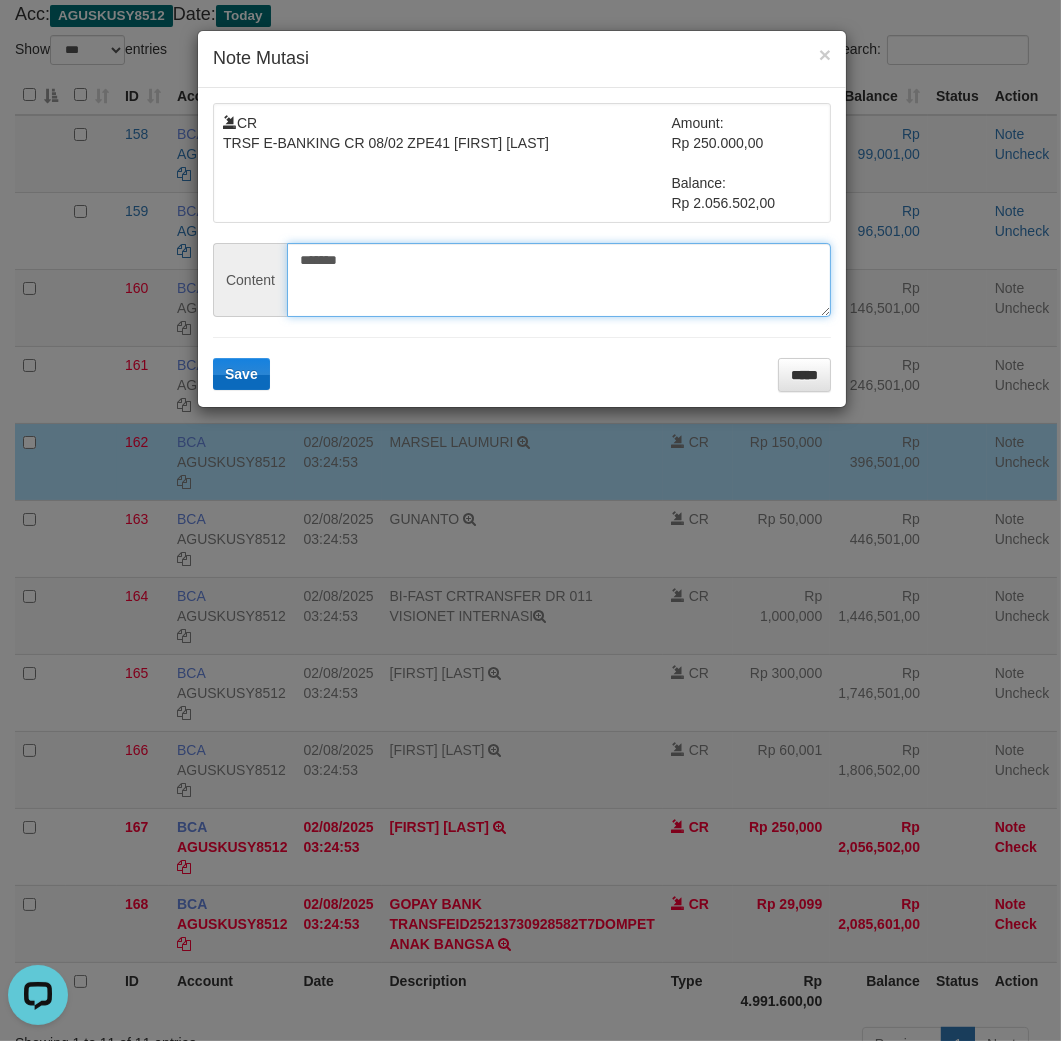 type on "*******" 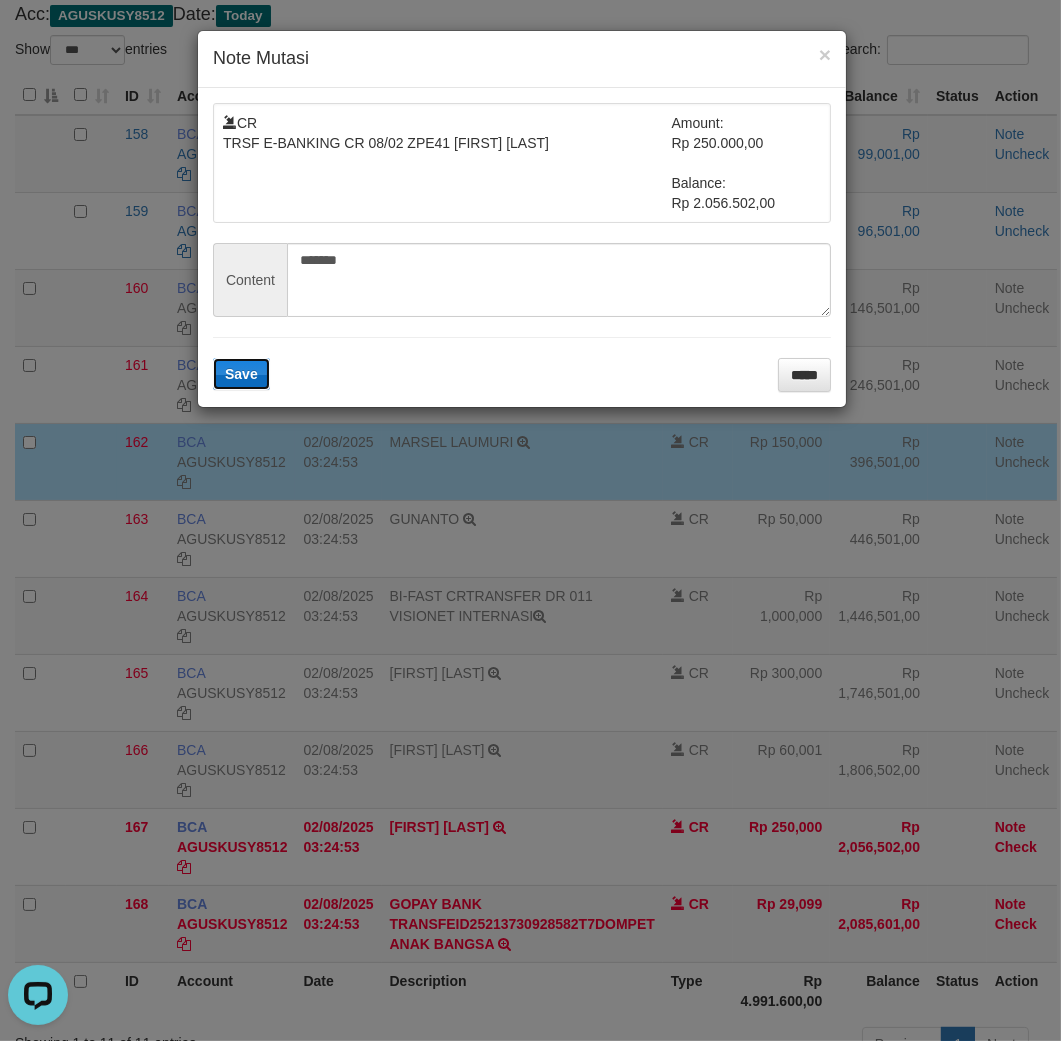 click on "Save" at bounding box center (241, 374) 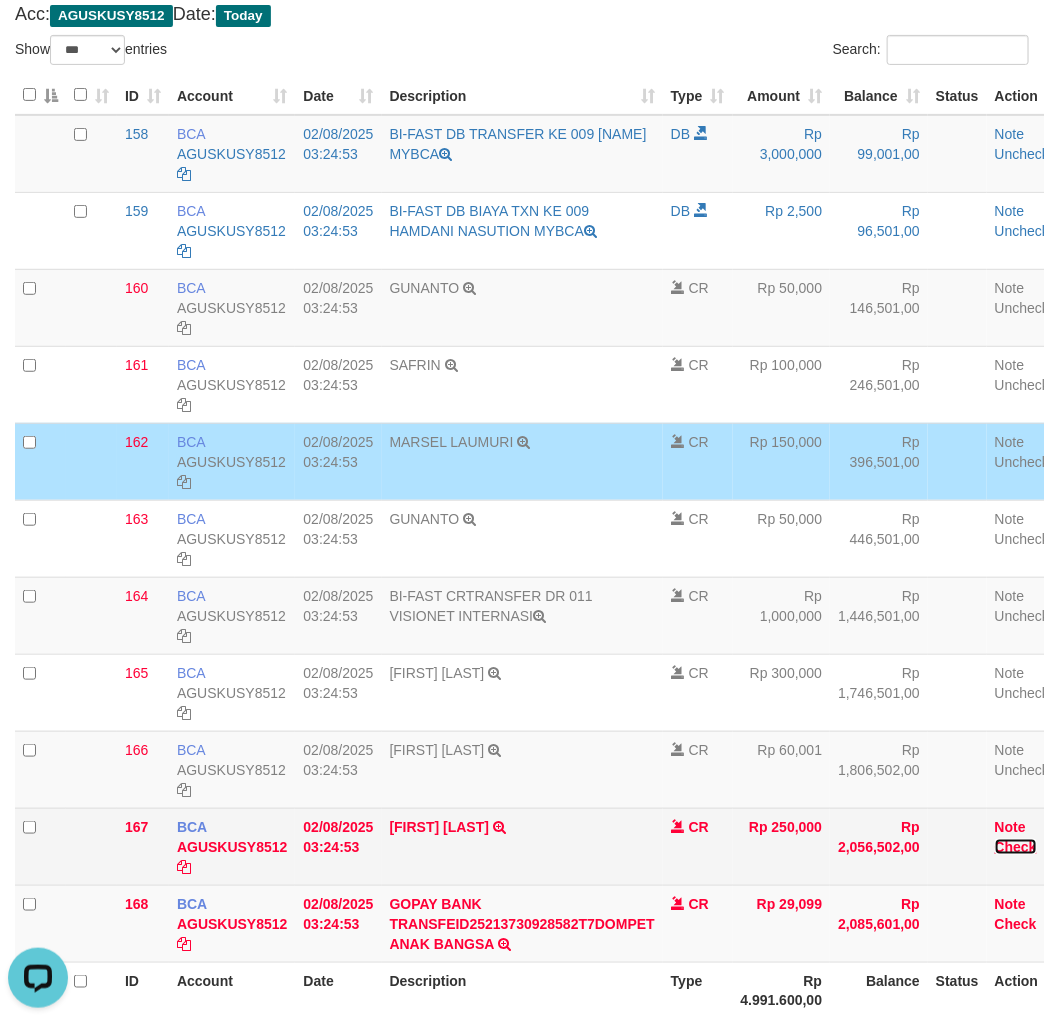 click on "Check" at bounding box center (1016, 847) 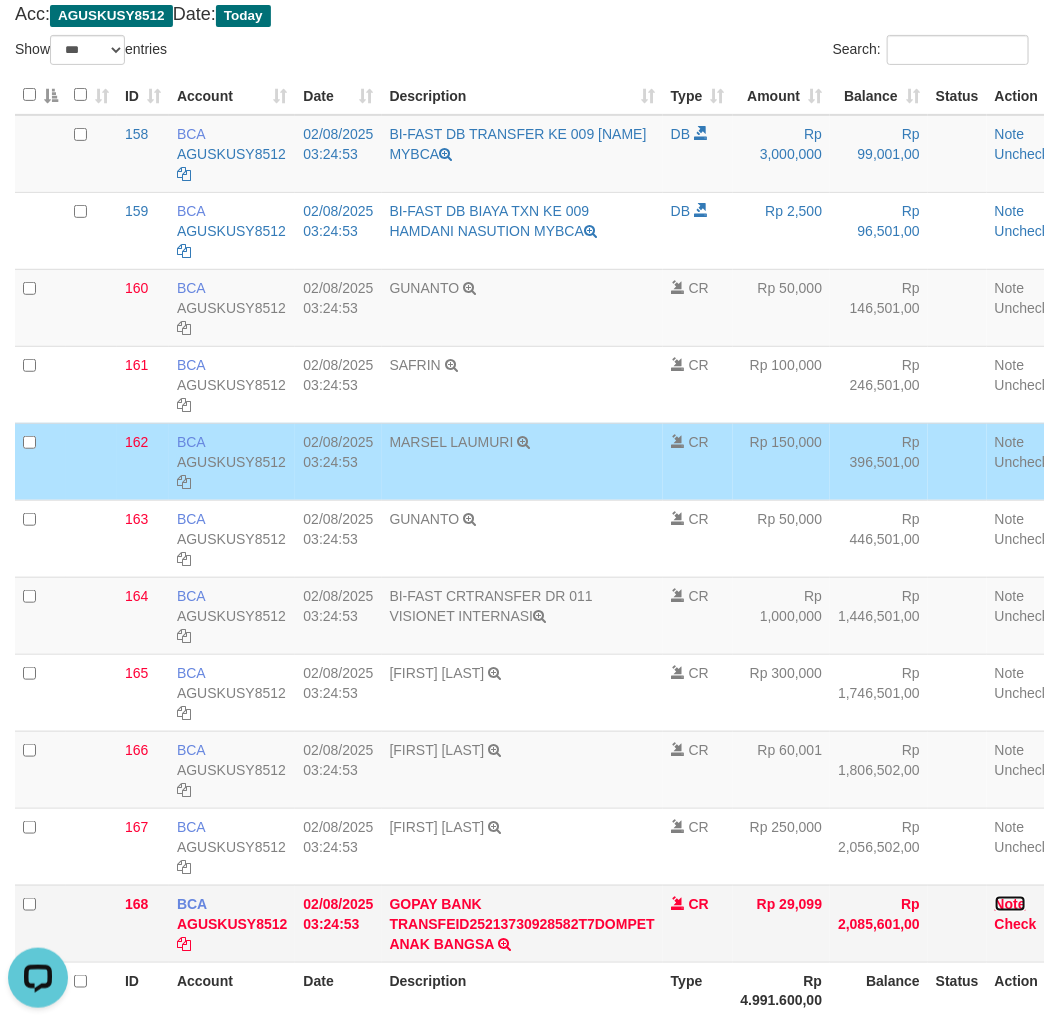 click on "Note" at bounding box center (1010, 904) 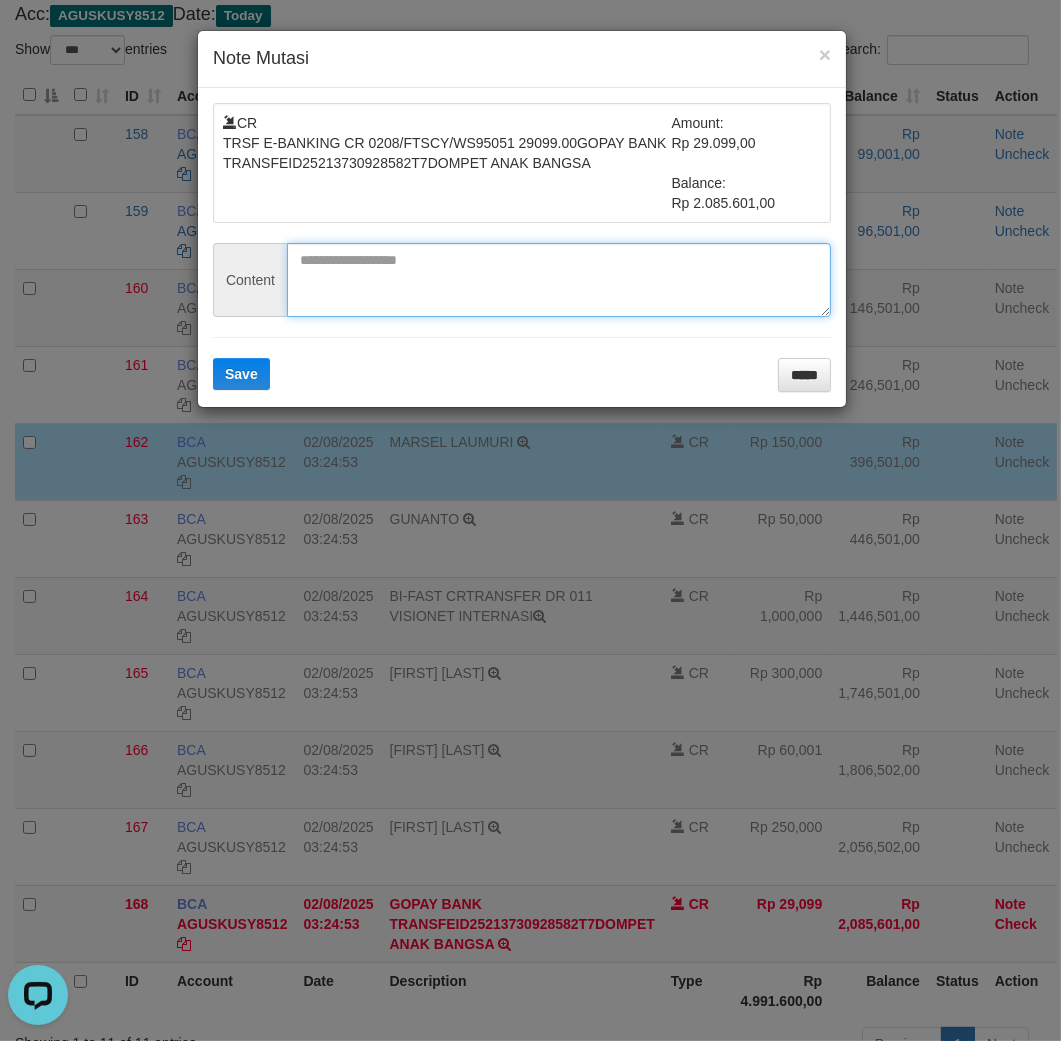 click at bounding box center [559, 280] 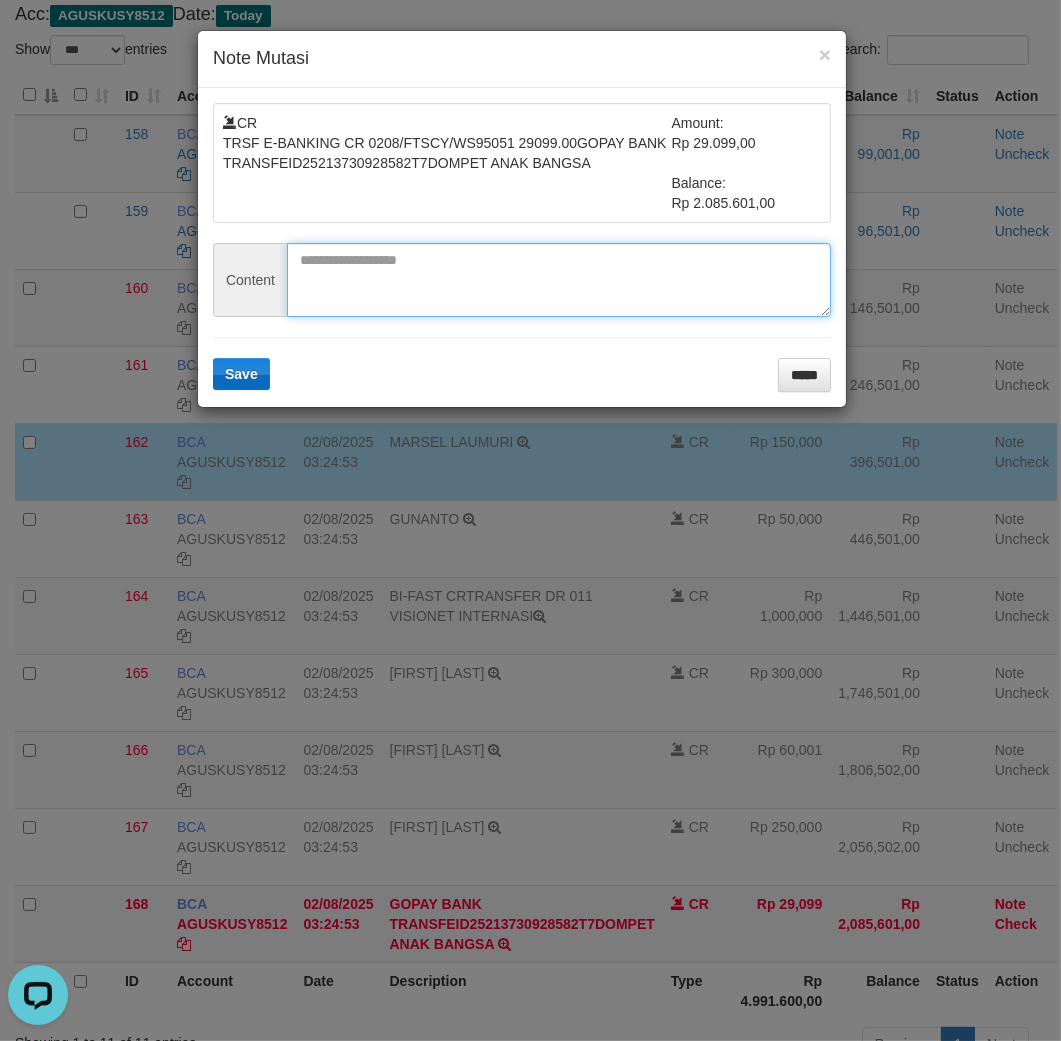 paste on "**********" 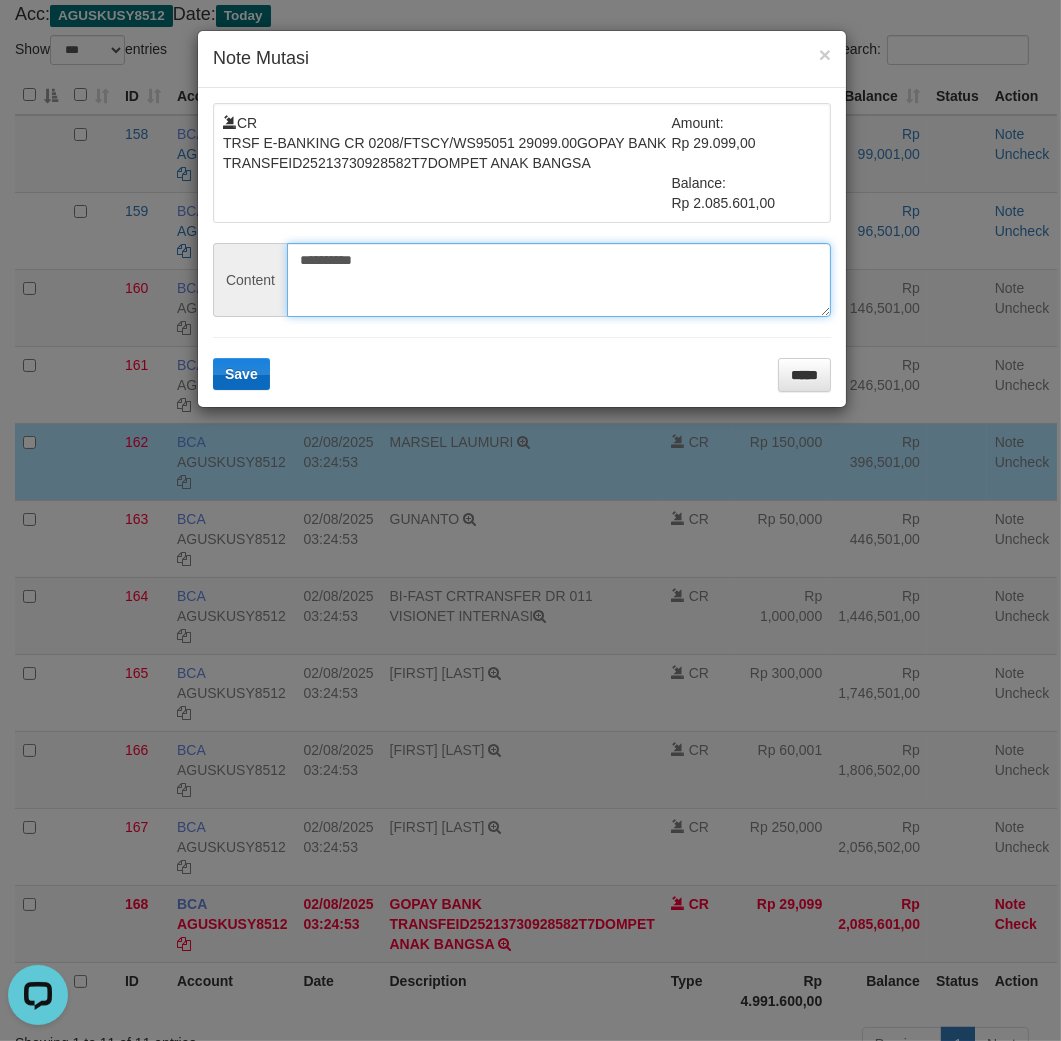type on "**********" 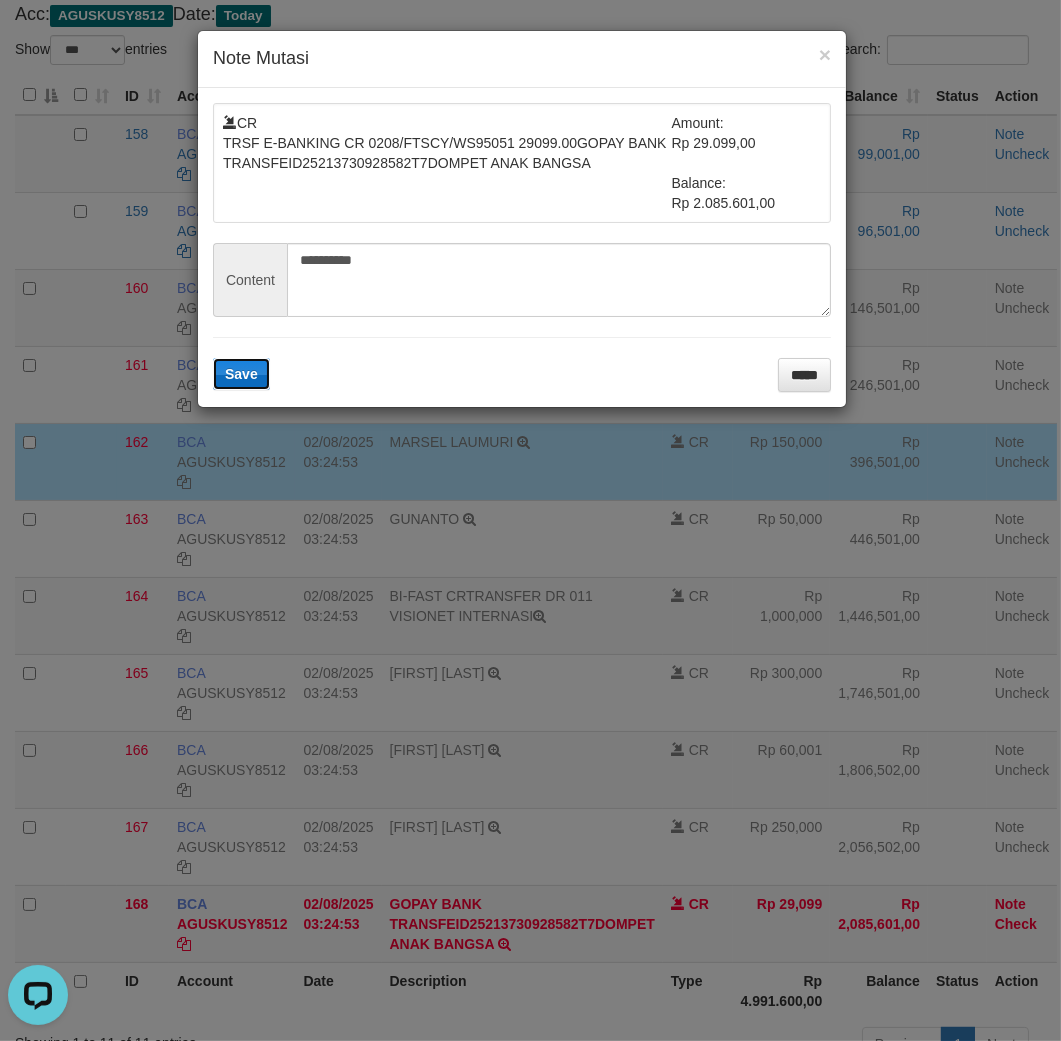 click on "Save" at bounding box center (241, 374) 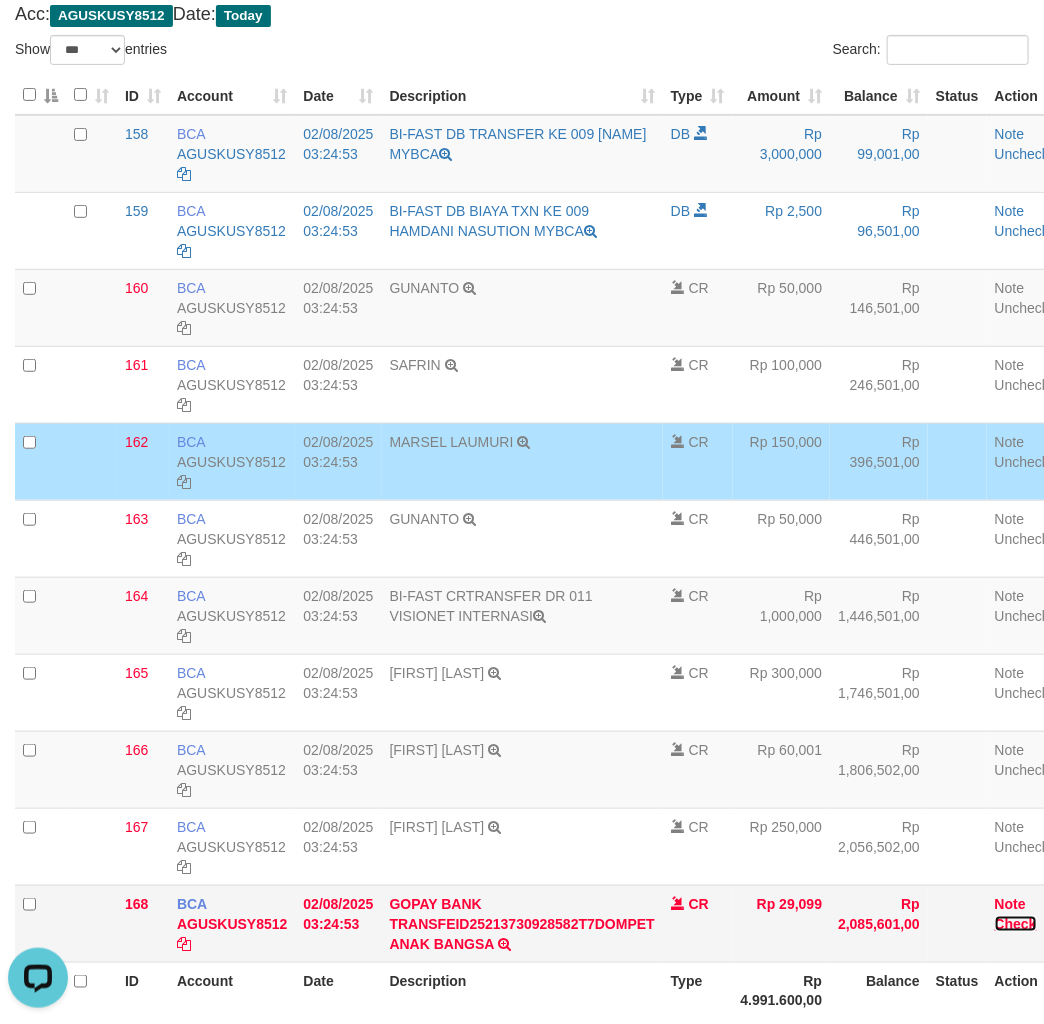 click on "Check" at bounding box center [1016, 924] 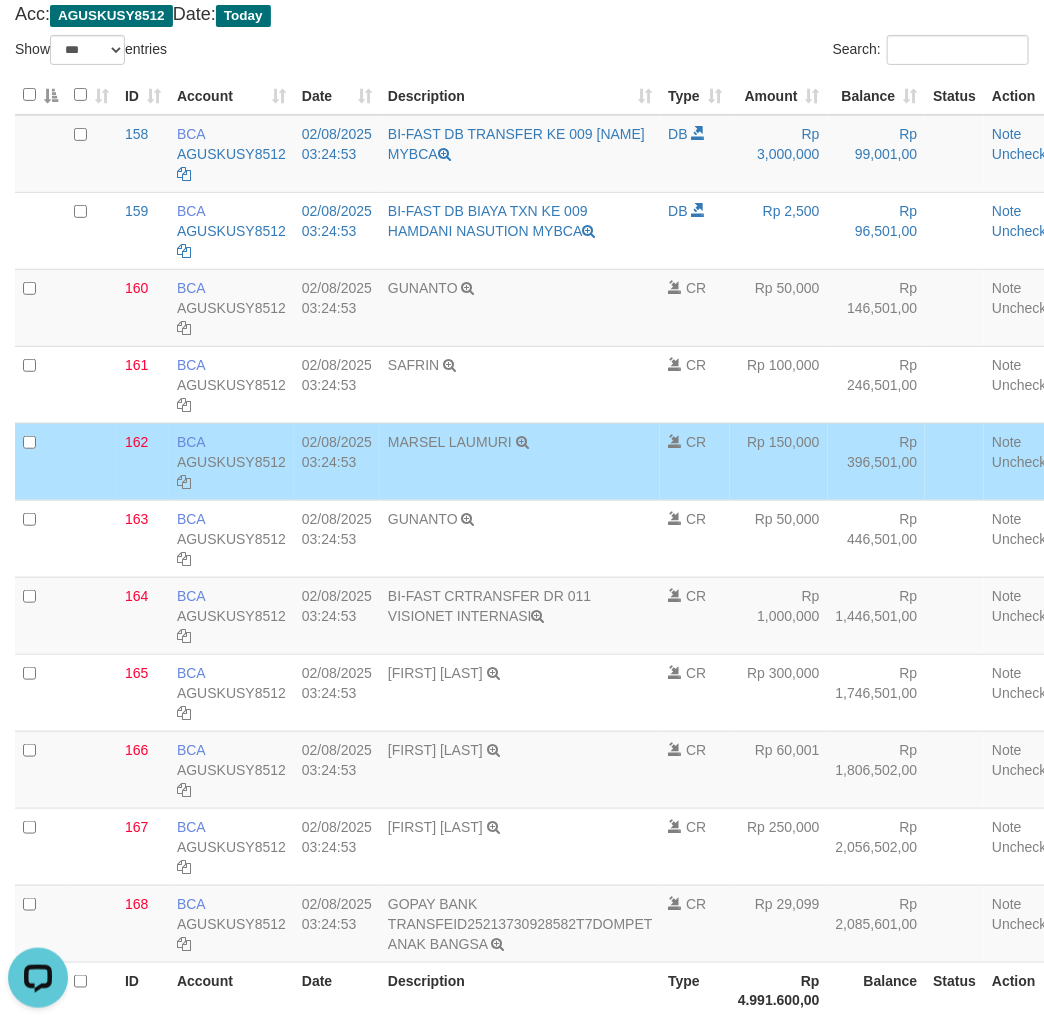 click on "Show  ** ** ** ***  entries" at bounding box center [261, 52] 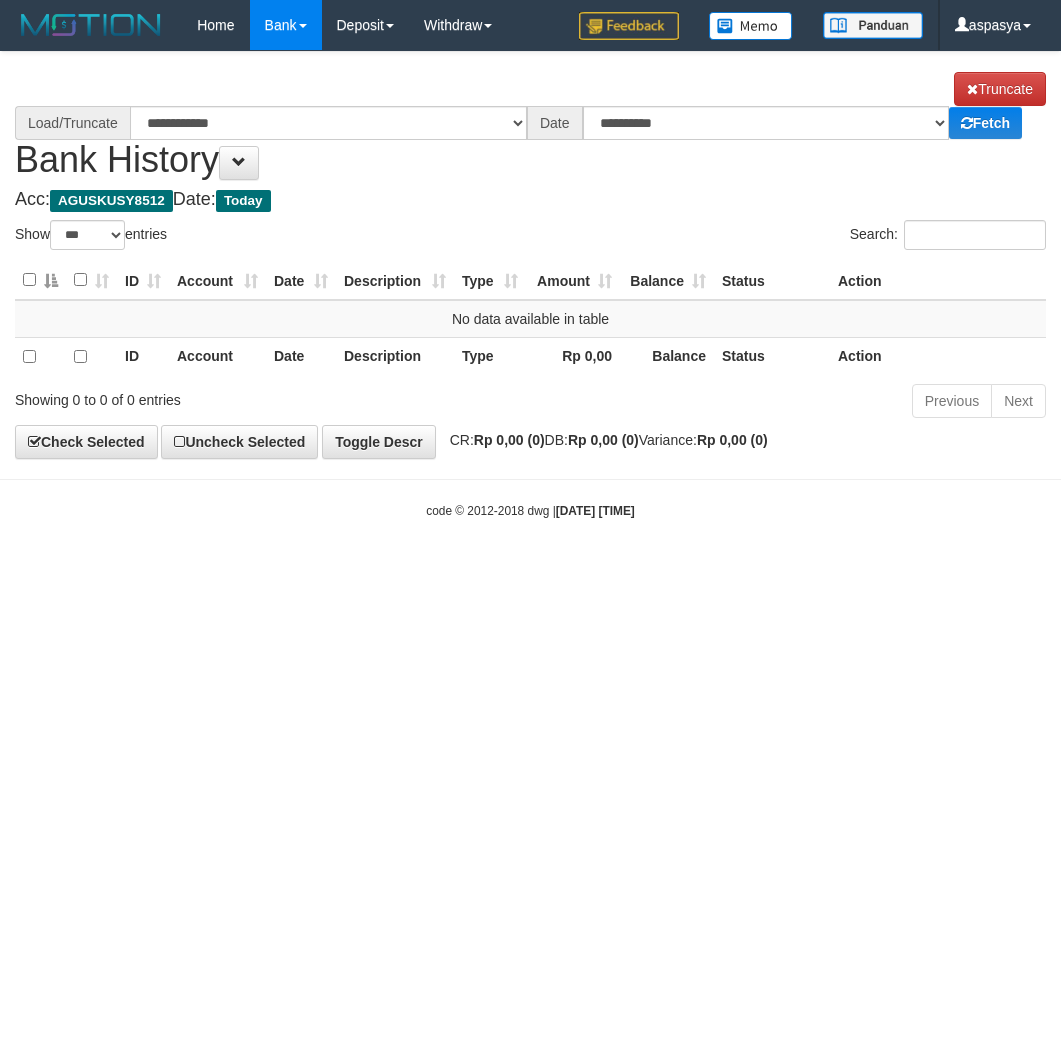 select on "***" 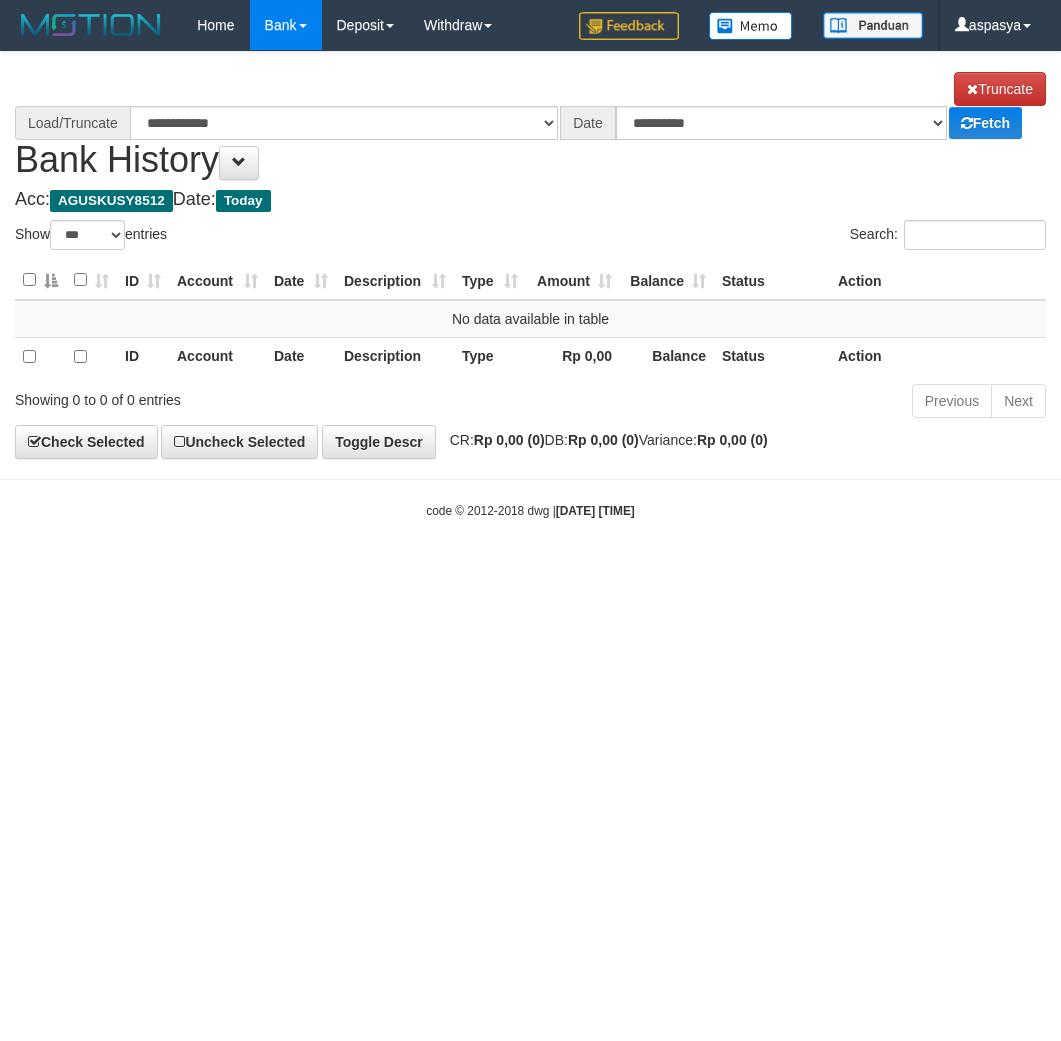 scroll, scrollTop: 0, scrollLeft: 0, axis: both 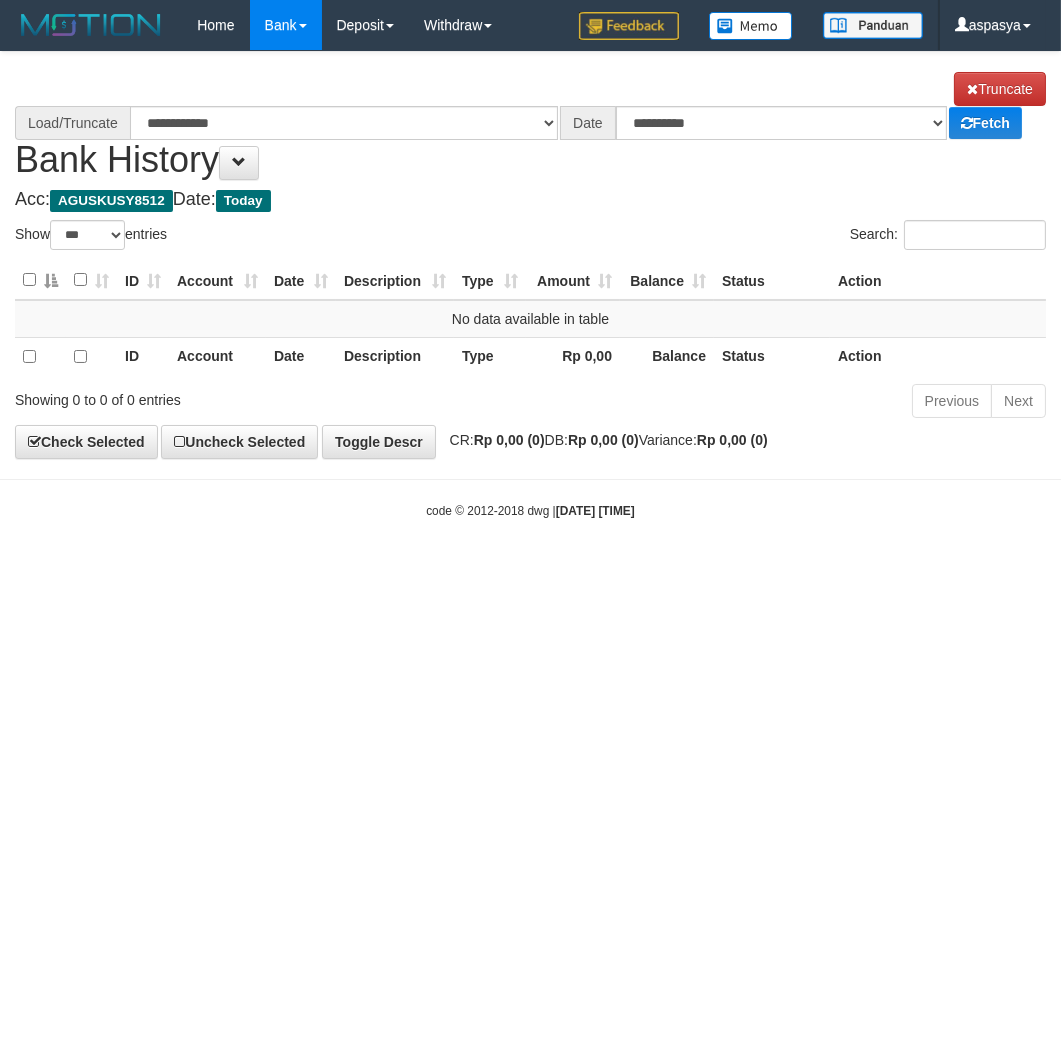 select on "****" 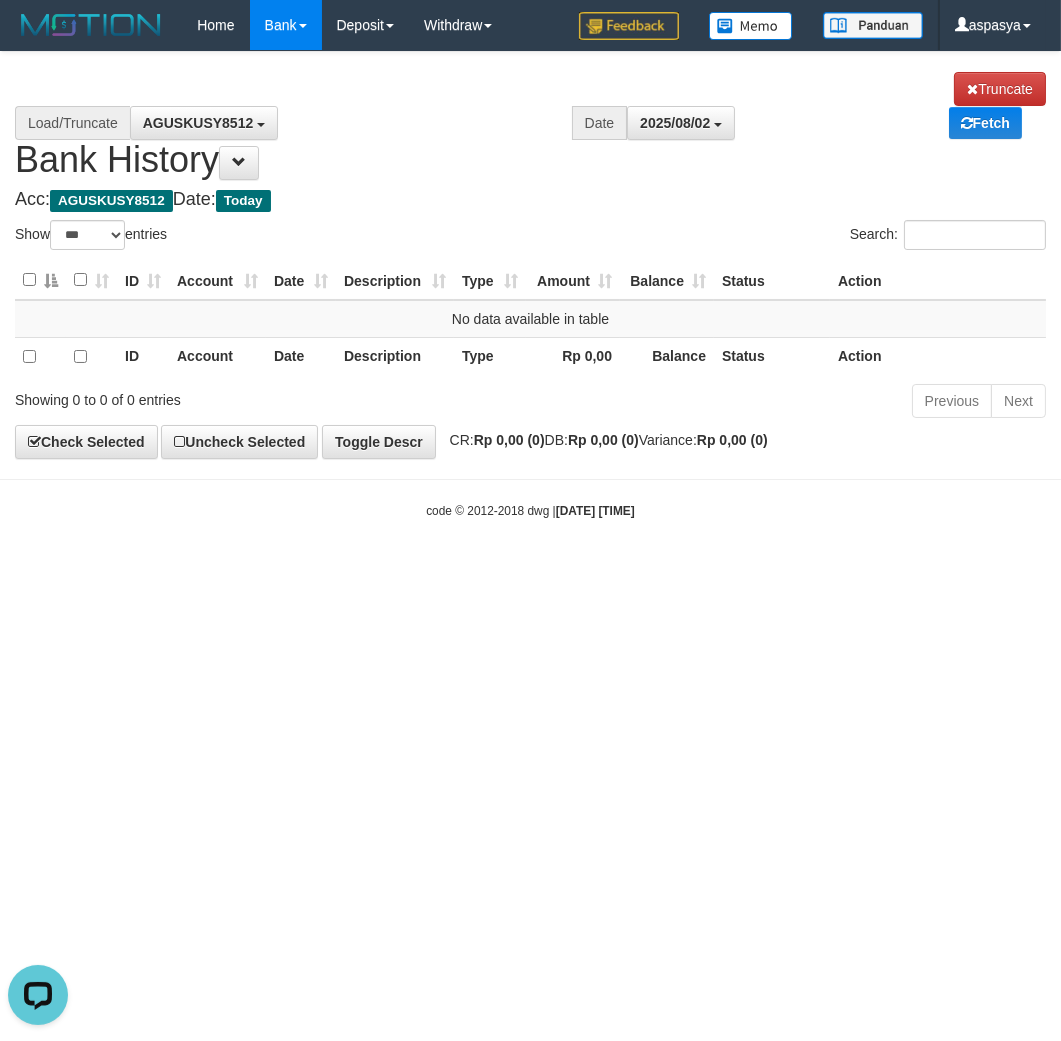 scroll, scrollTop: 0, scrollLeft: 0, axis: both 